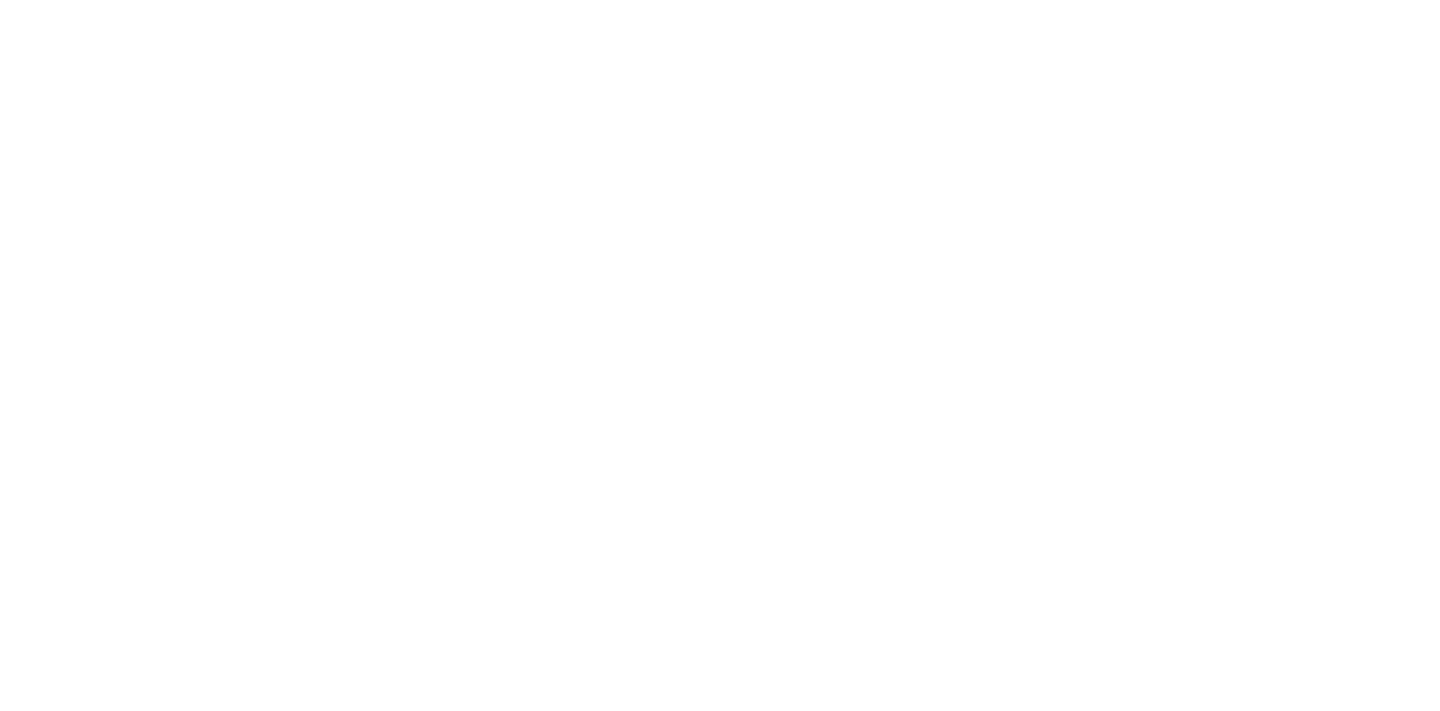 scroll, scrollTop: 0, scrollLeft: 0, axis: both 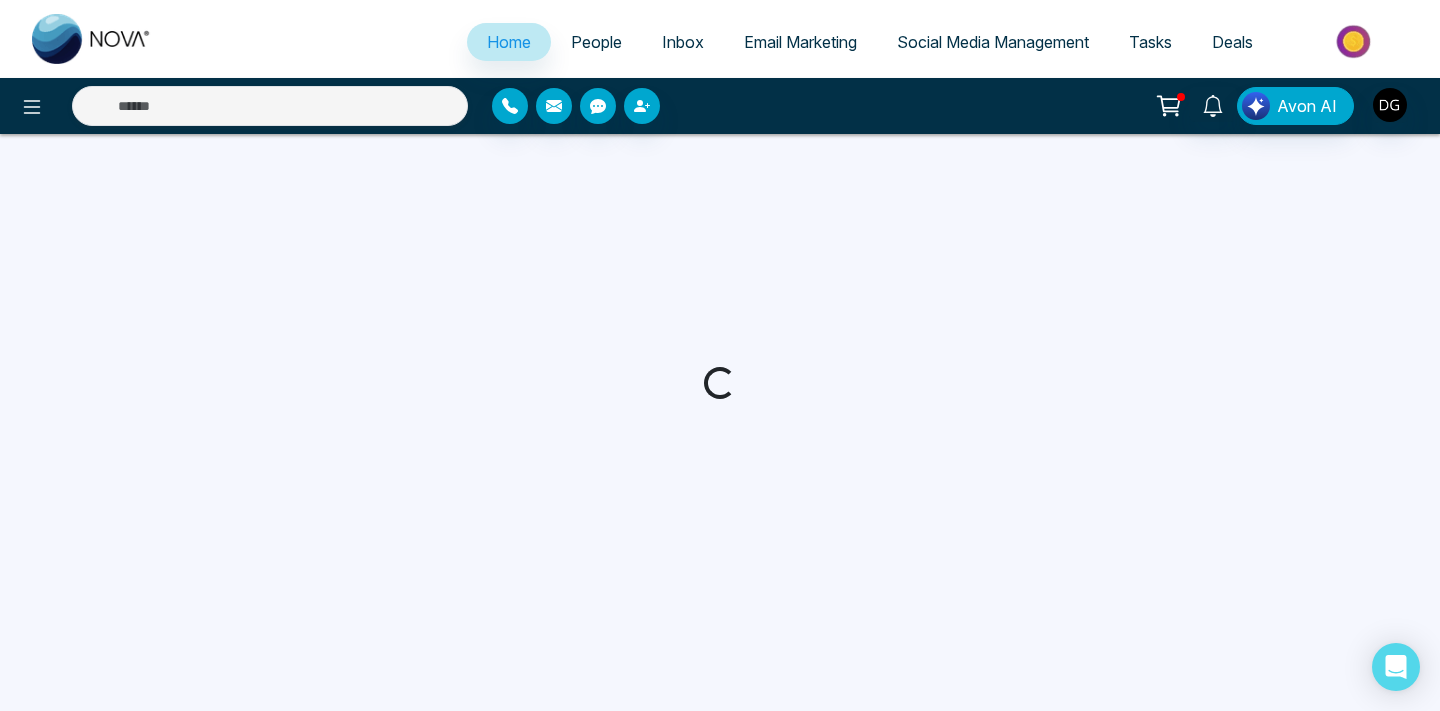 select on "*" 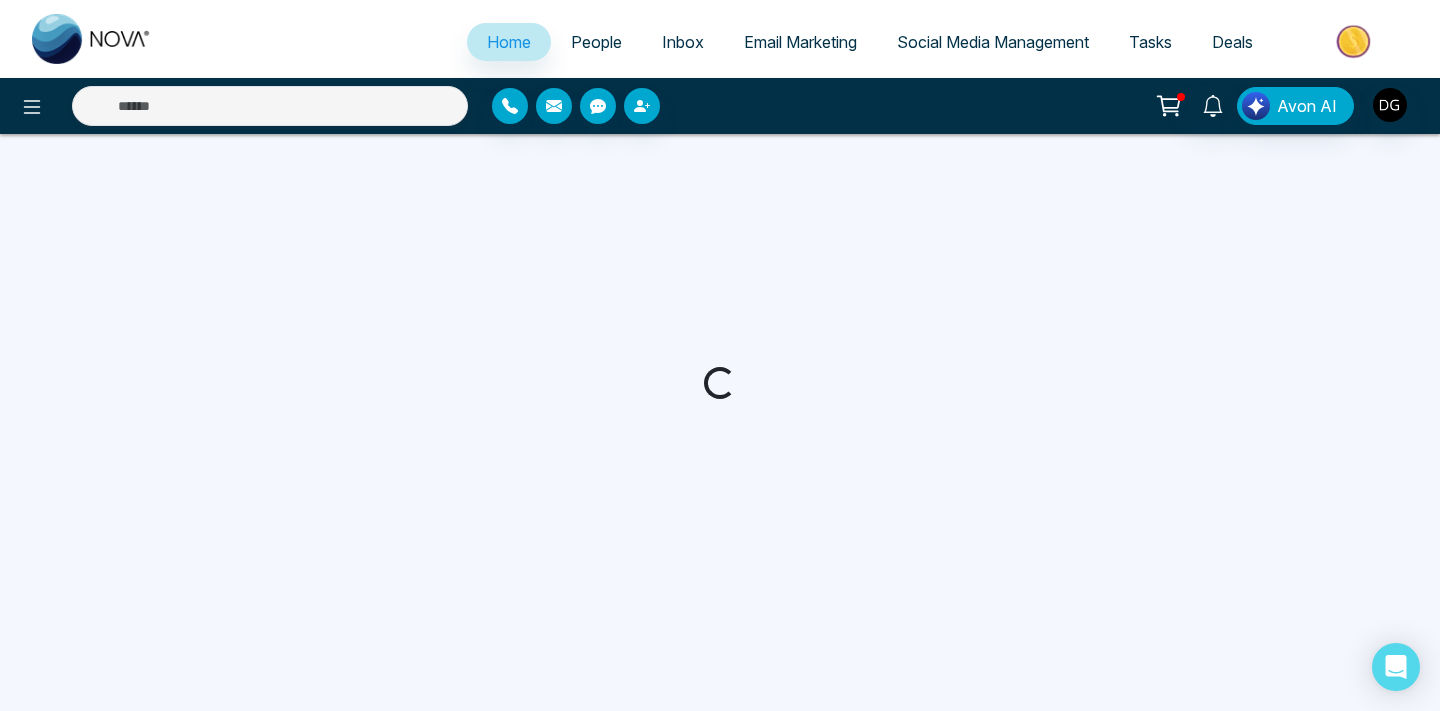select on "*" 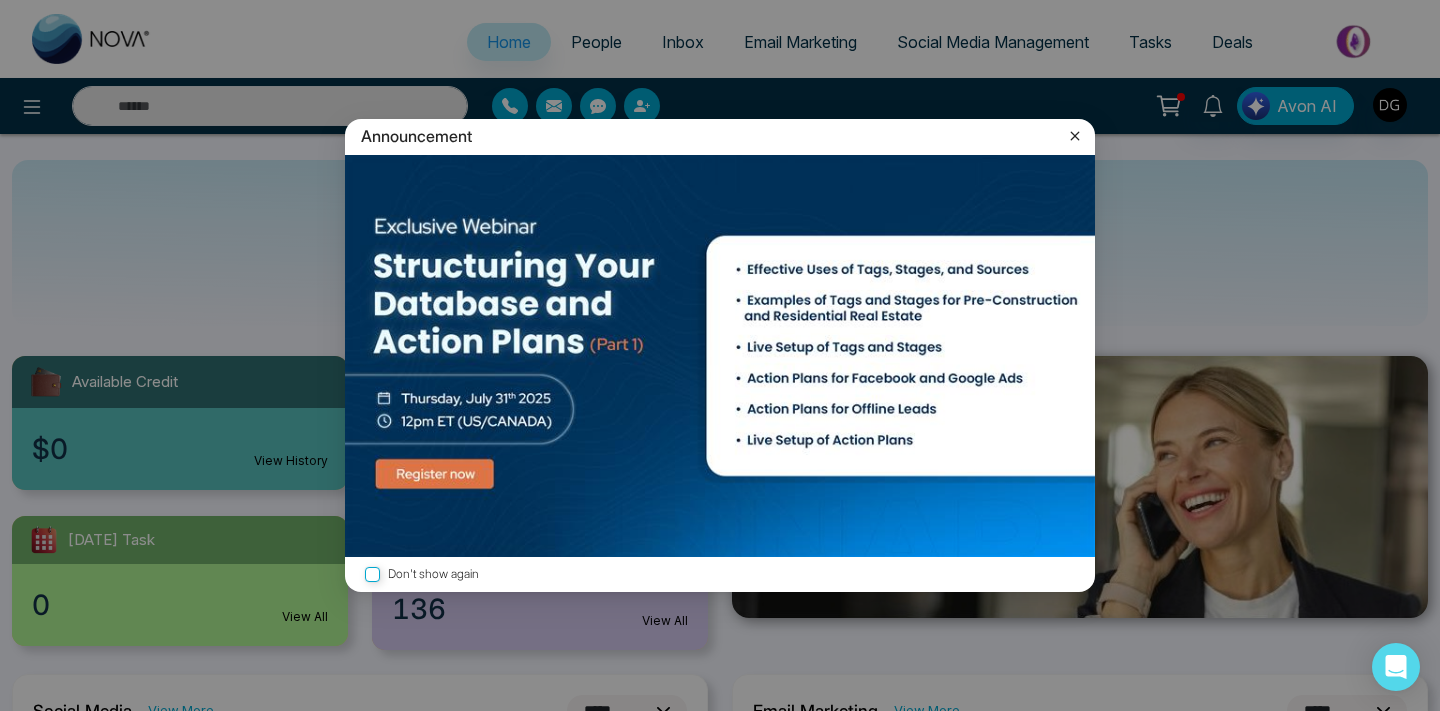 click 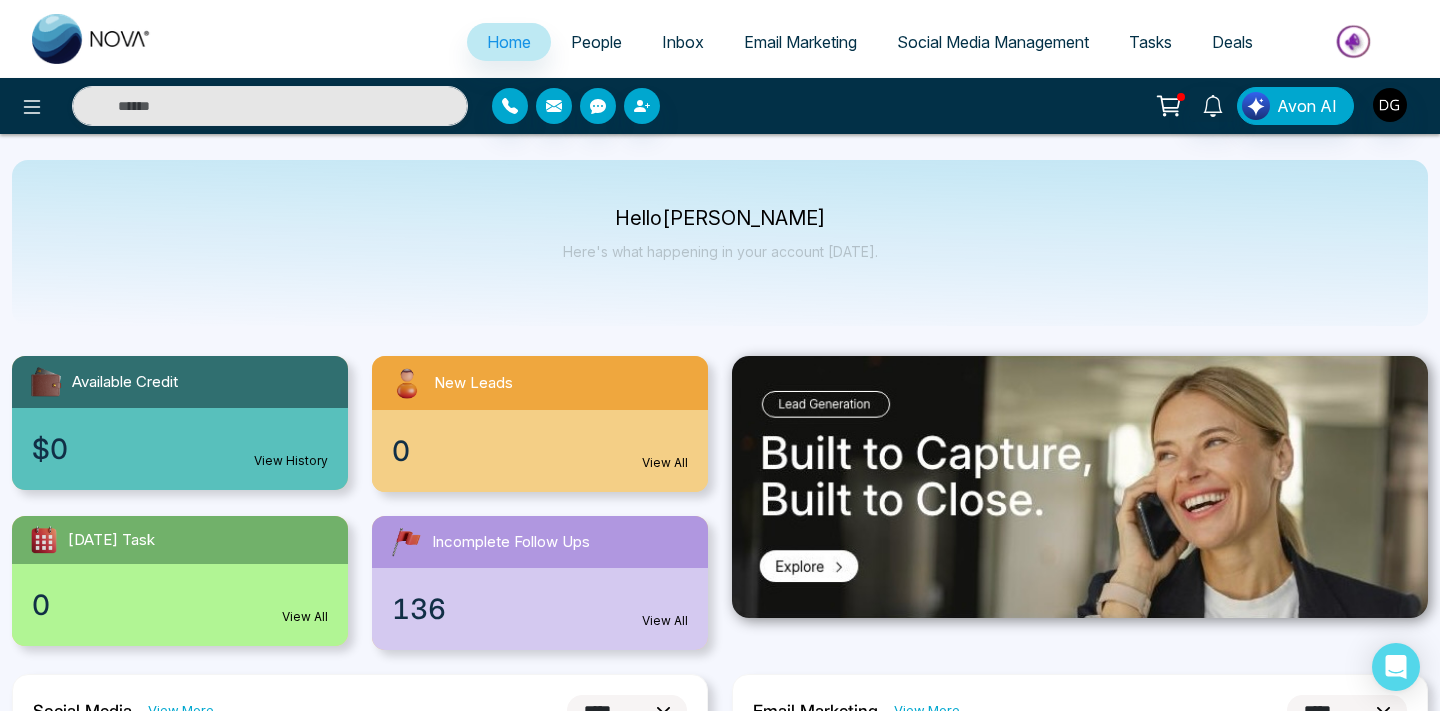 click on "People" at bounding box center (596, 42) 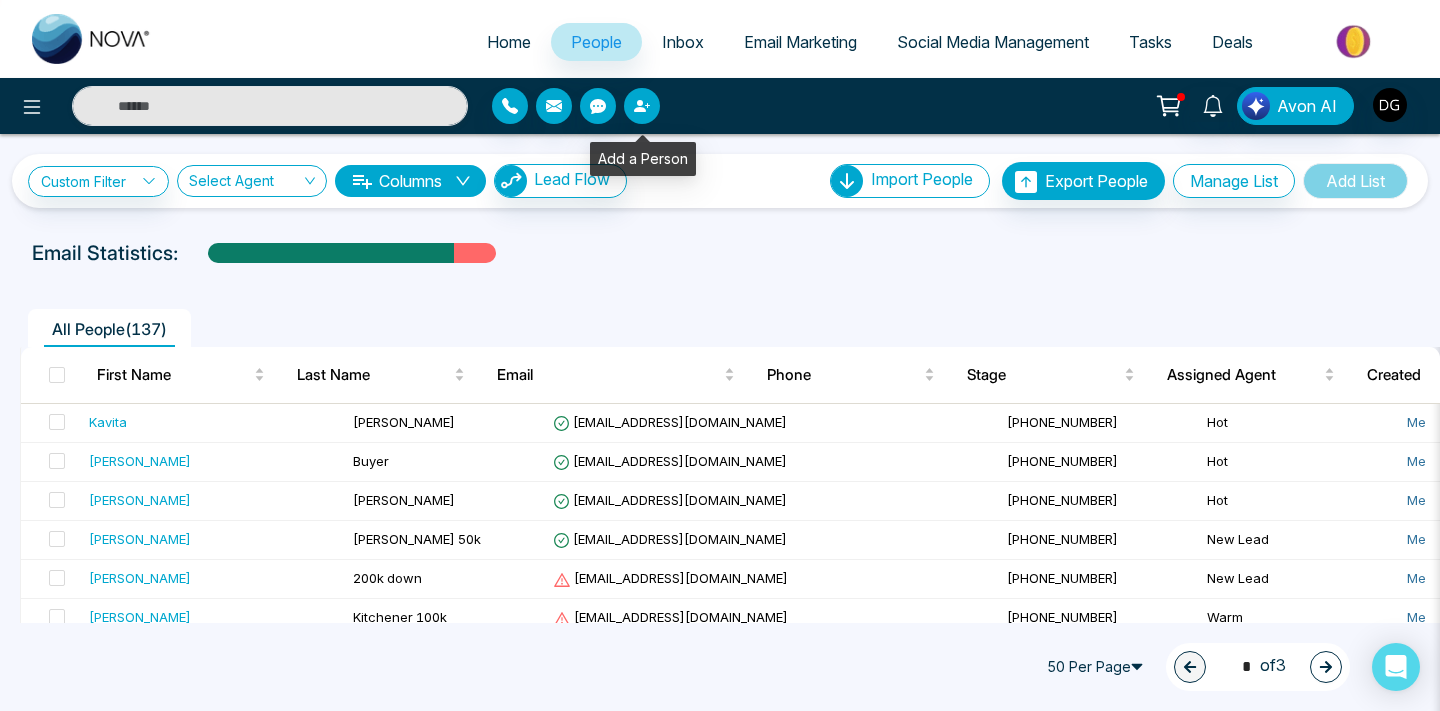 click 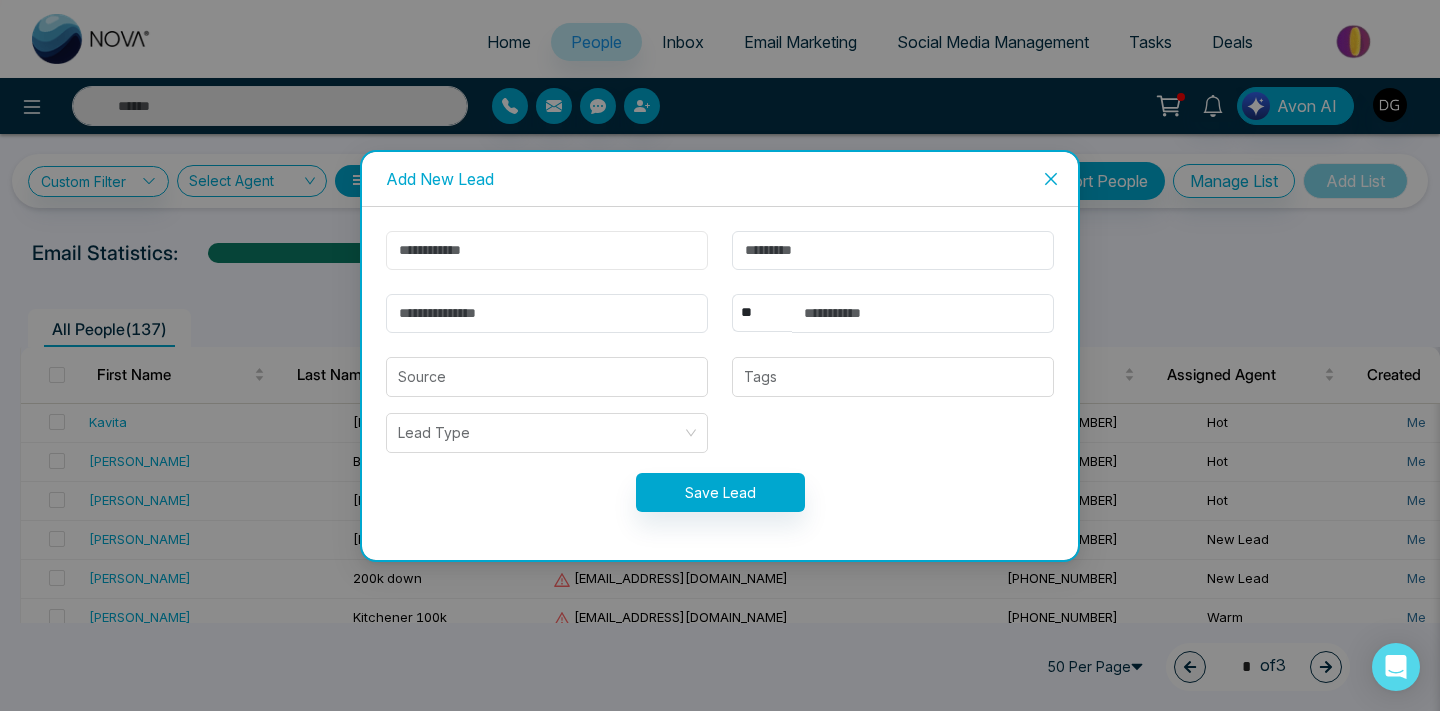 click at bounding box center (547, 250) 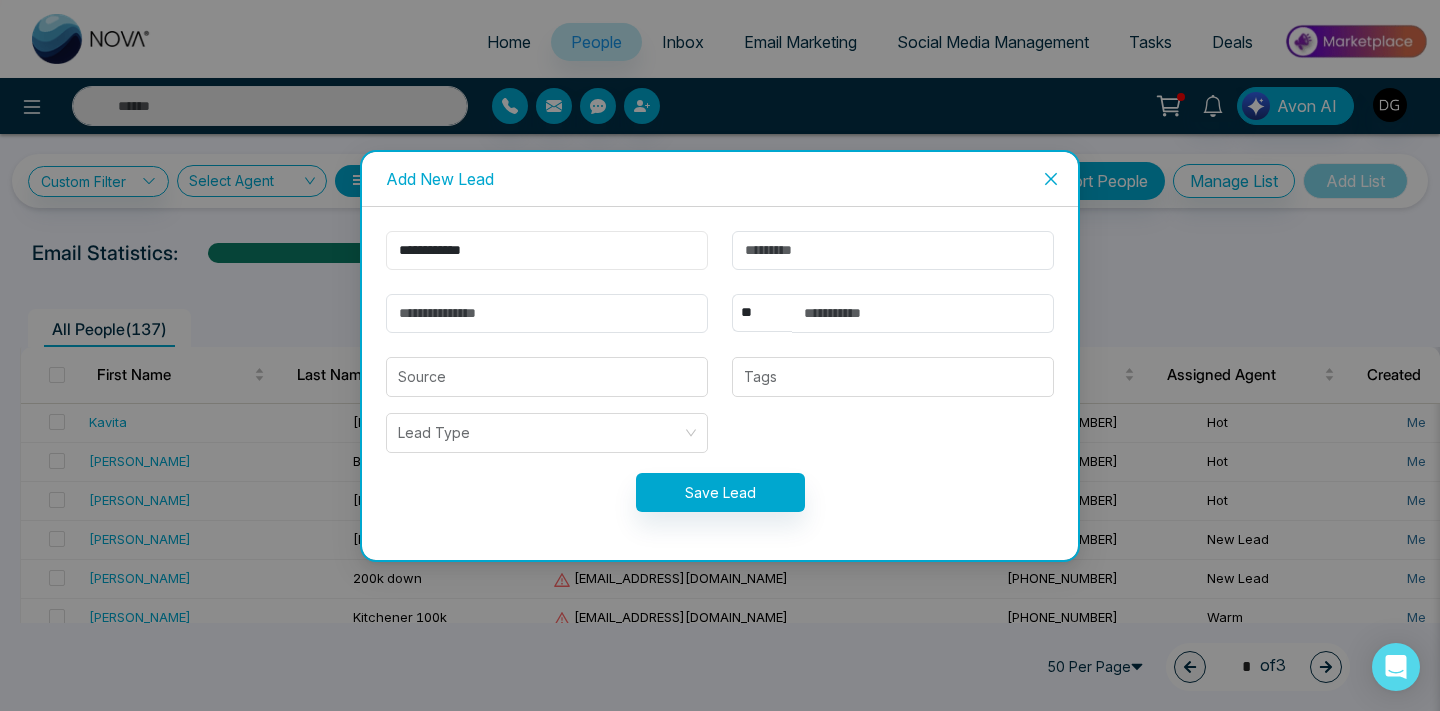 type on "**********" 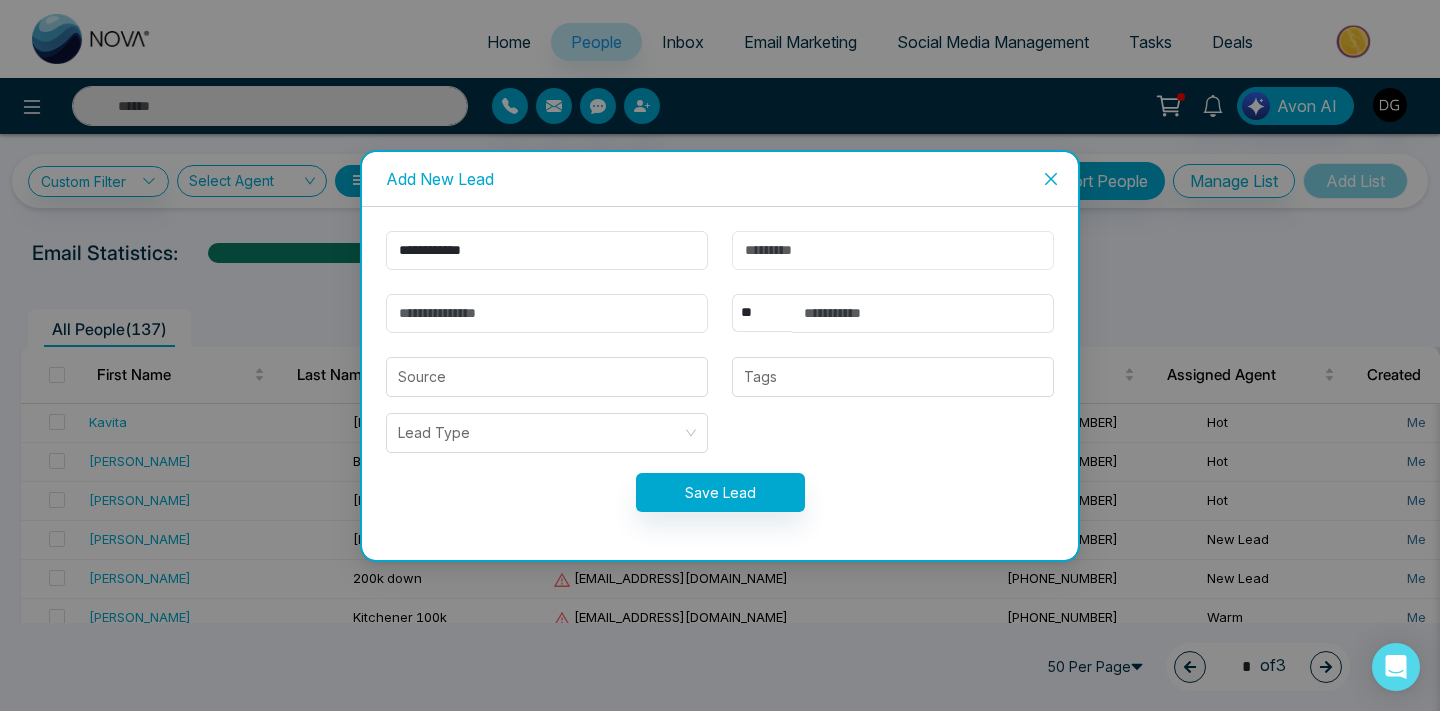 click at bounding box center (893, 250) 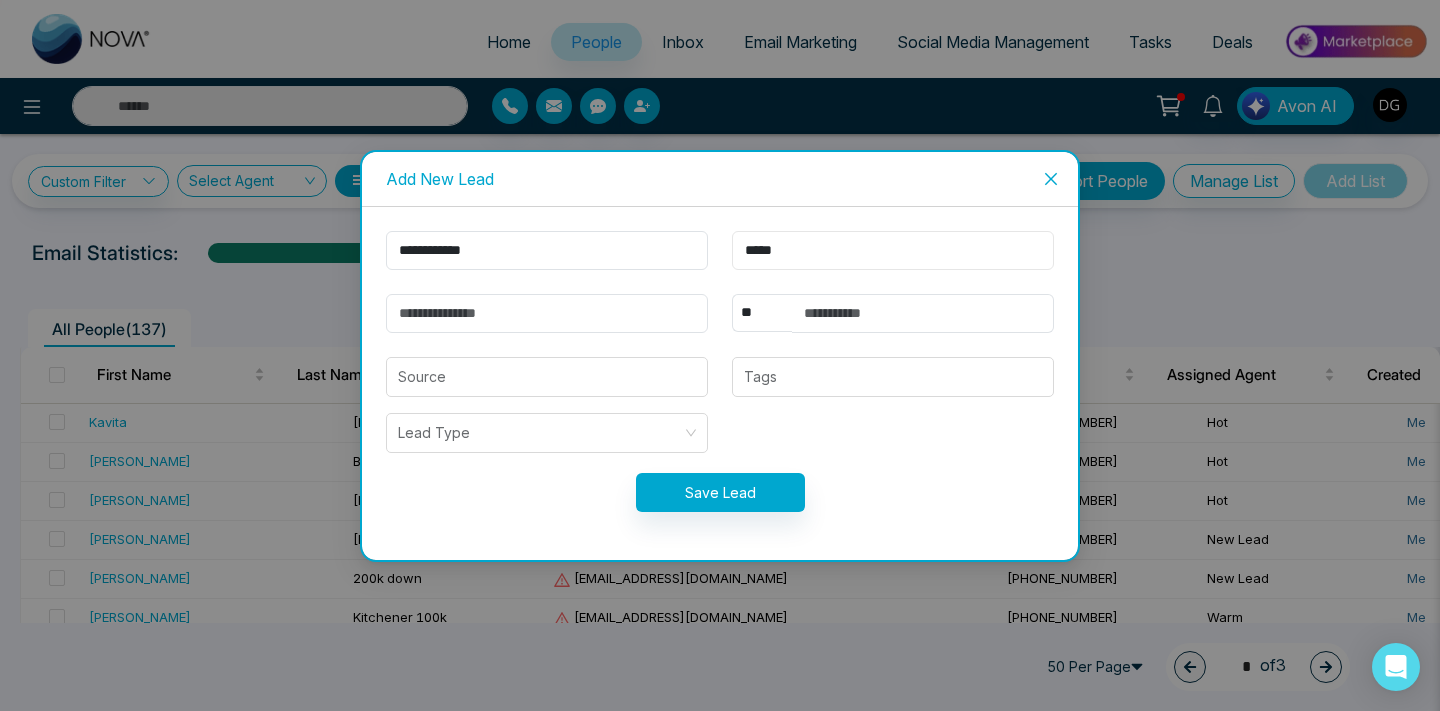 type on "*****" 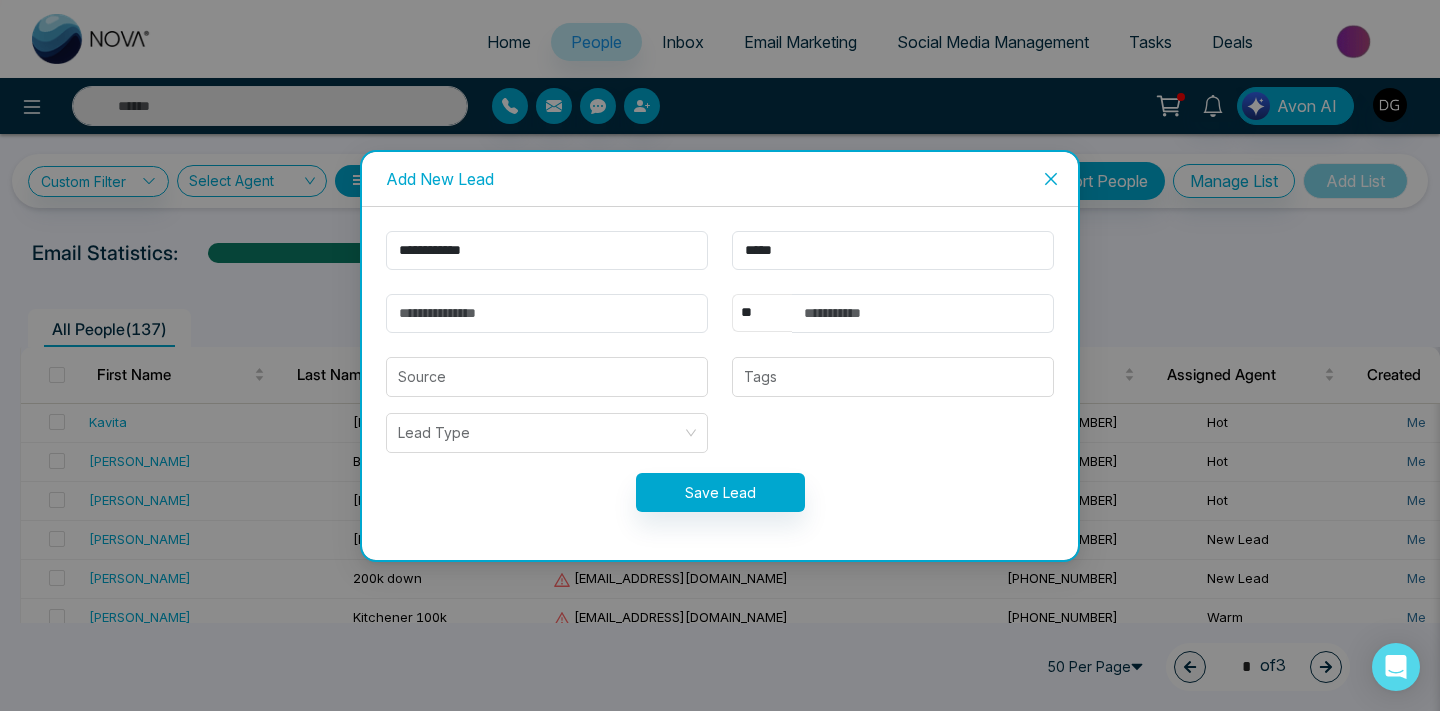click on "** **** *** *** *** **** ***" at bounding box center [762, 313] 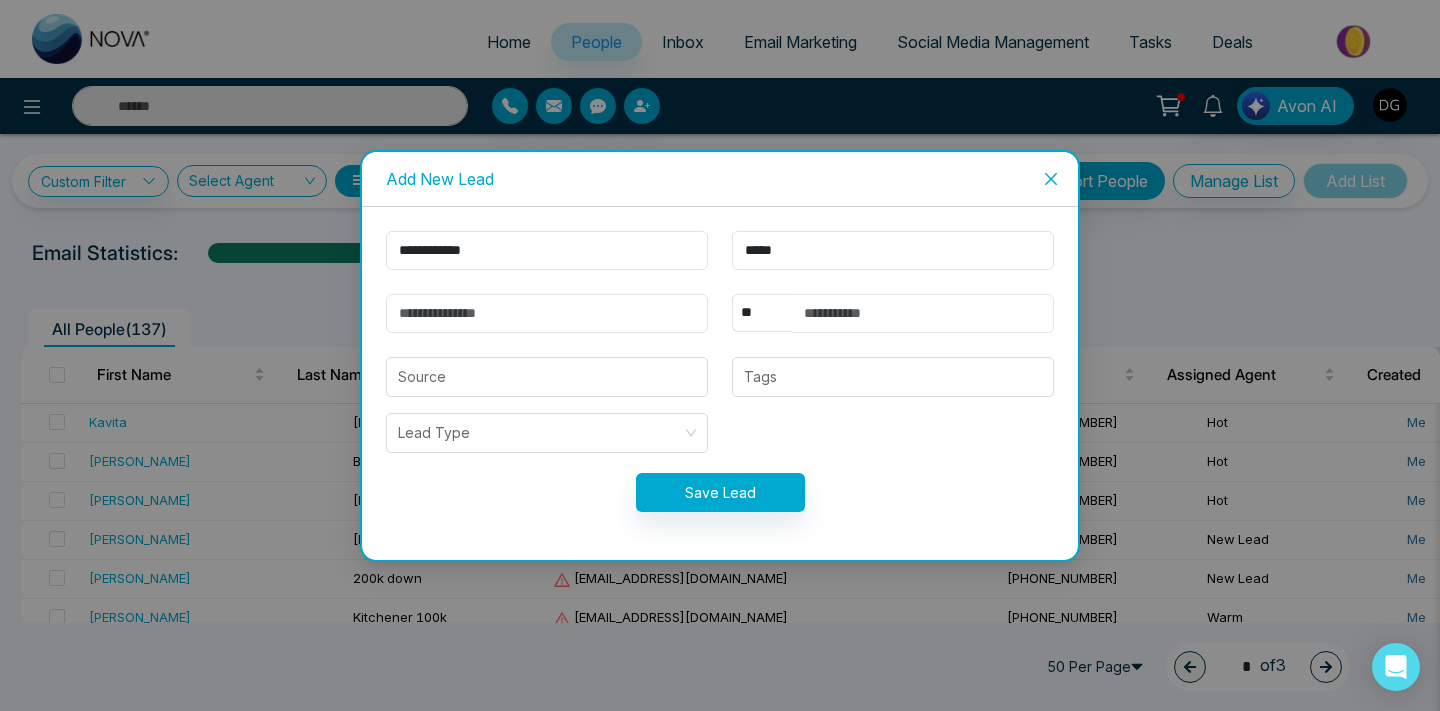 click at bounding box center (923, 313) 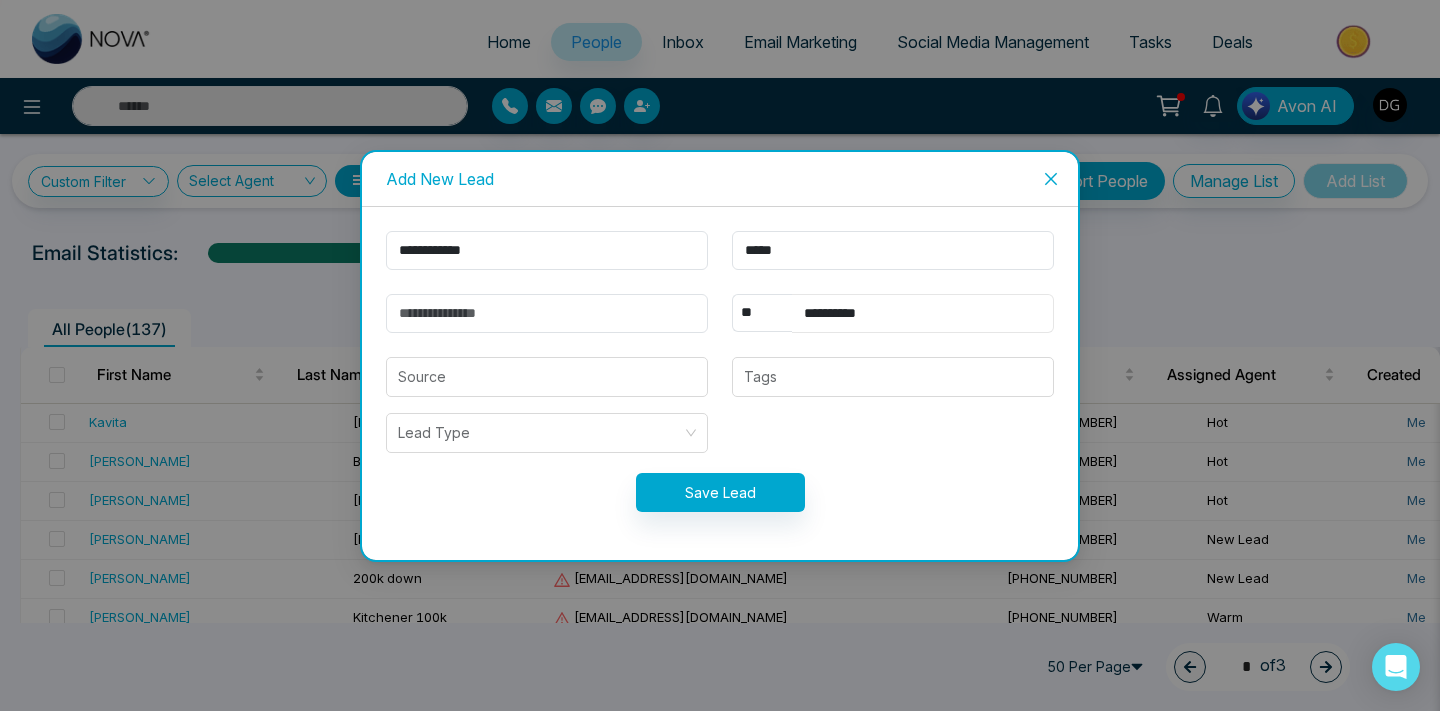 type on "**********" 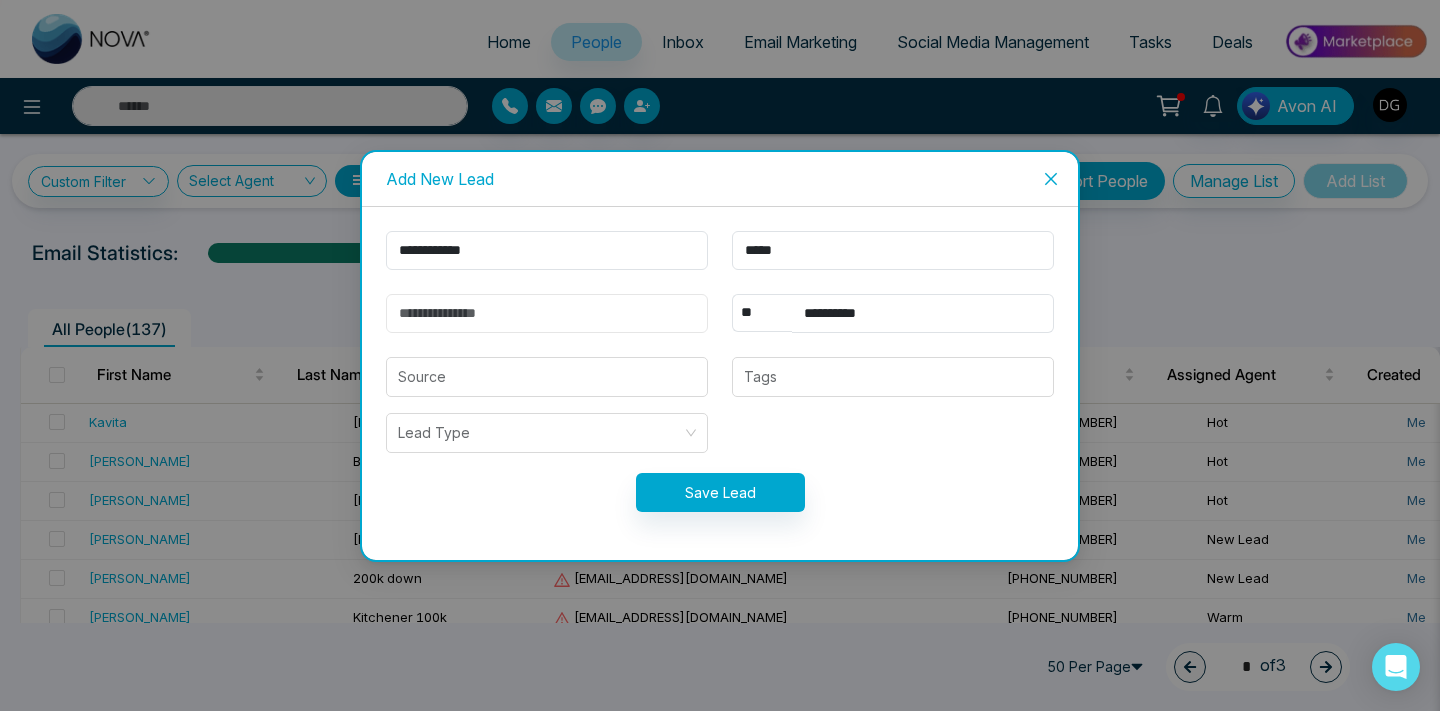 click at bounding box center [547, 313] 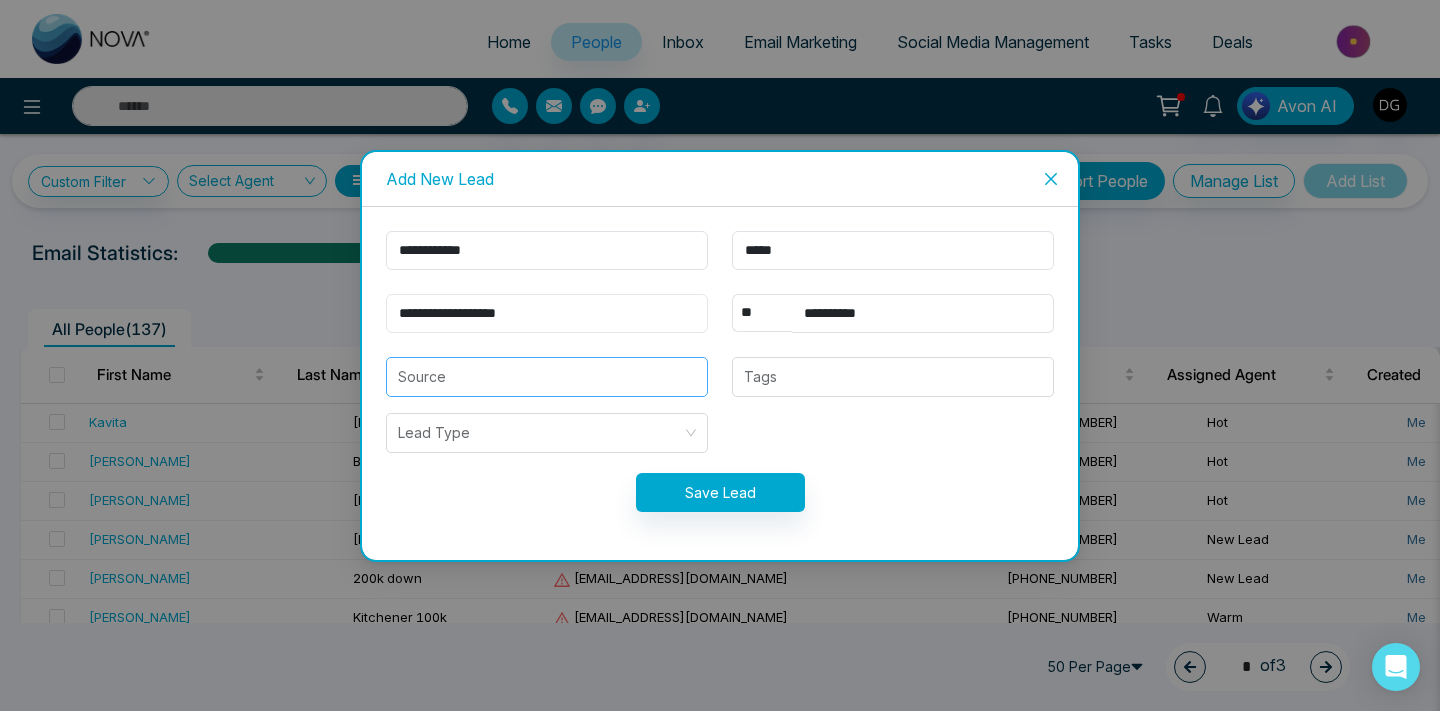 type on "**********" 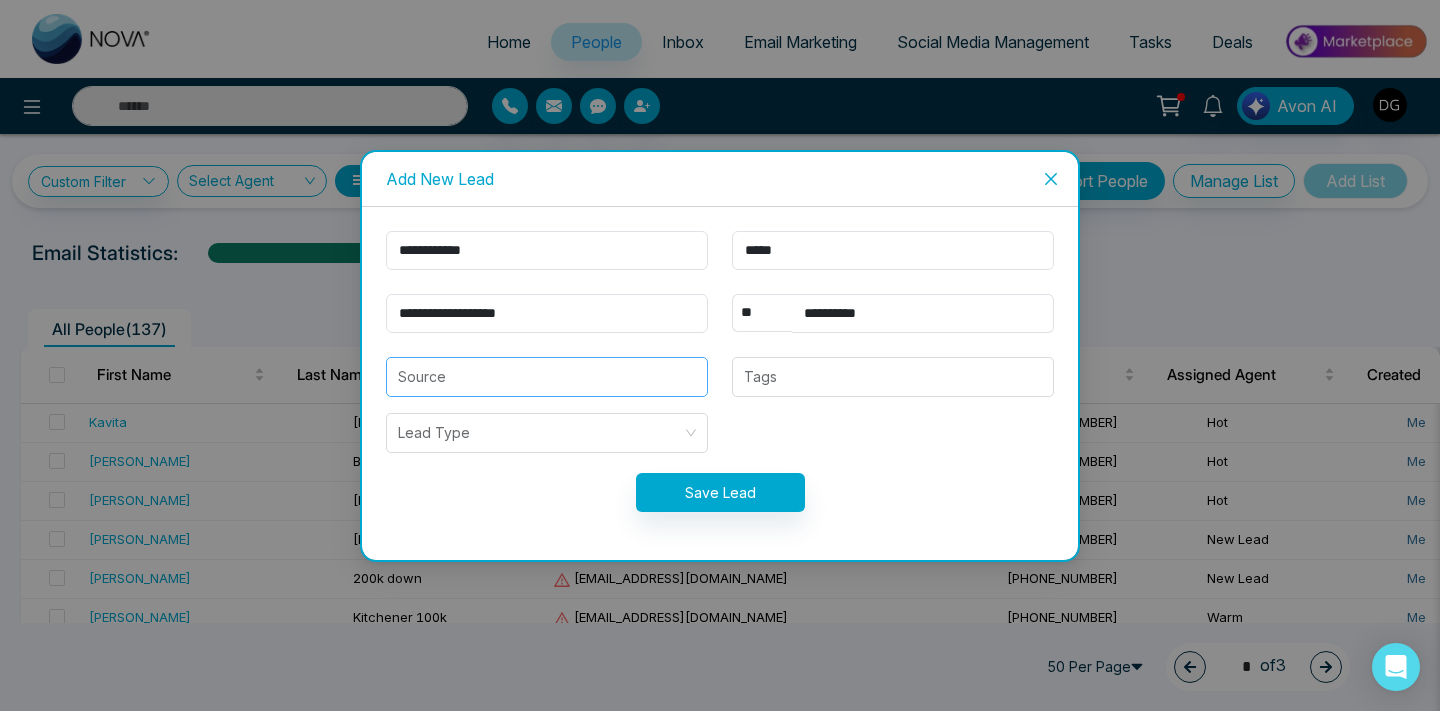 click at bounding box center [547, 377] 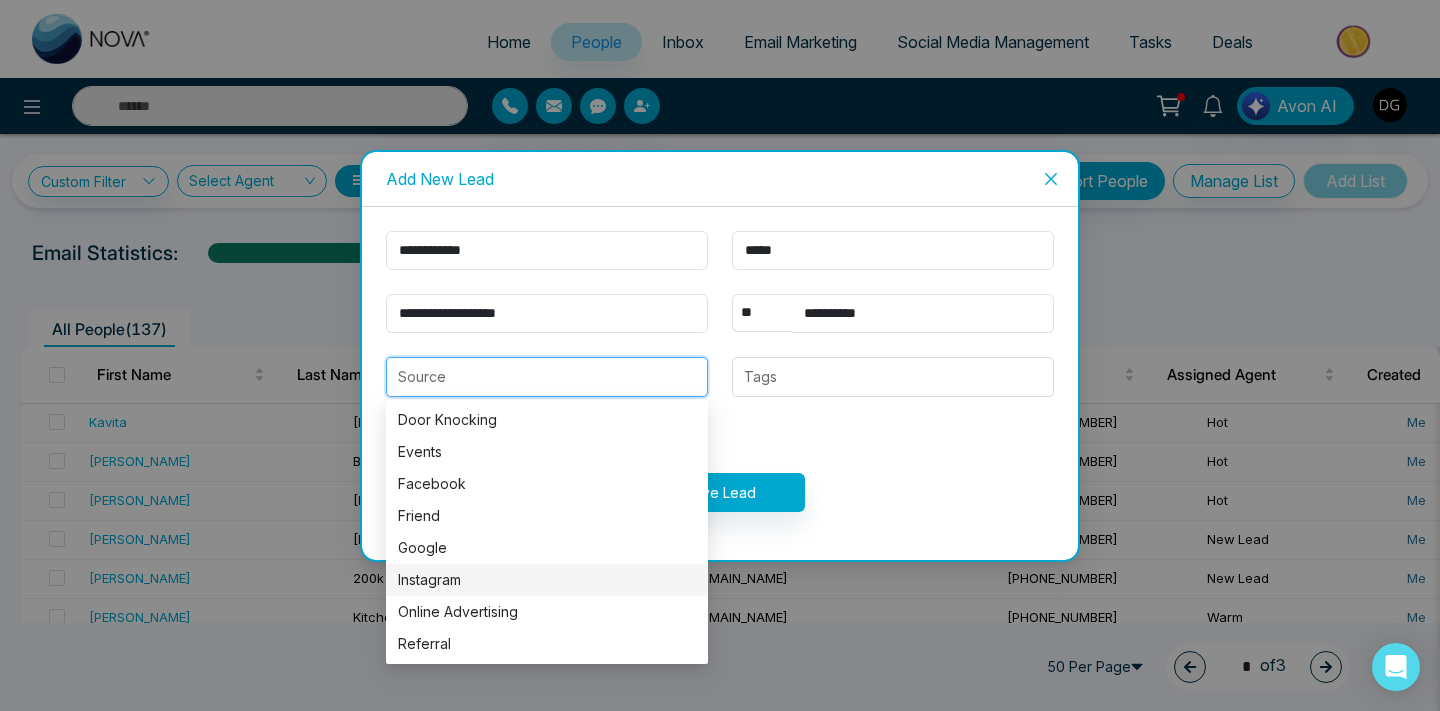 click on "Instagram" at bounding box center [547, 580] 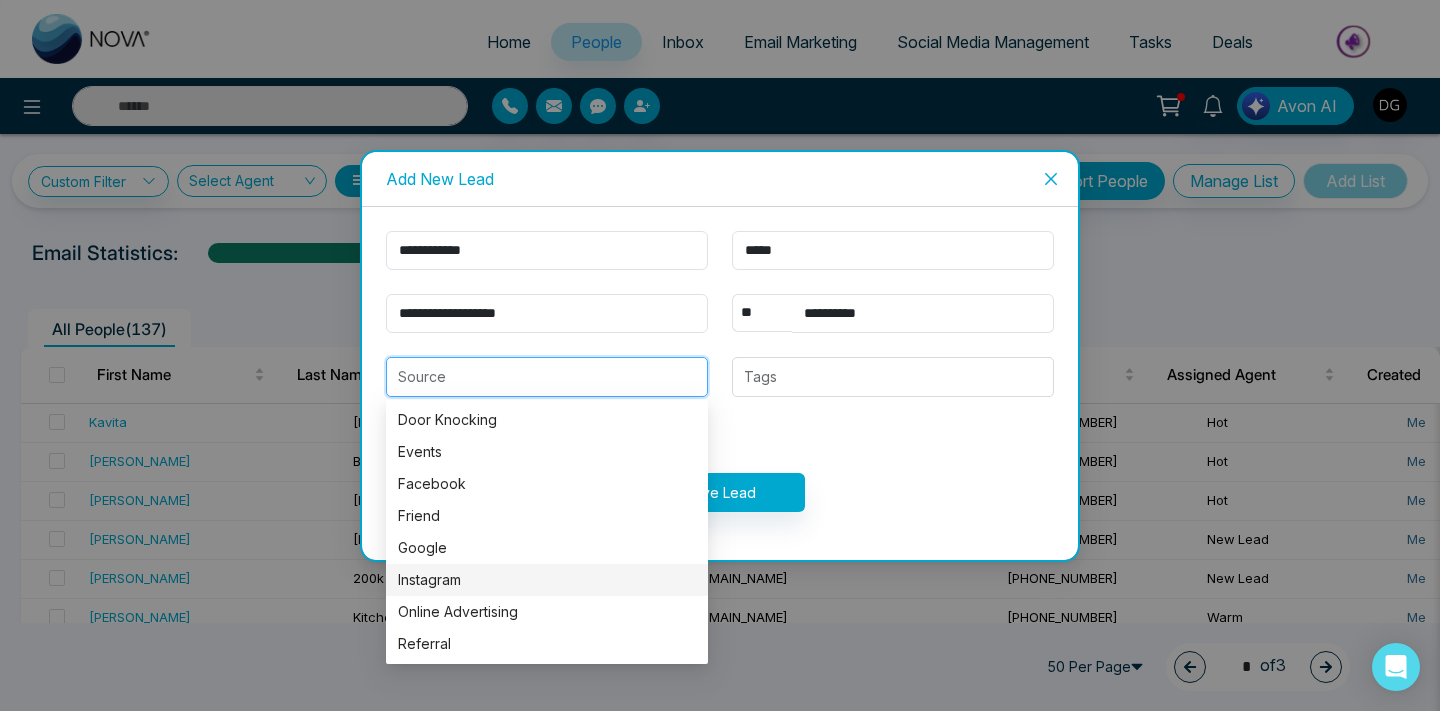 type on "*********" 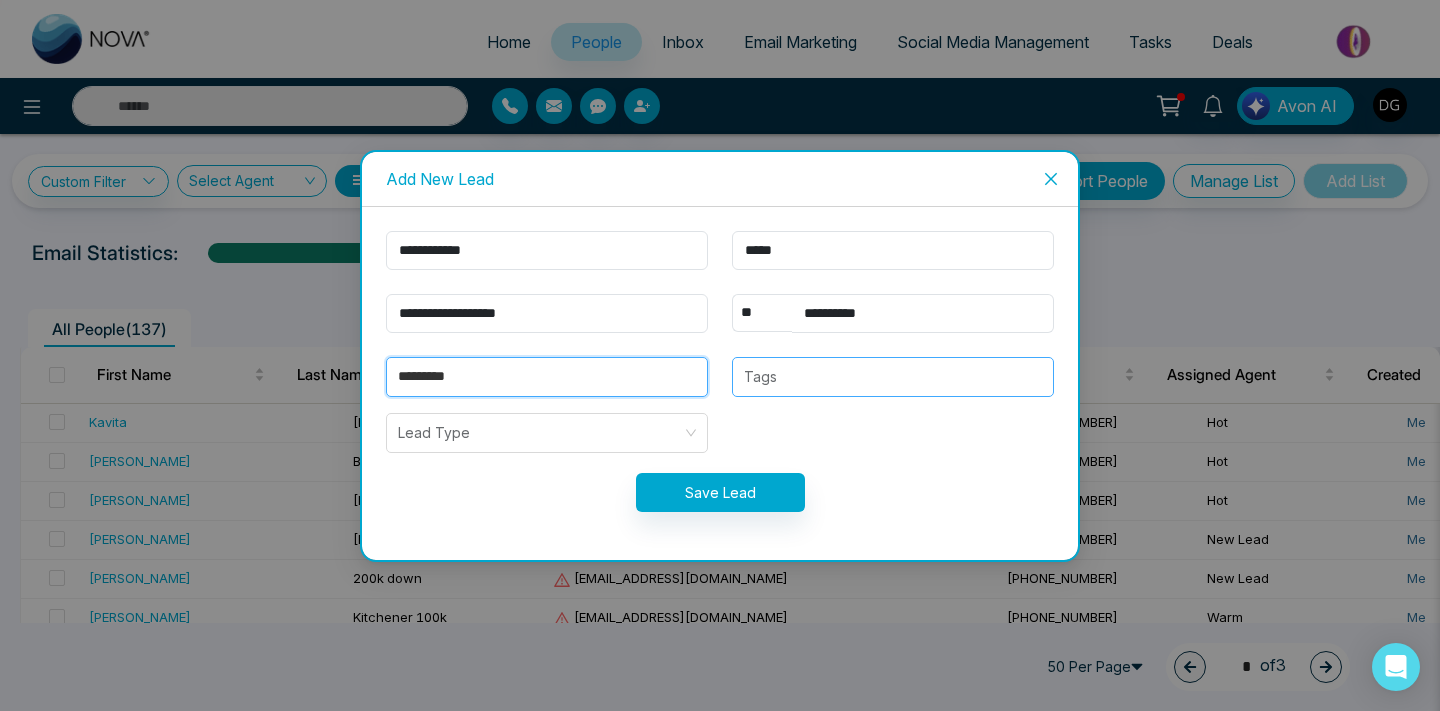 click at bounding box center [893, 377] 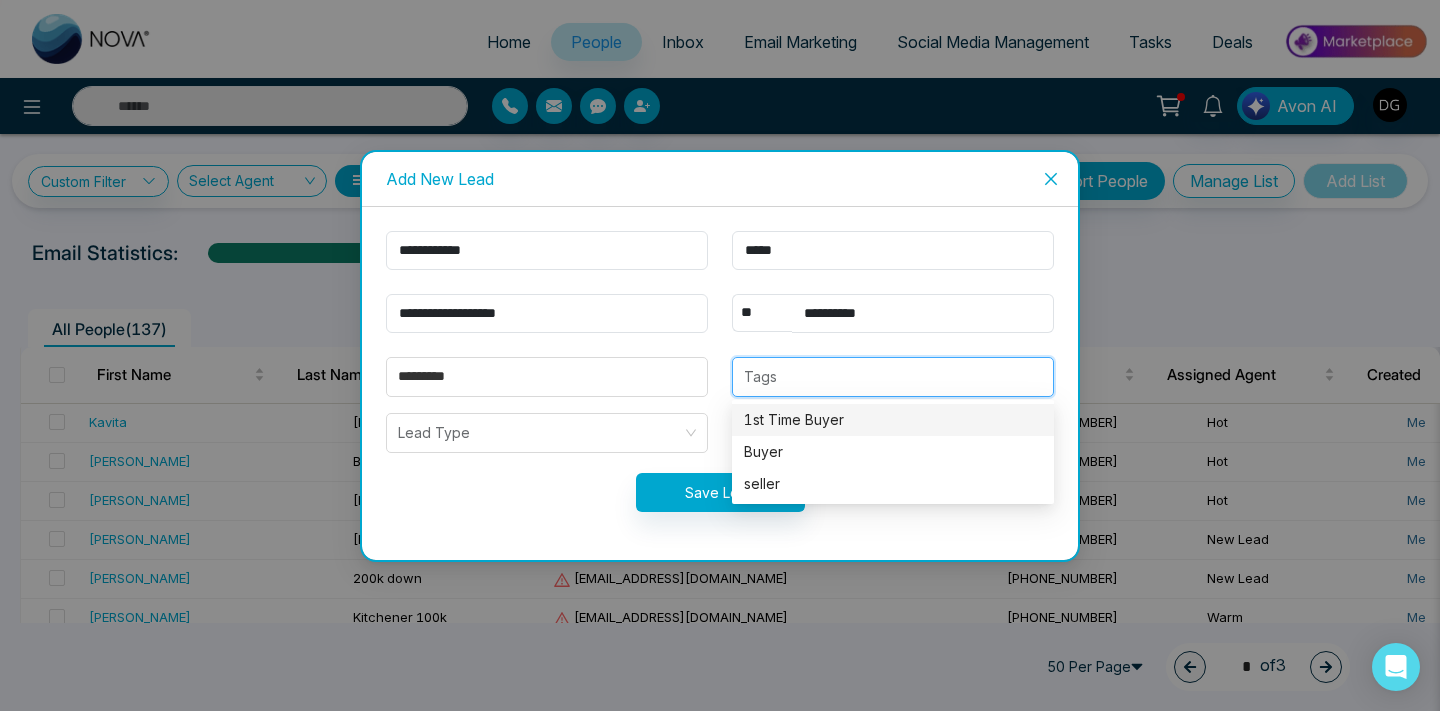 click on "1st Time Buyer" at bounding box center (893, 420) 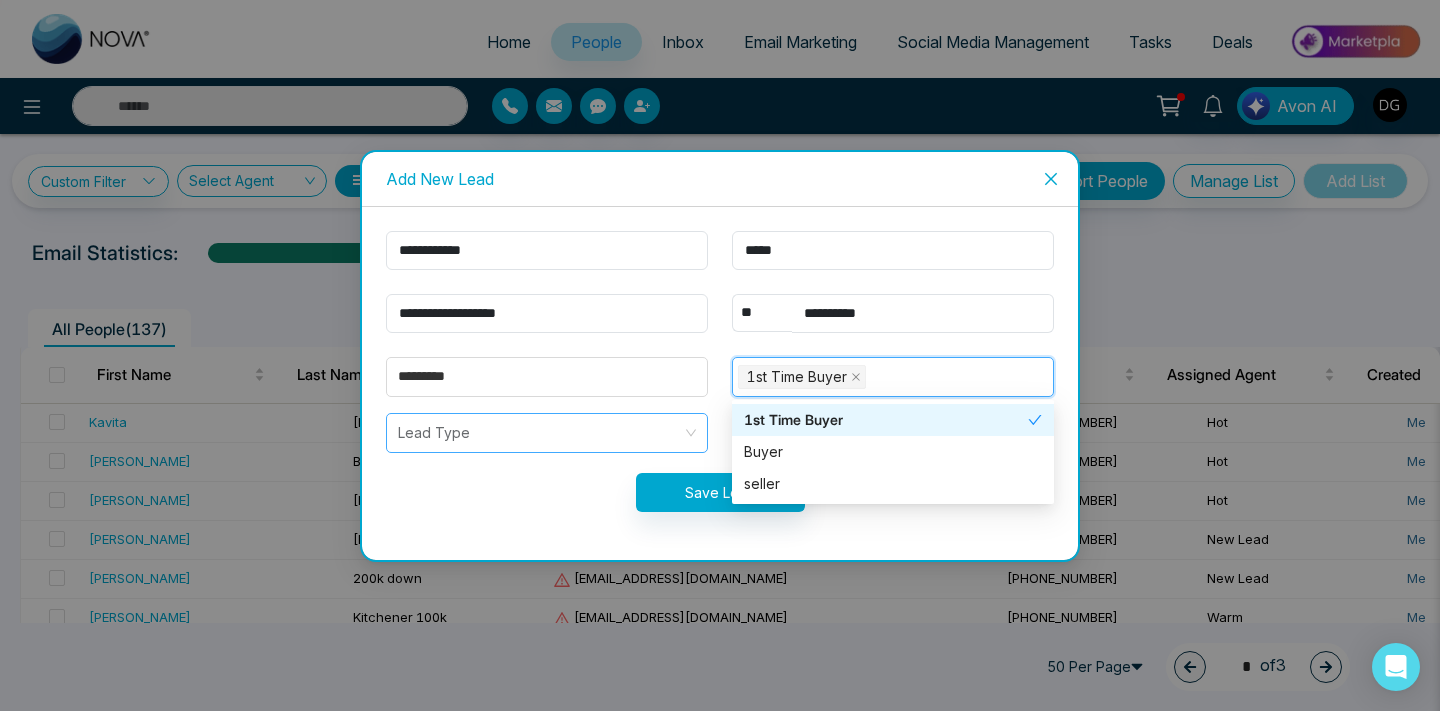 click at bounding box center [540, 433] 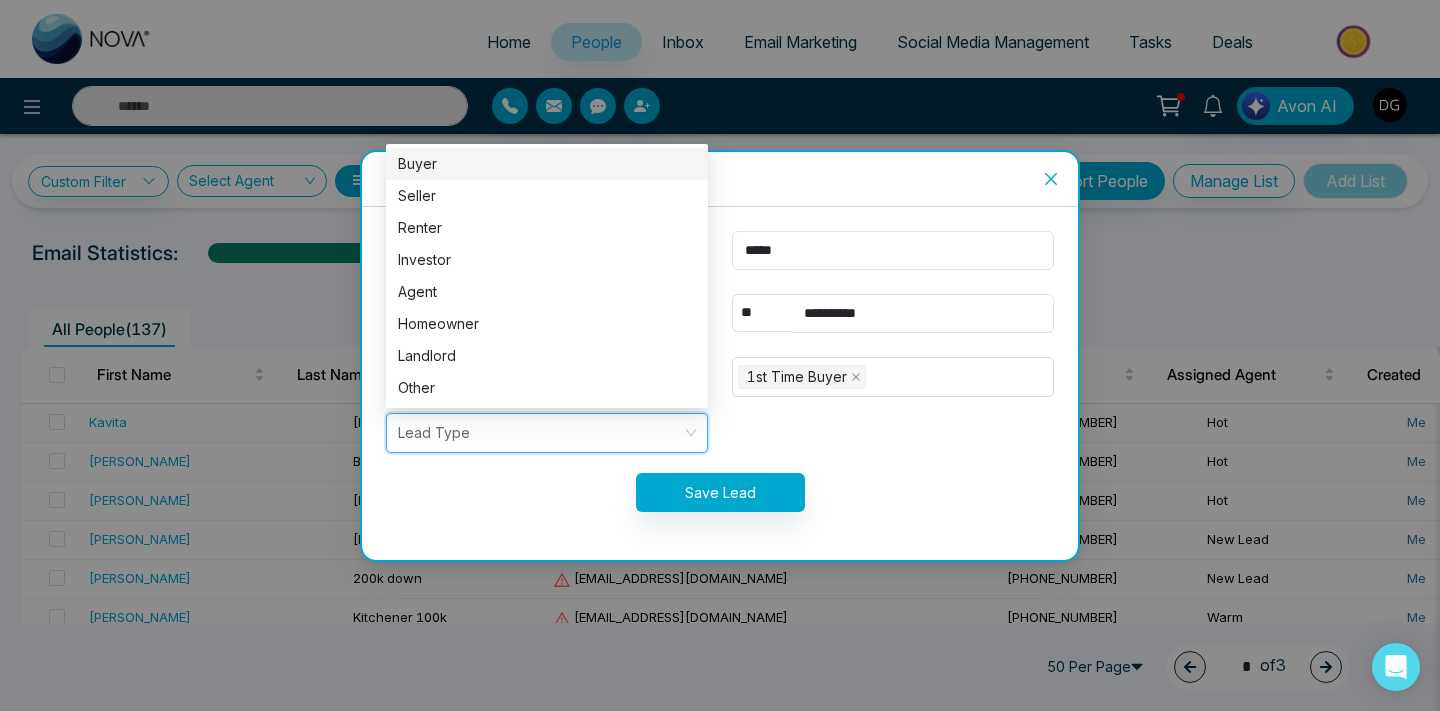 click on "Buyer" at bounding box center (547, 164) 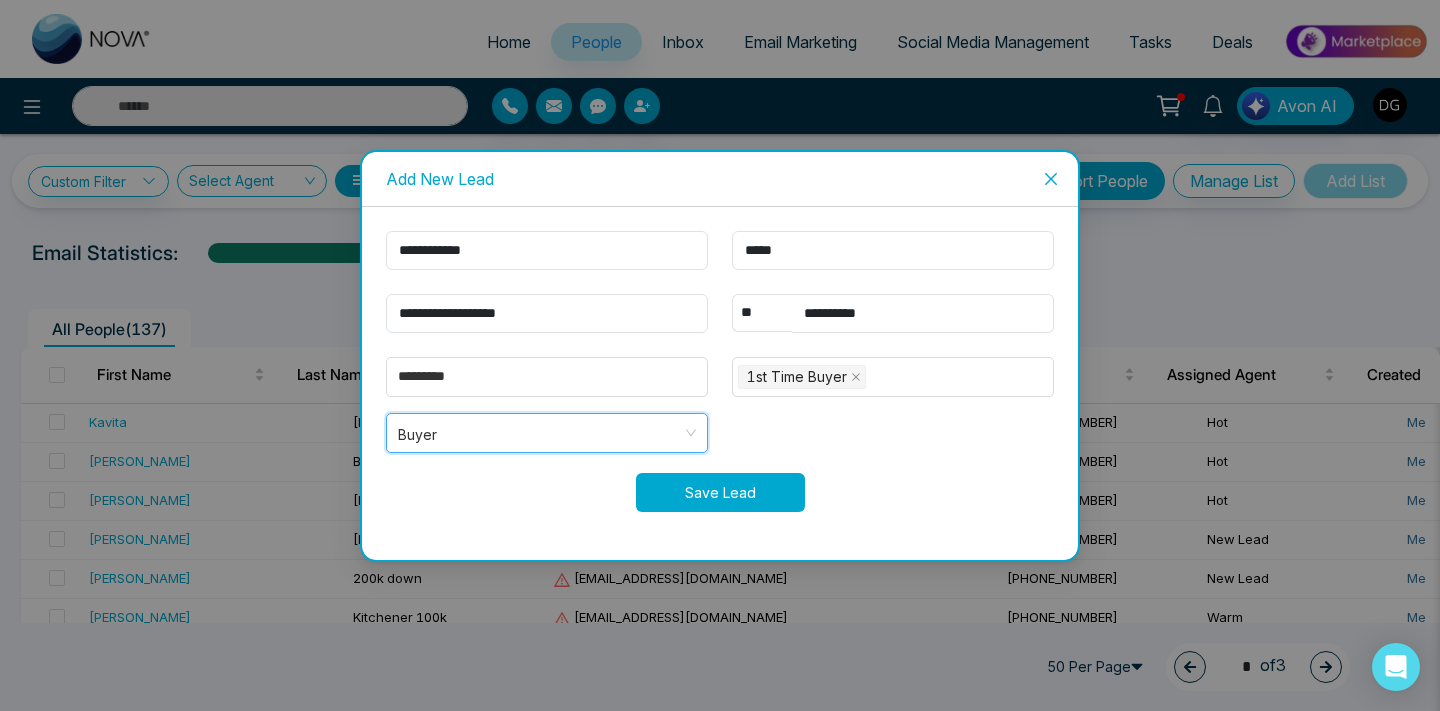 click on "Save Lead" at bounding box center (720, 492) 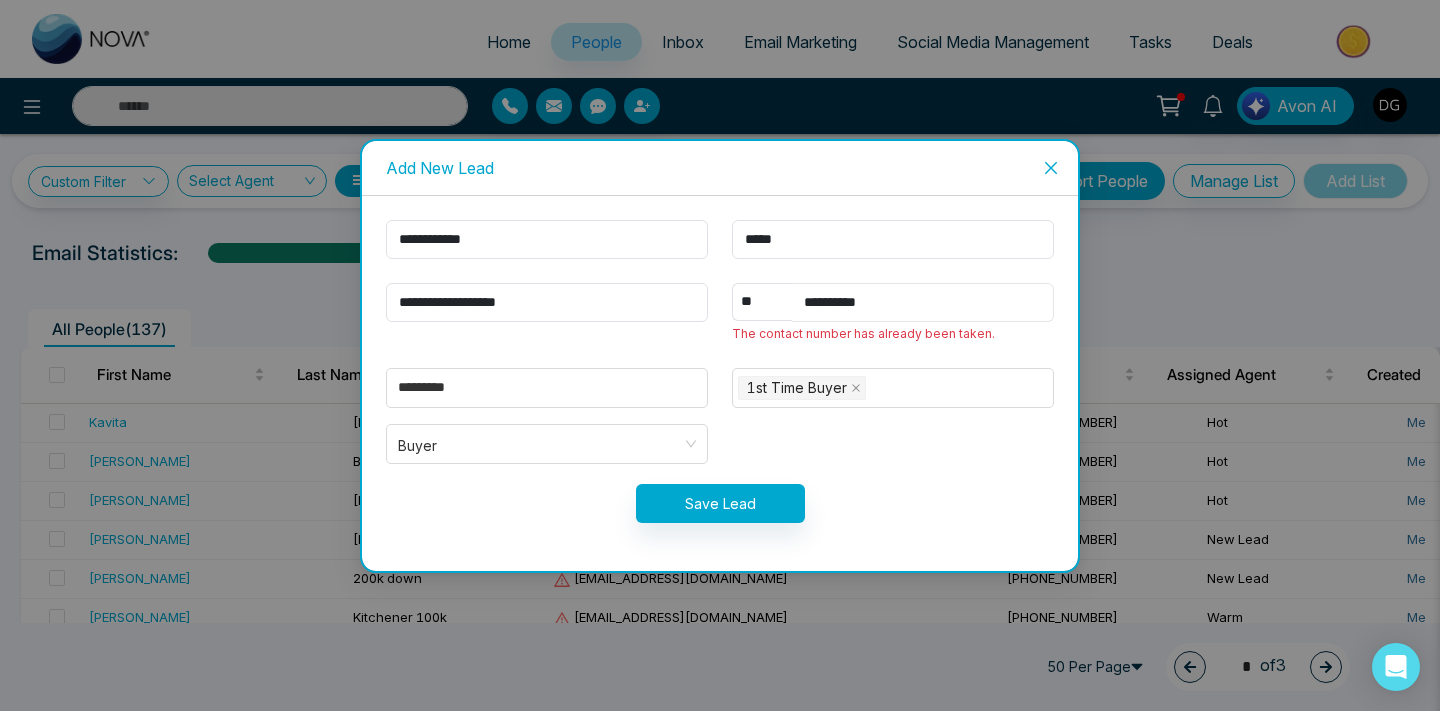 click on "**********" at bounding box center (923, 302) 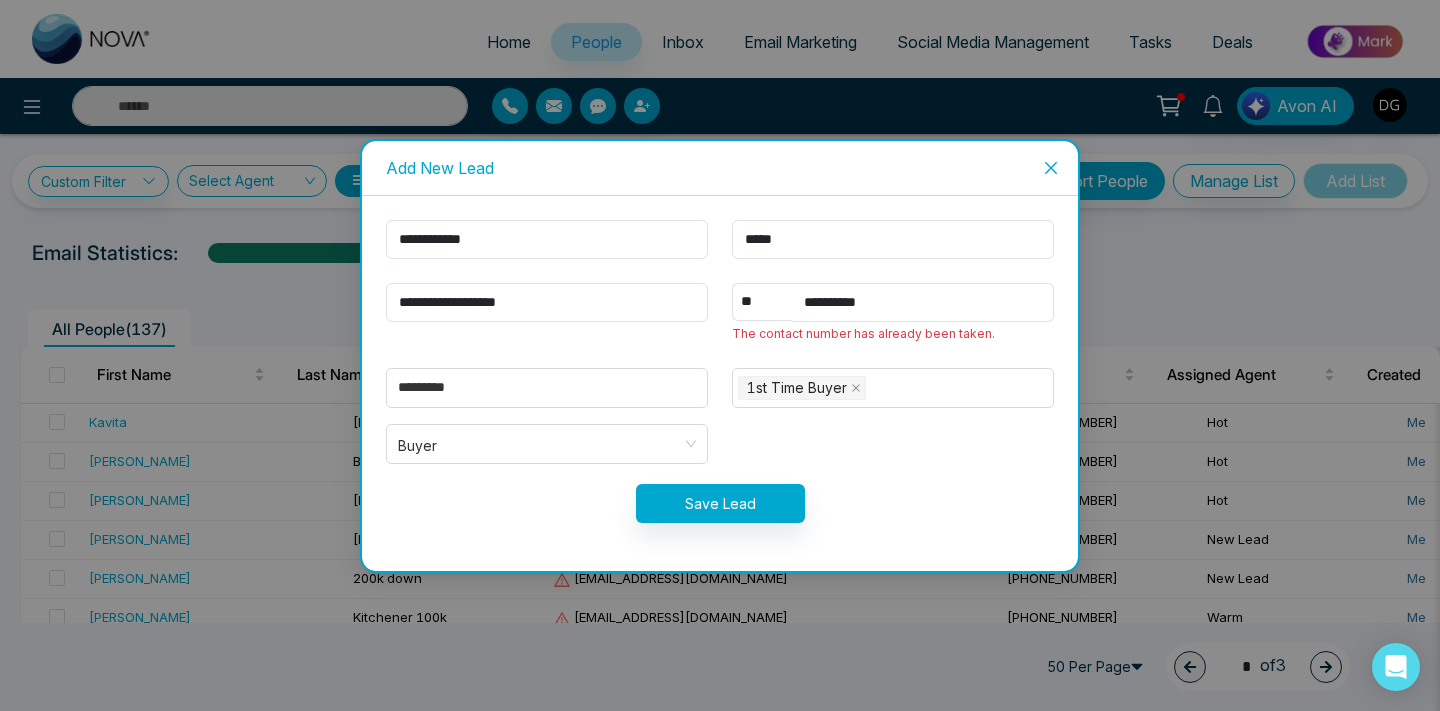 click 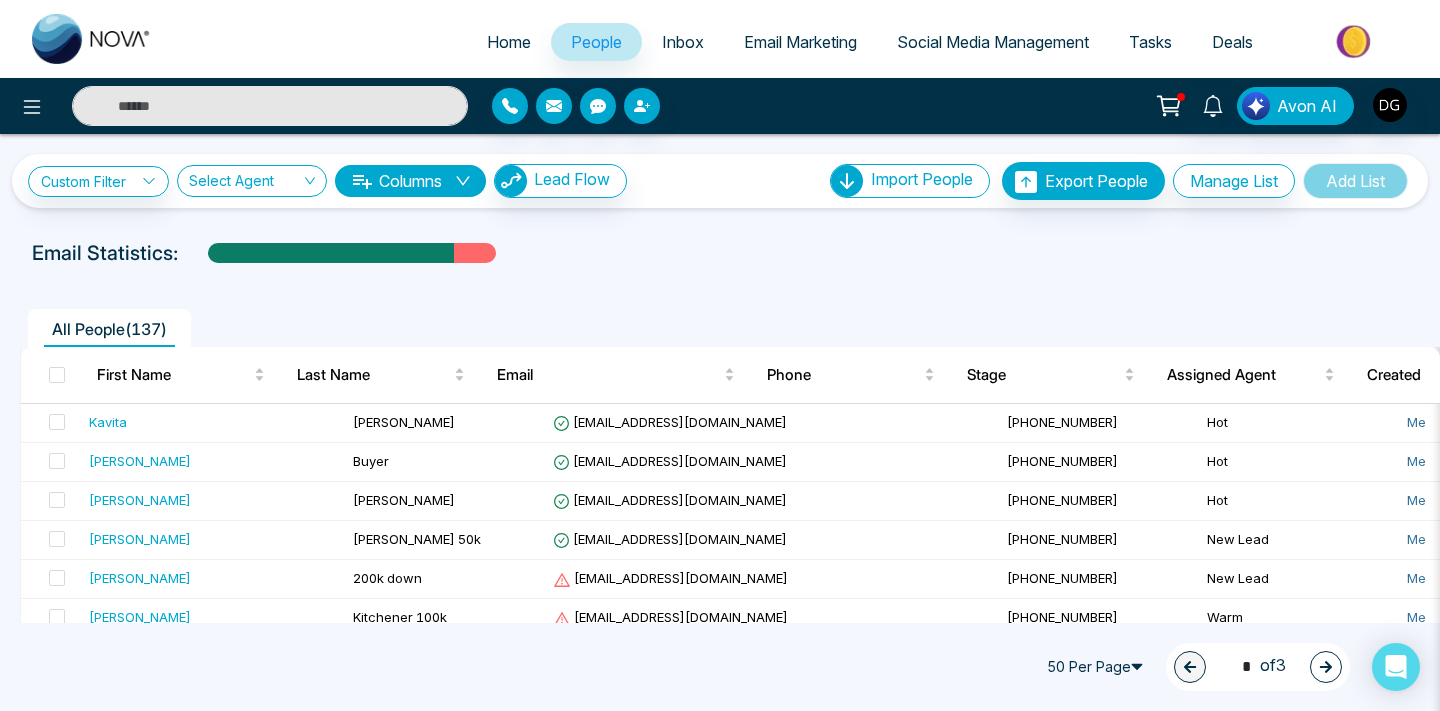 click at bounding box center (270, 106) 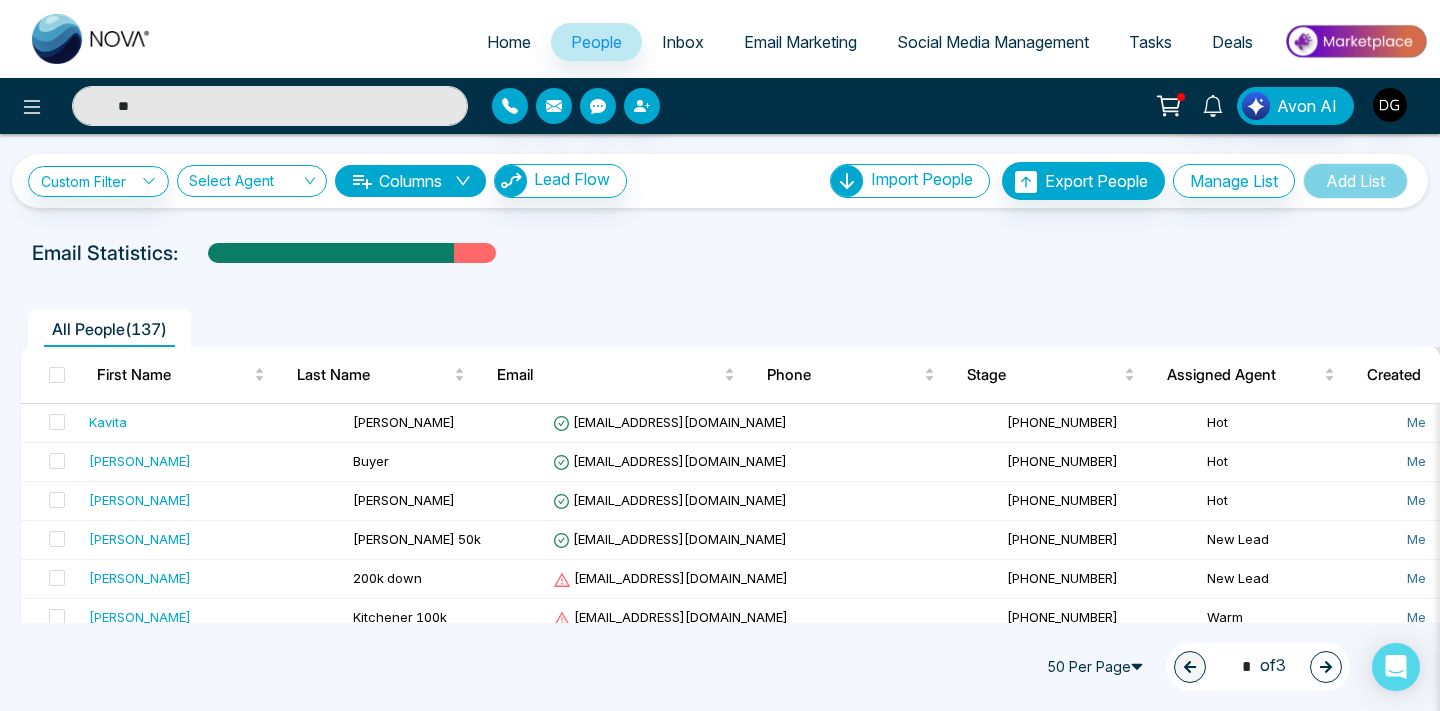 type on "*" 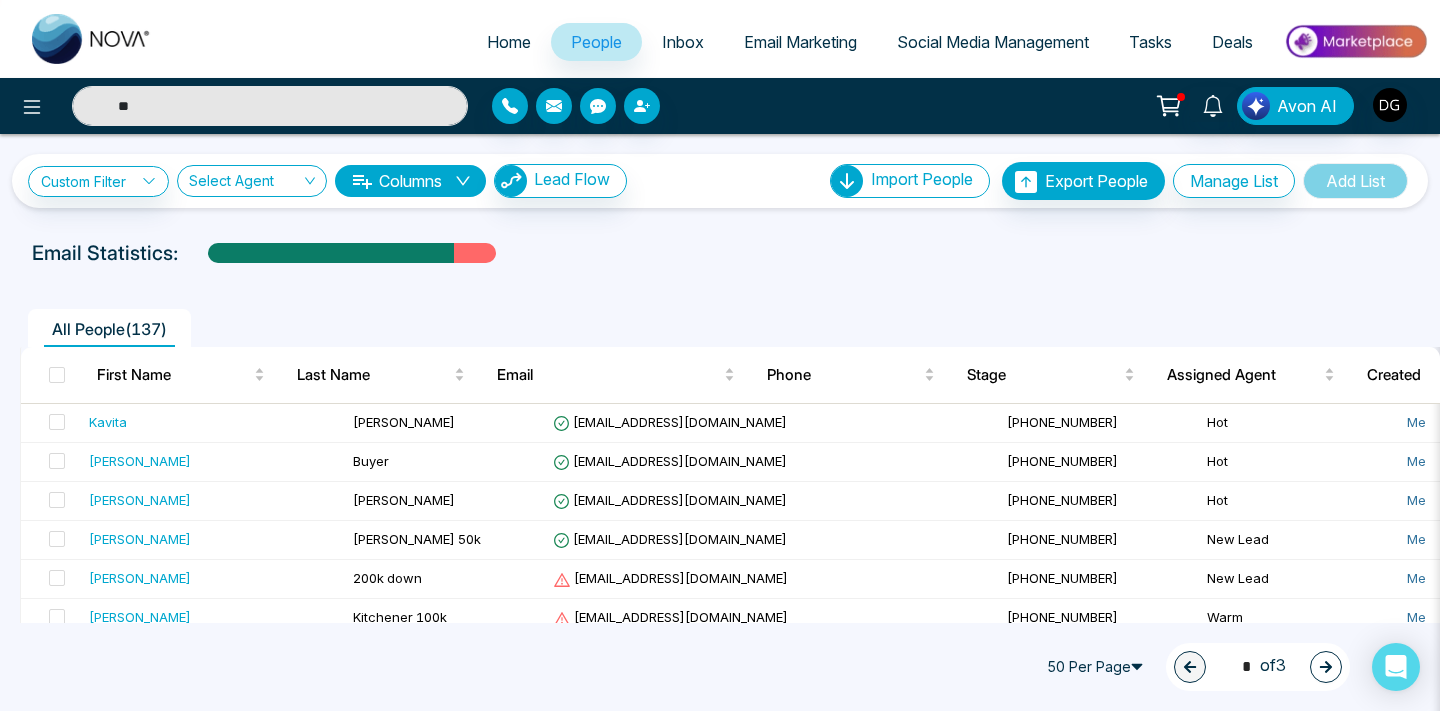 type on "*" 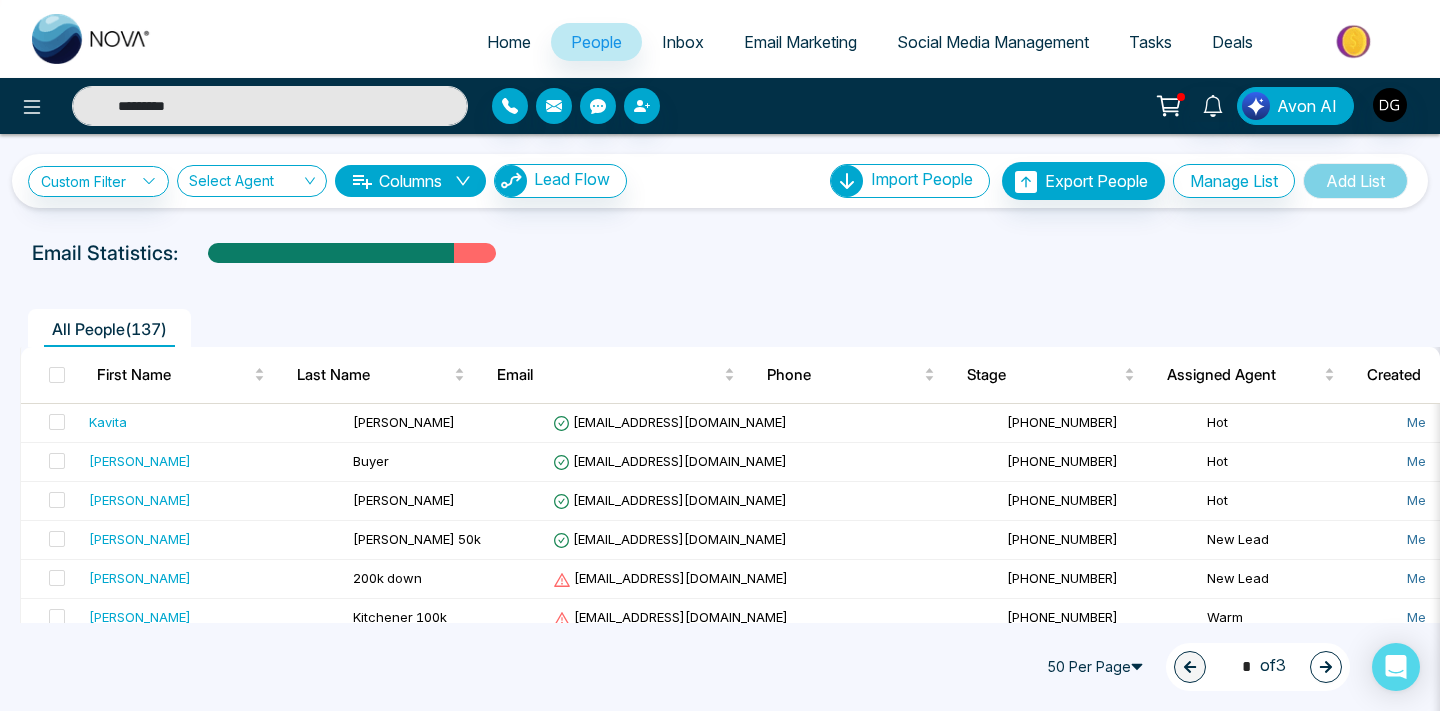 type on "**********" 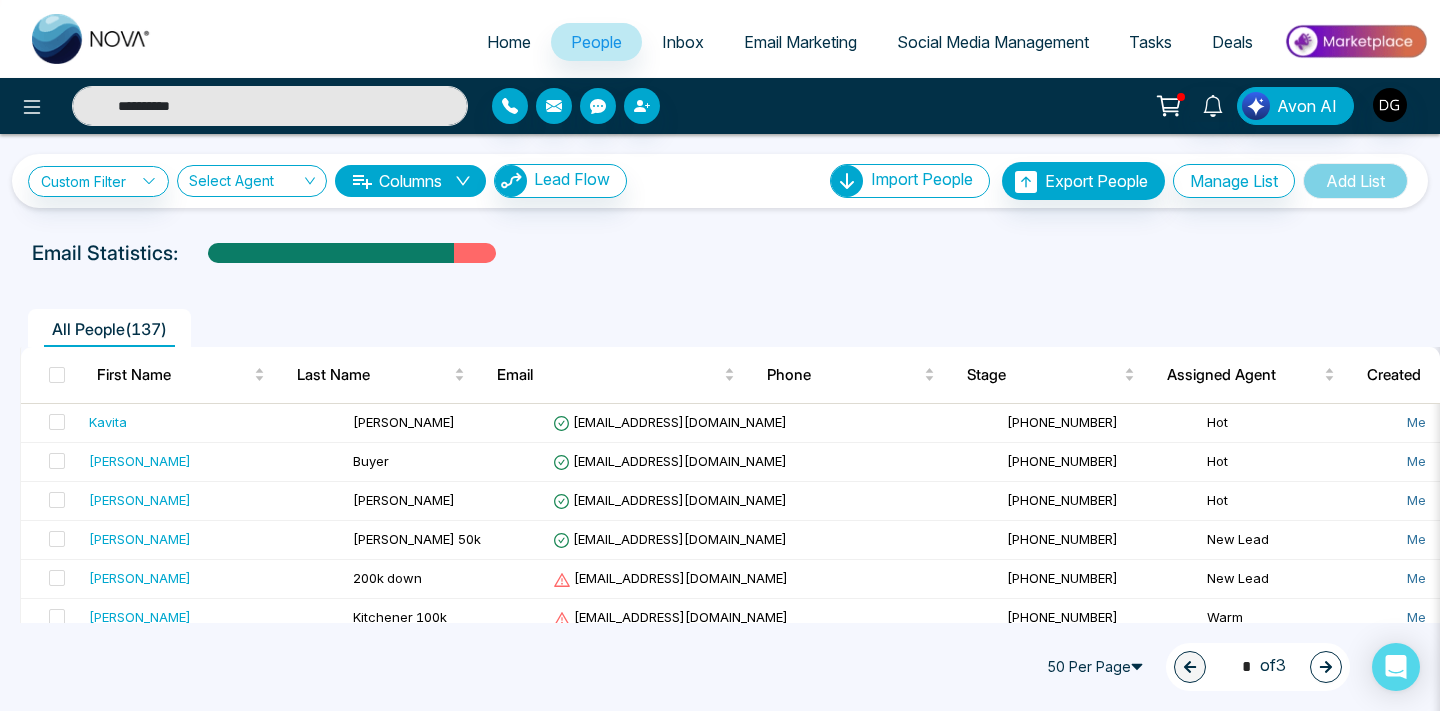 click on "**********" at bounding box center (270, 106) 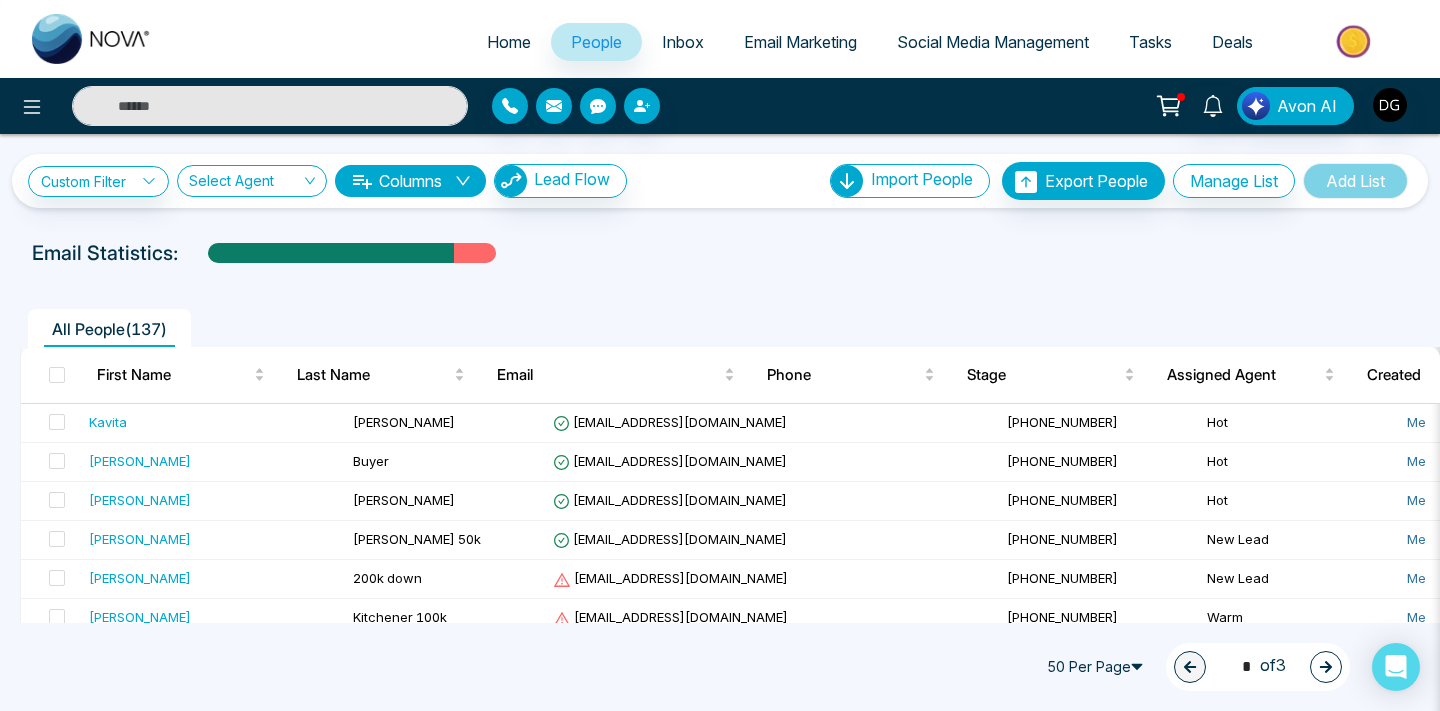 click at bounding box center (270, 106) 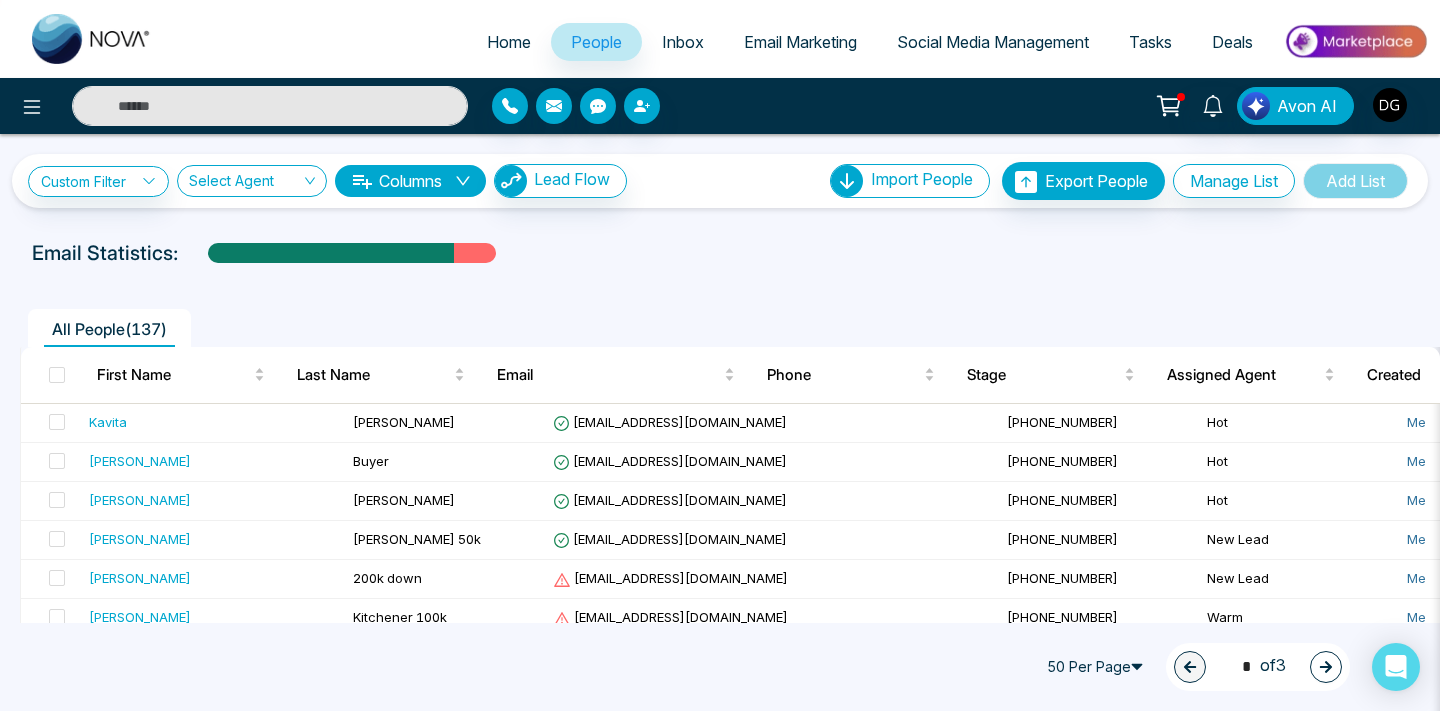 click at bounding box center (270, 106) 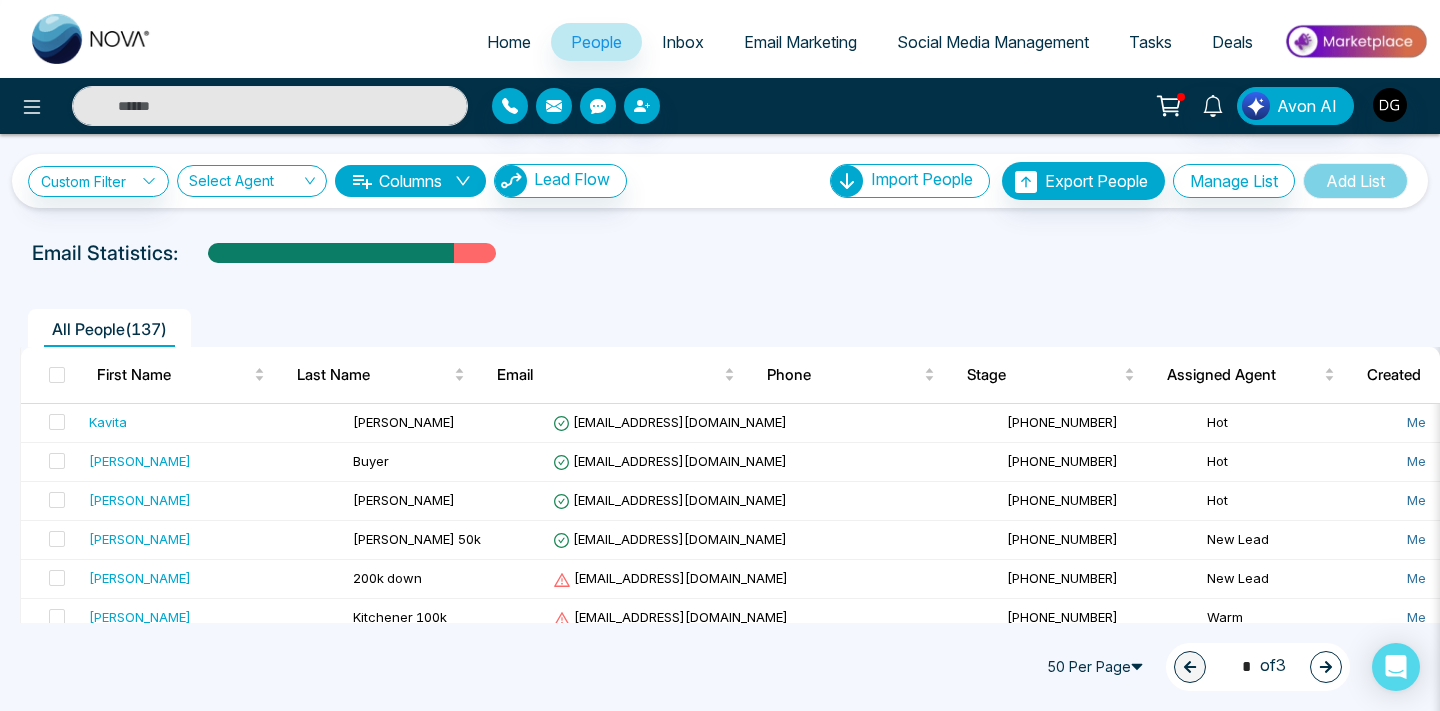 click on "People" at bounding box center (596, 42) 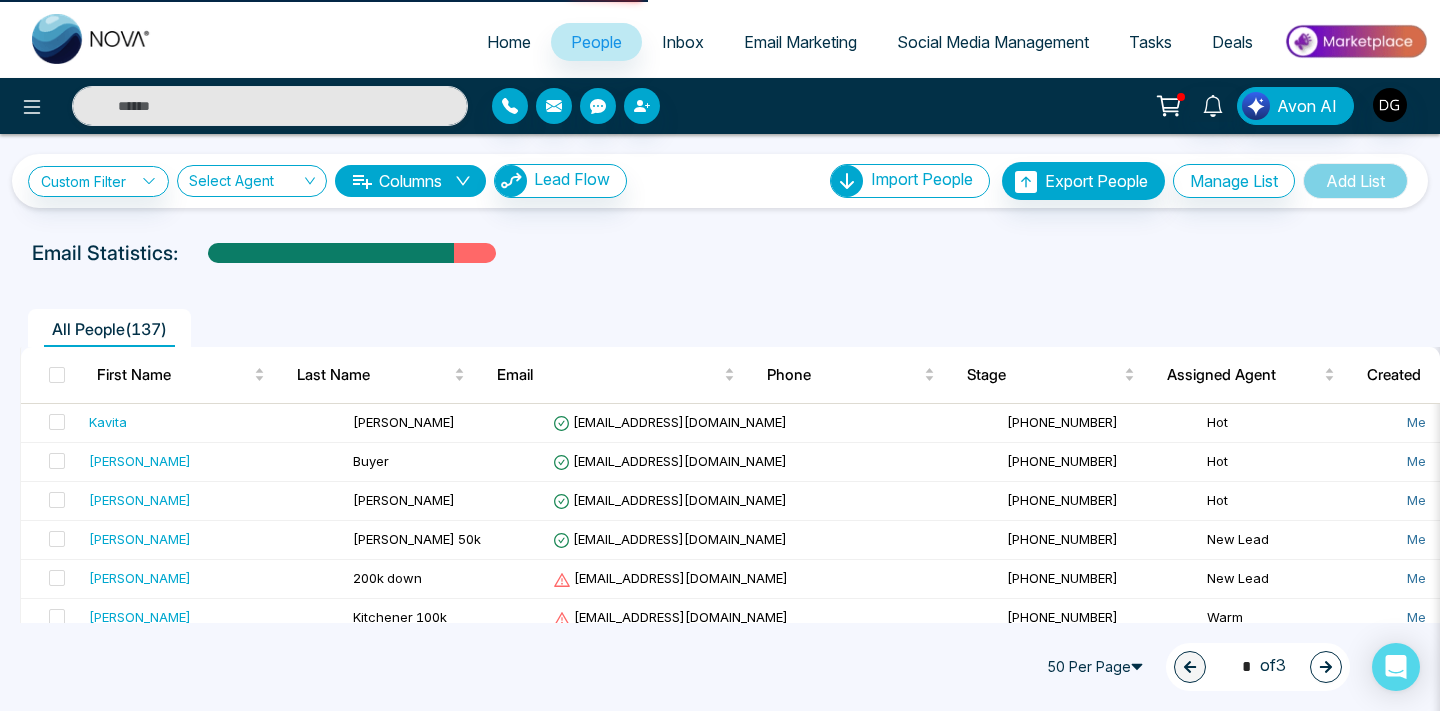 type on "**********" 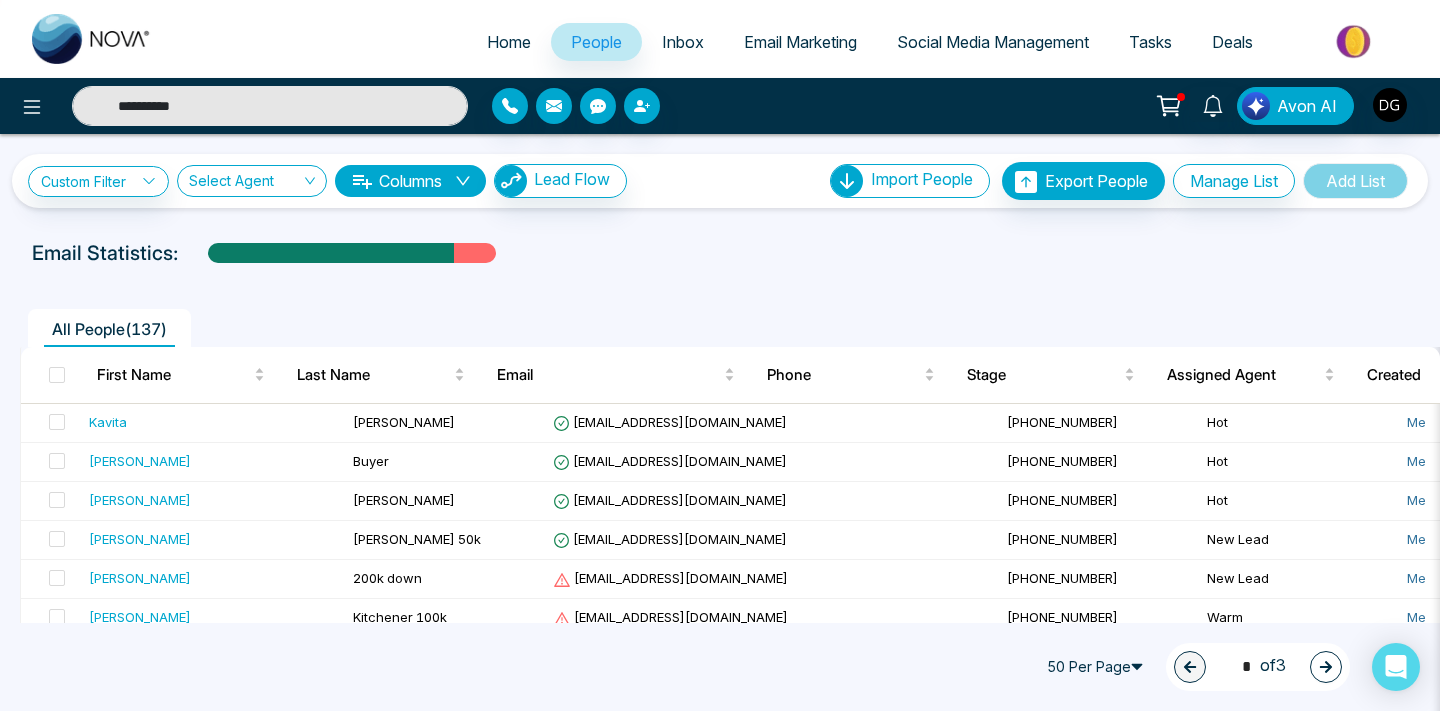 click on "**********" at bounding box center [270, 106] 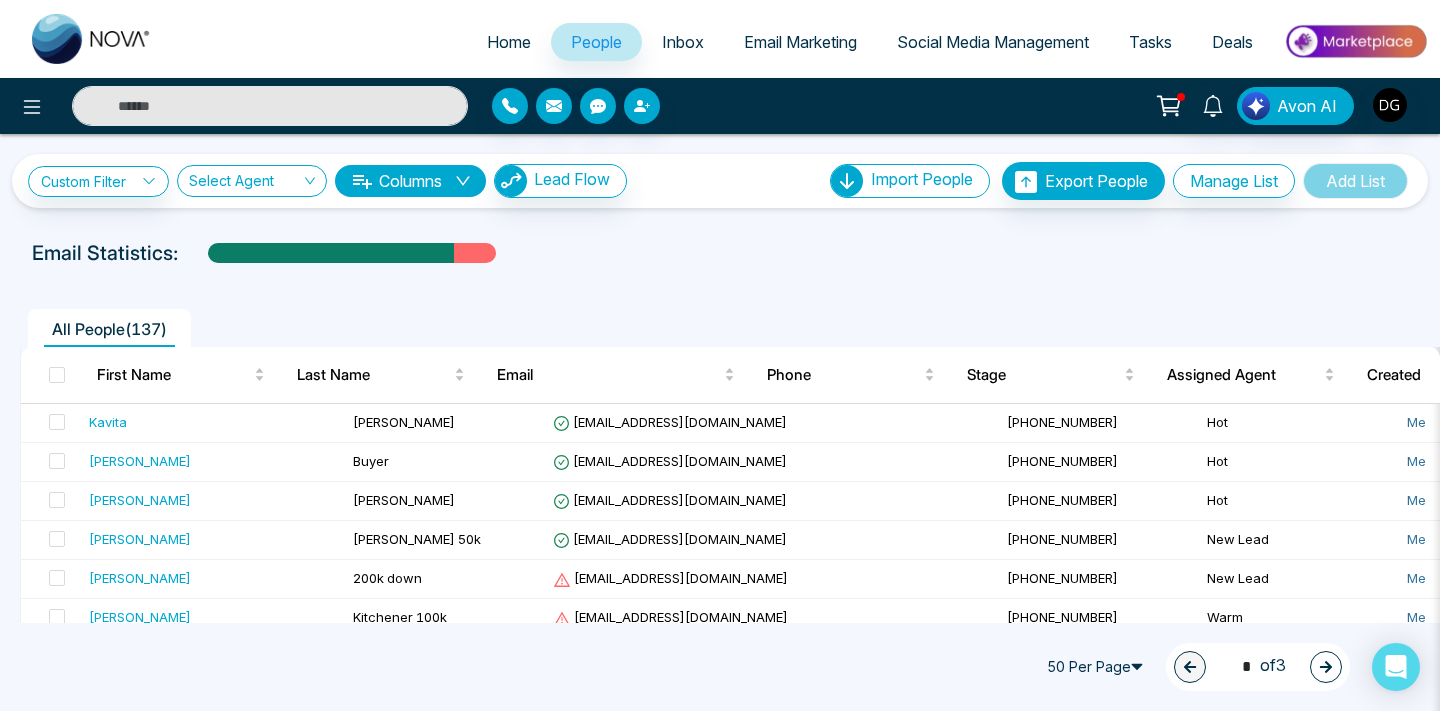 click at bounding box center [270, 106] 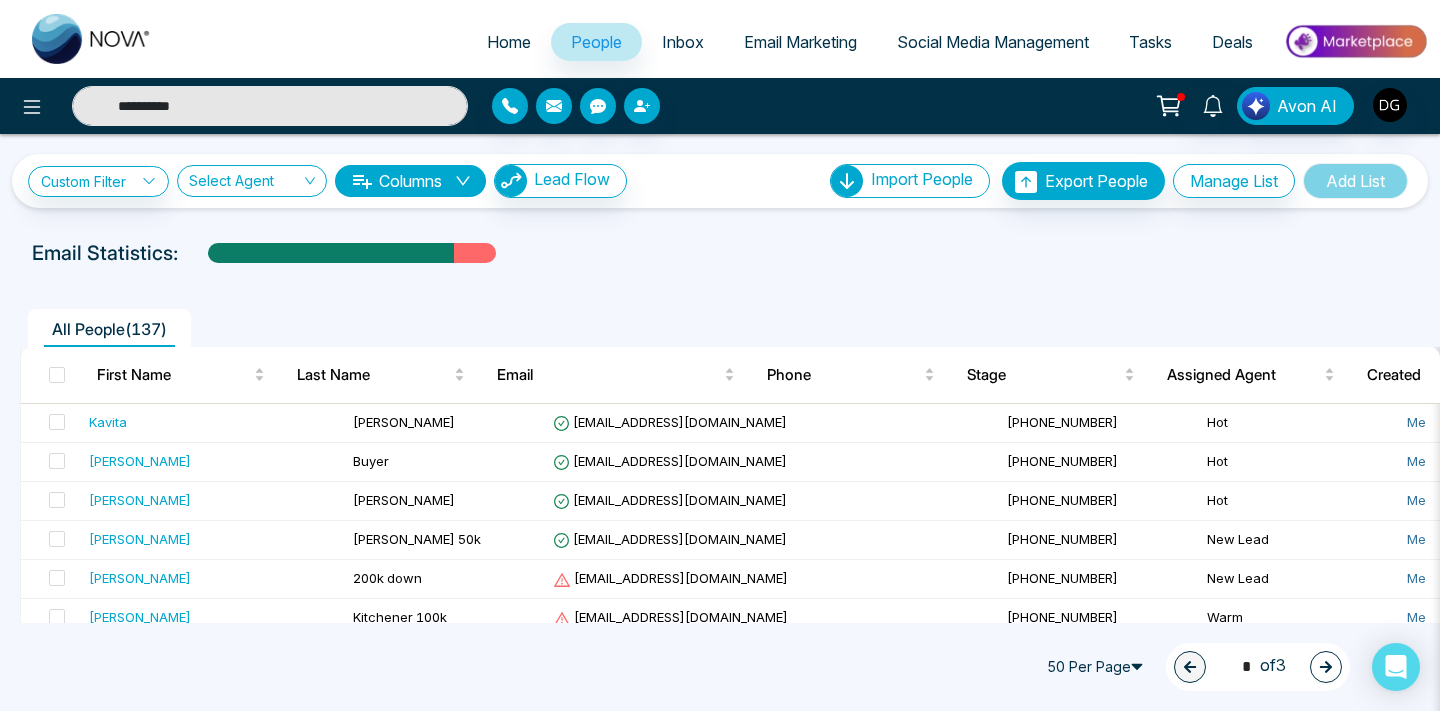 type on "**********" 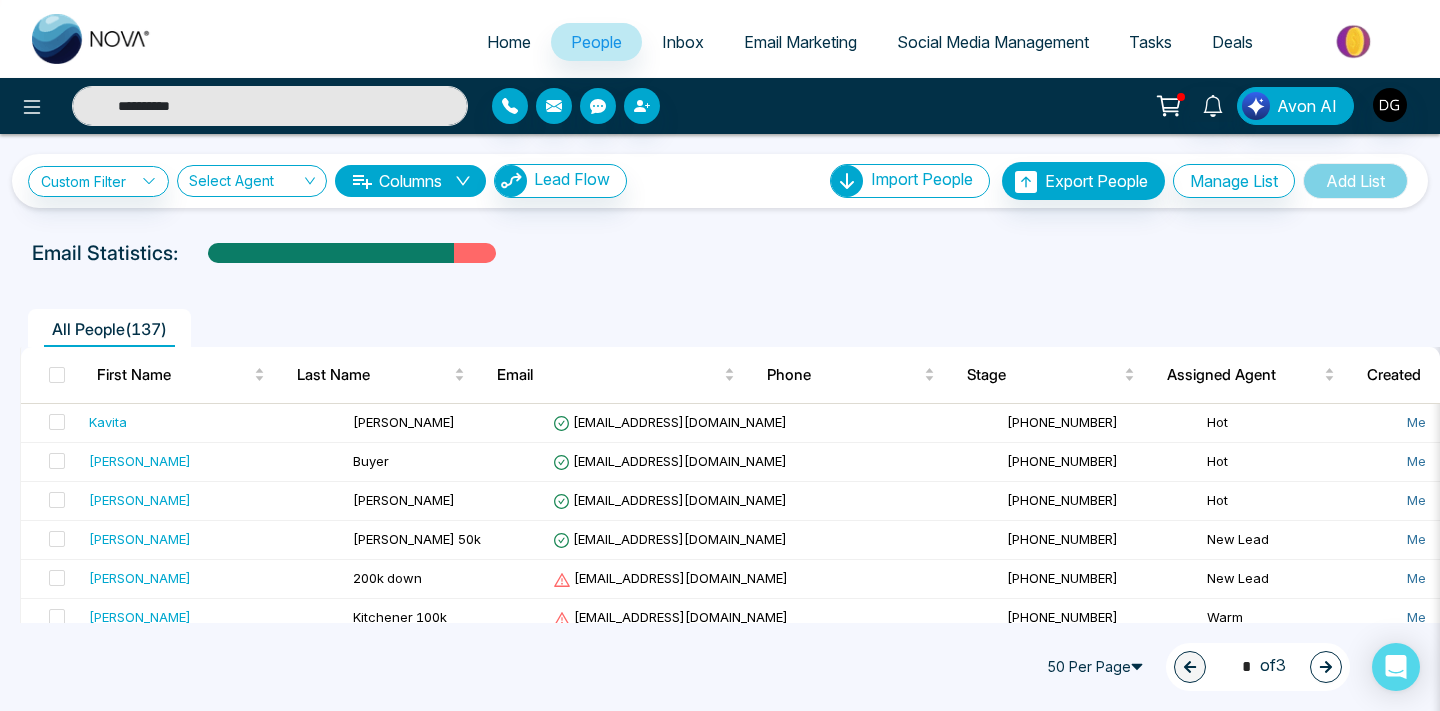 click on "**********" at bounding box center [270, 106] 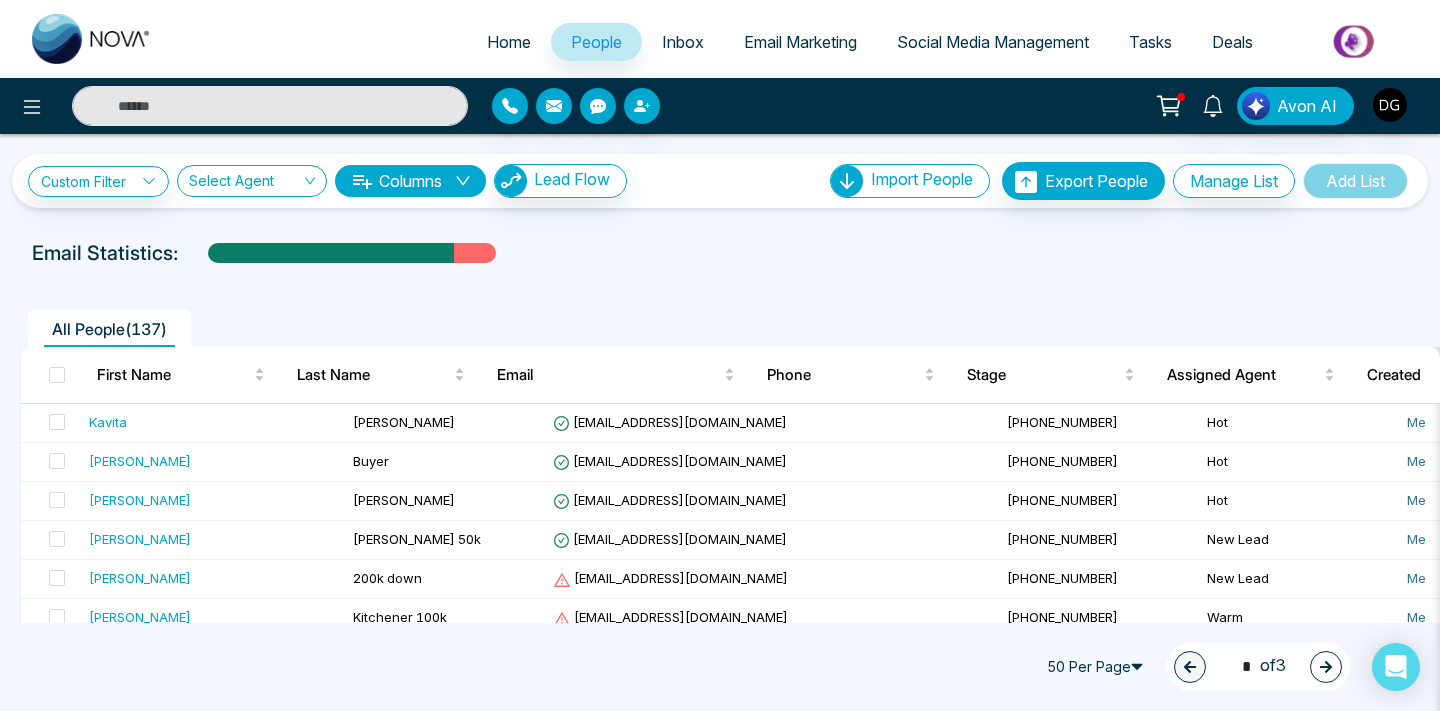 click at bounding box center [270, 106] 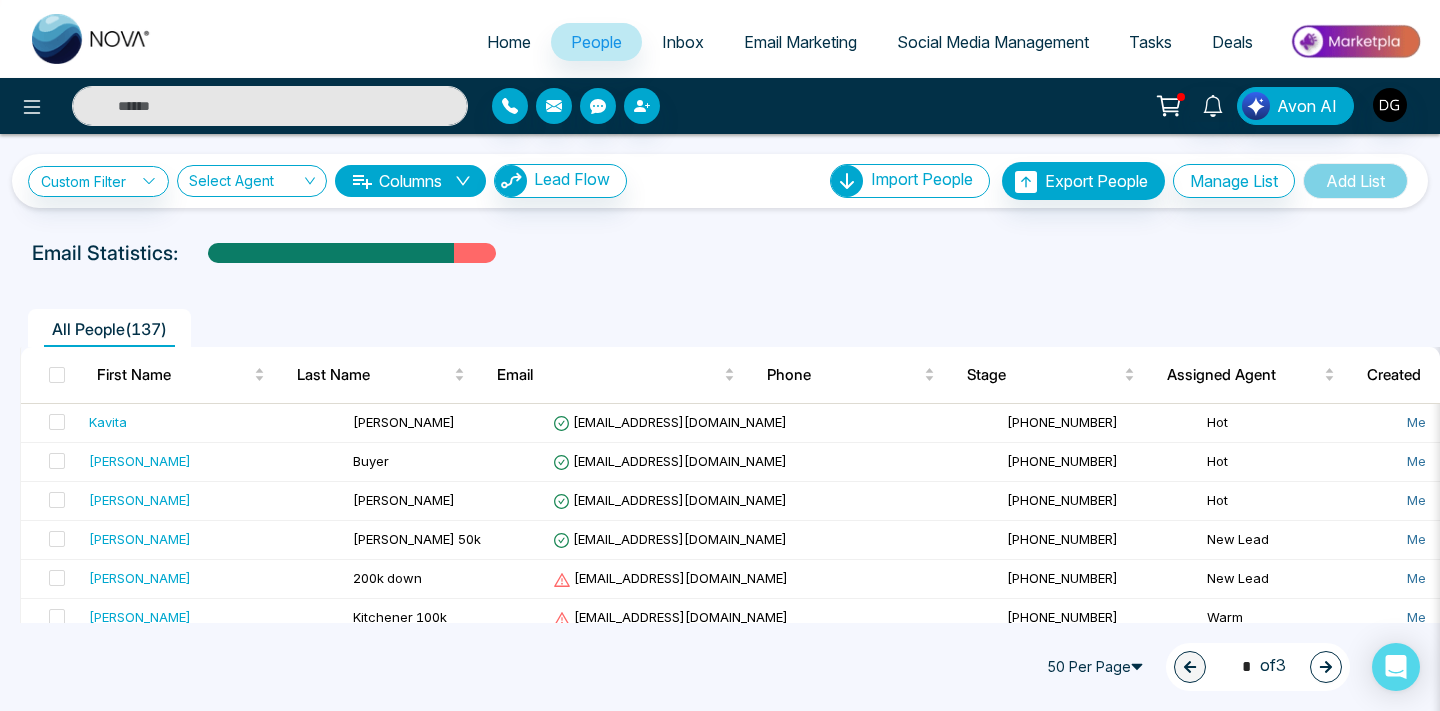 click at bounding box center (270, 106) 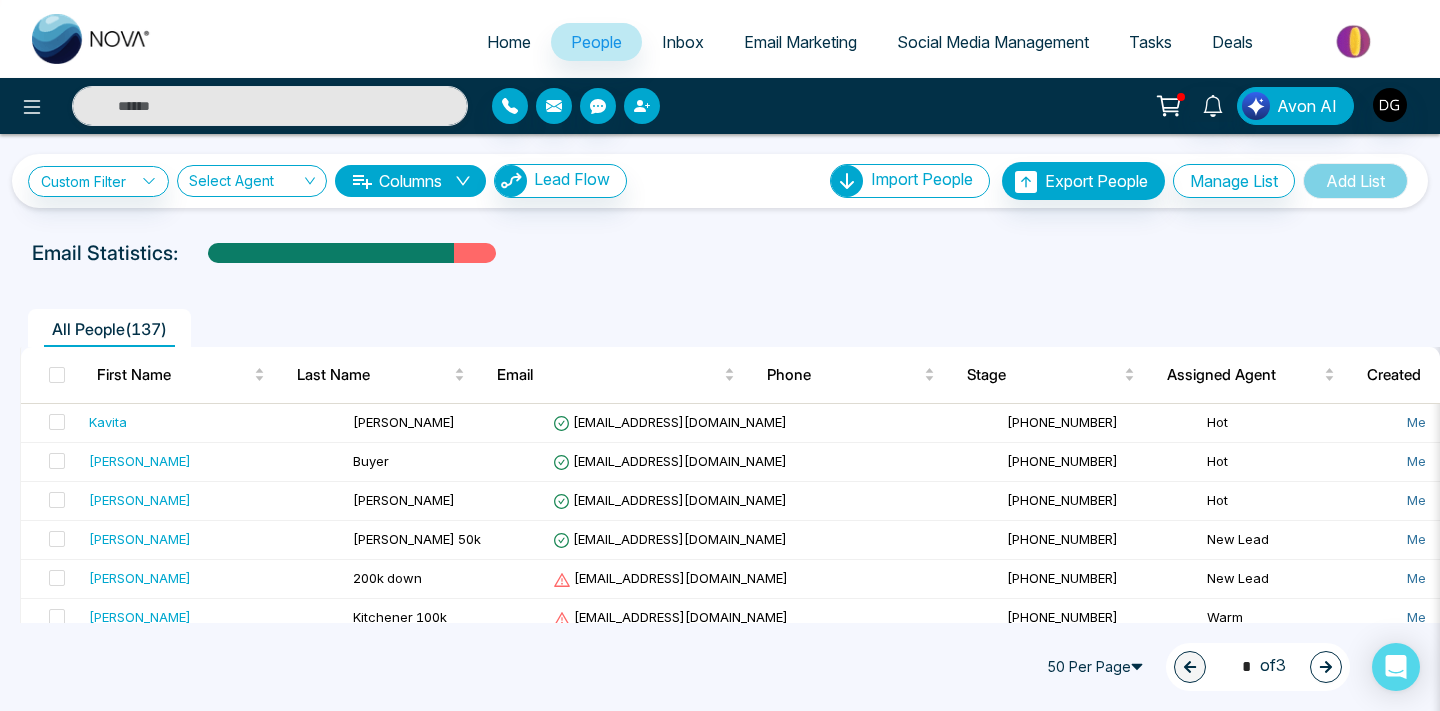 click 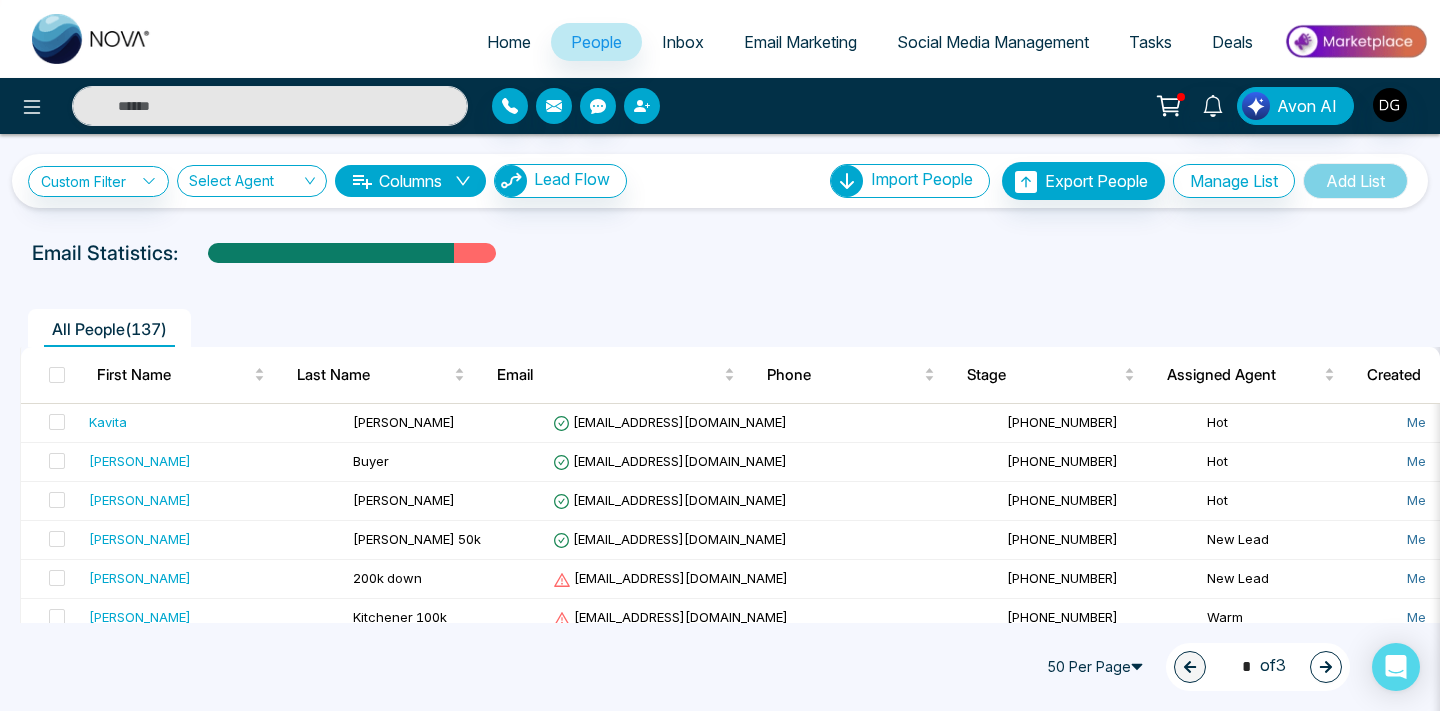 type 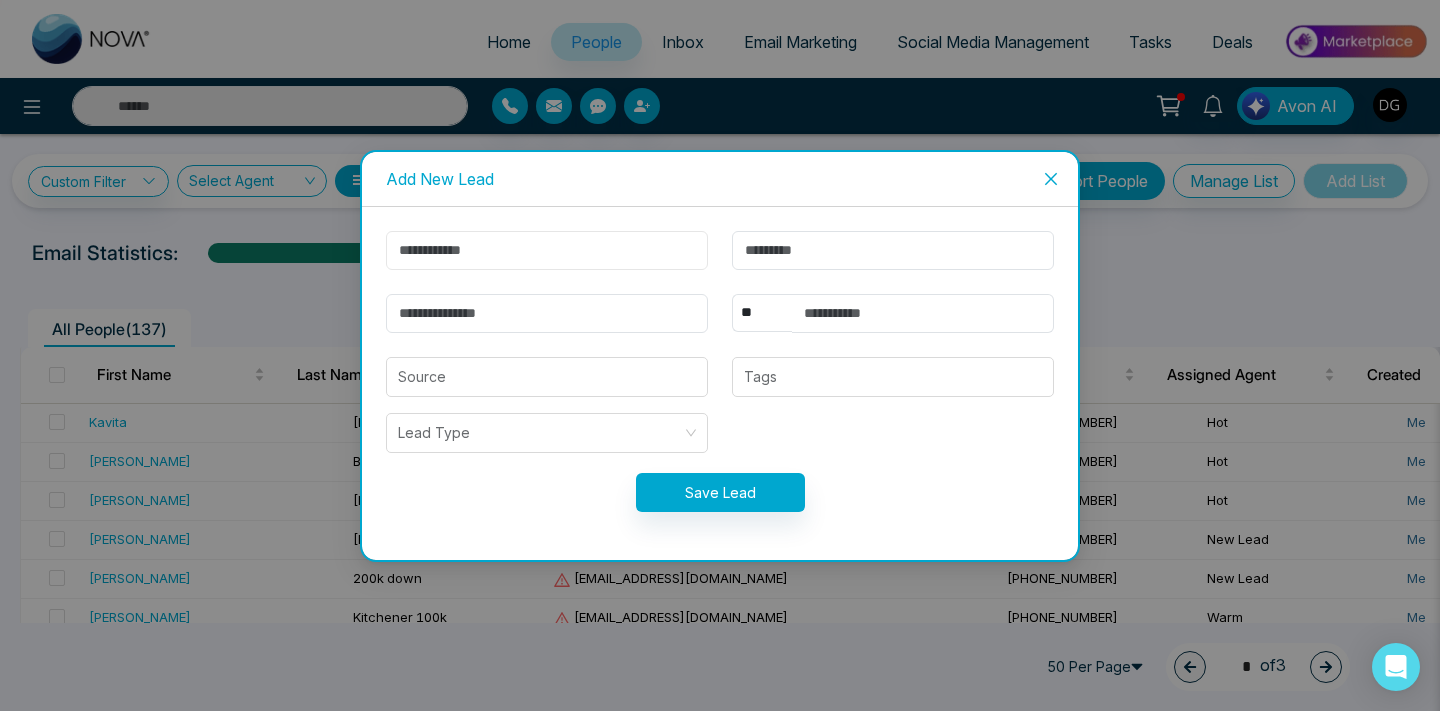 click at bounding box center (547, 250) 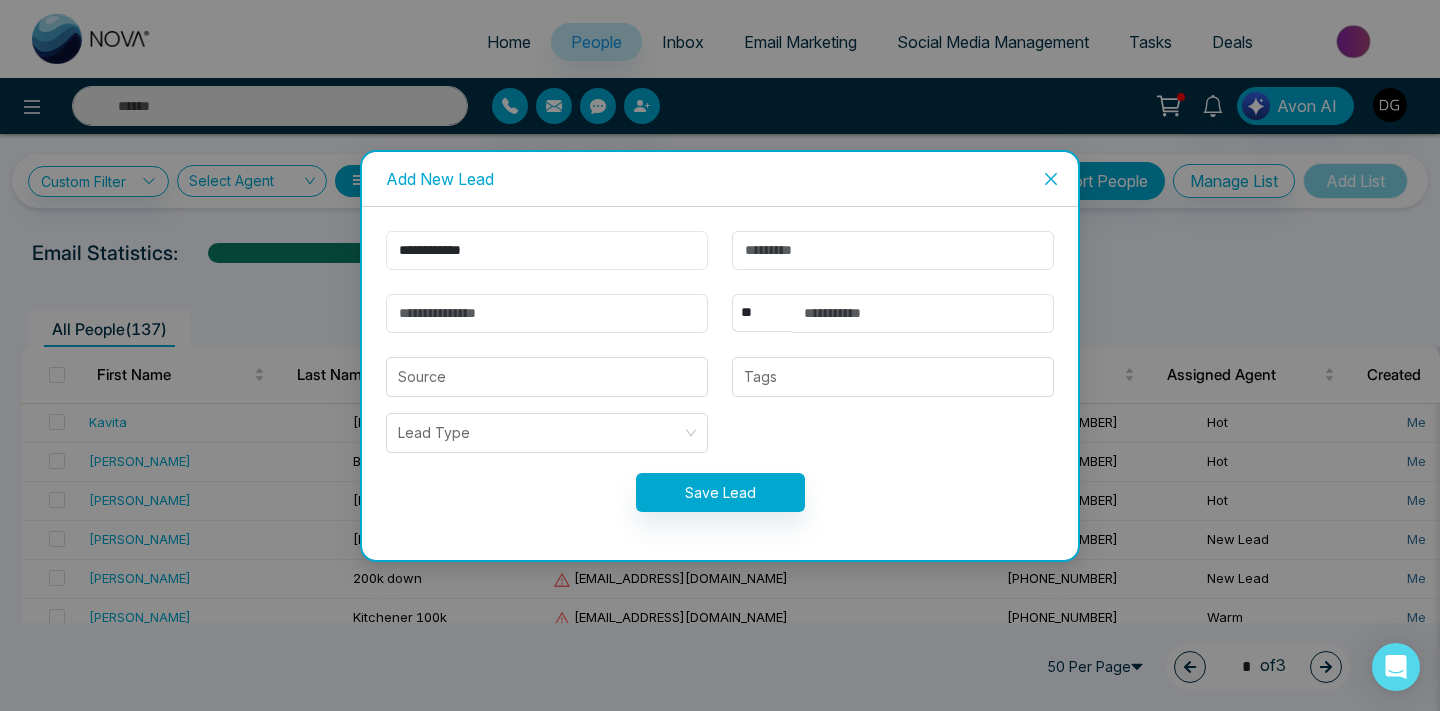type on "**********" 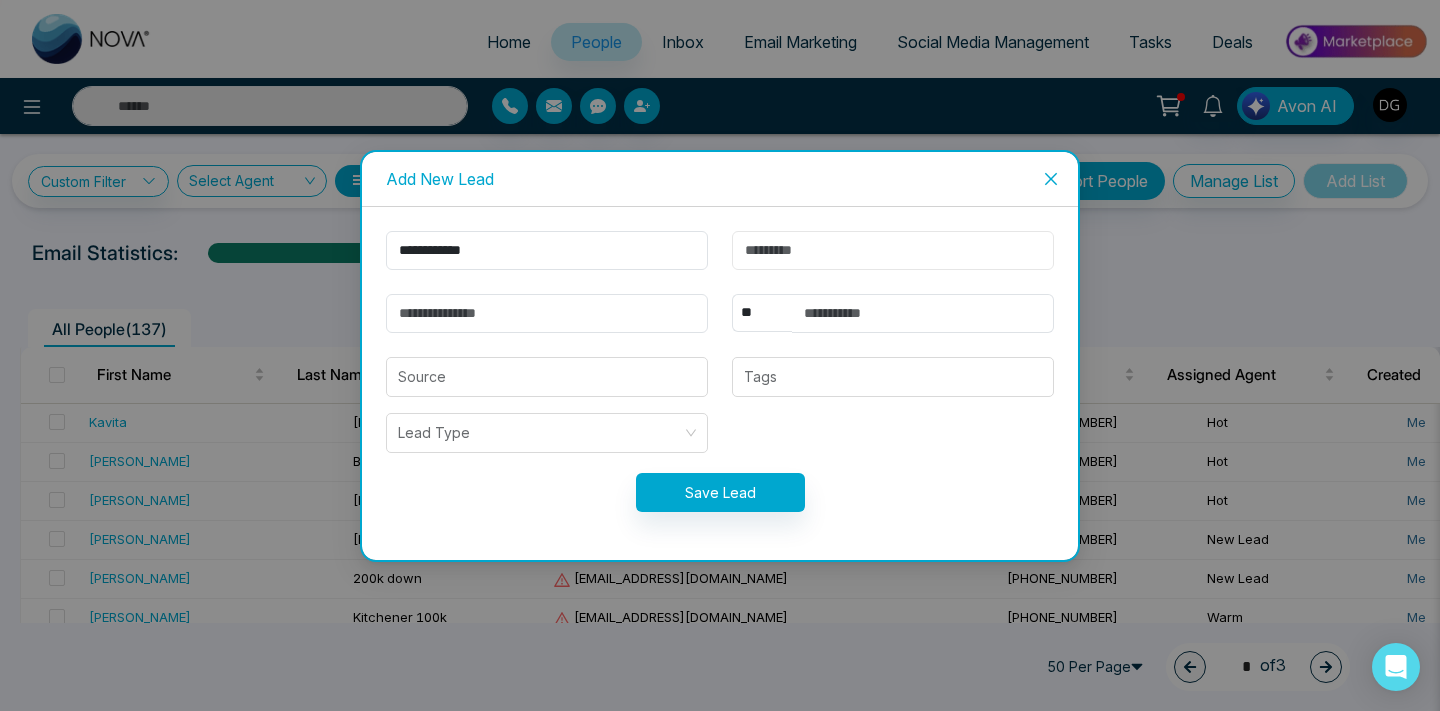 click at bounding box center (893, 250) 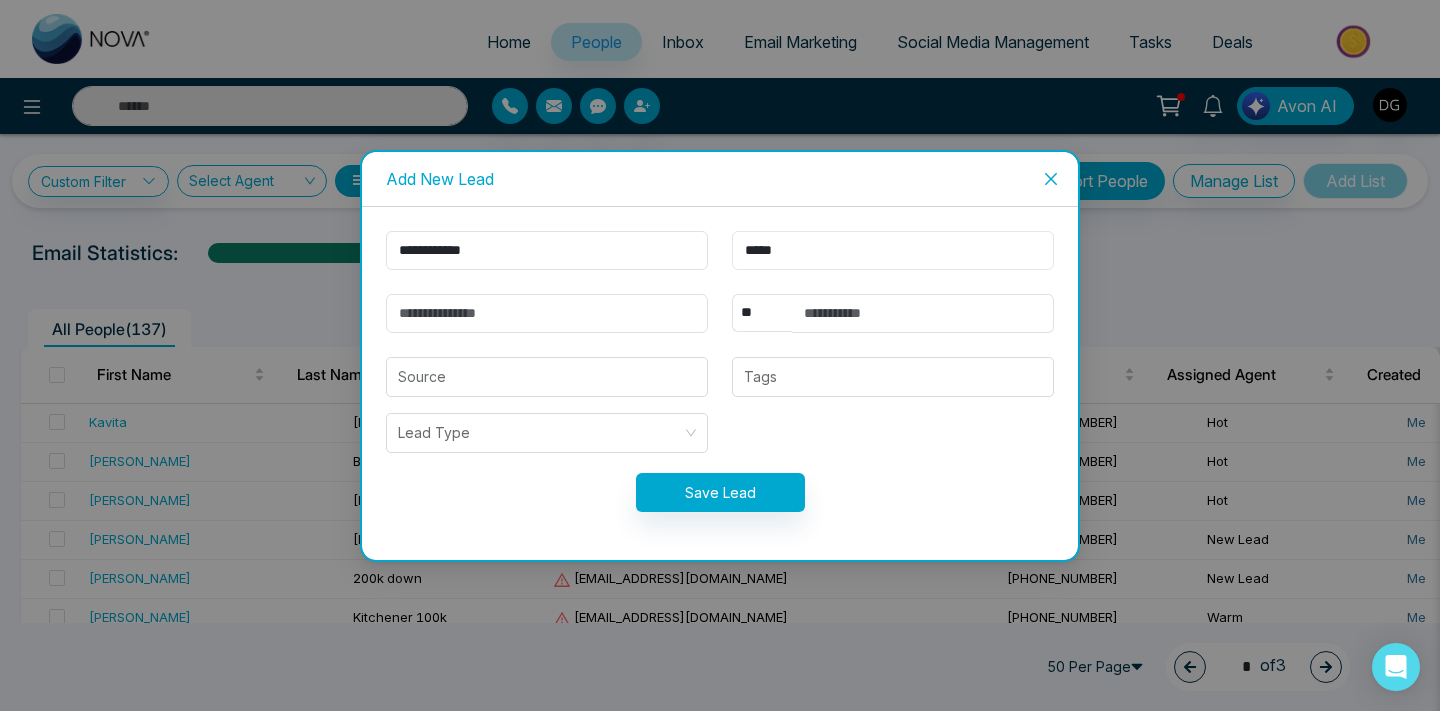 type on "*****" 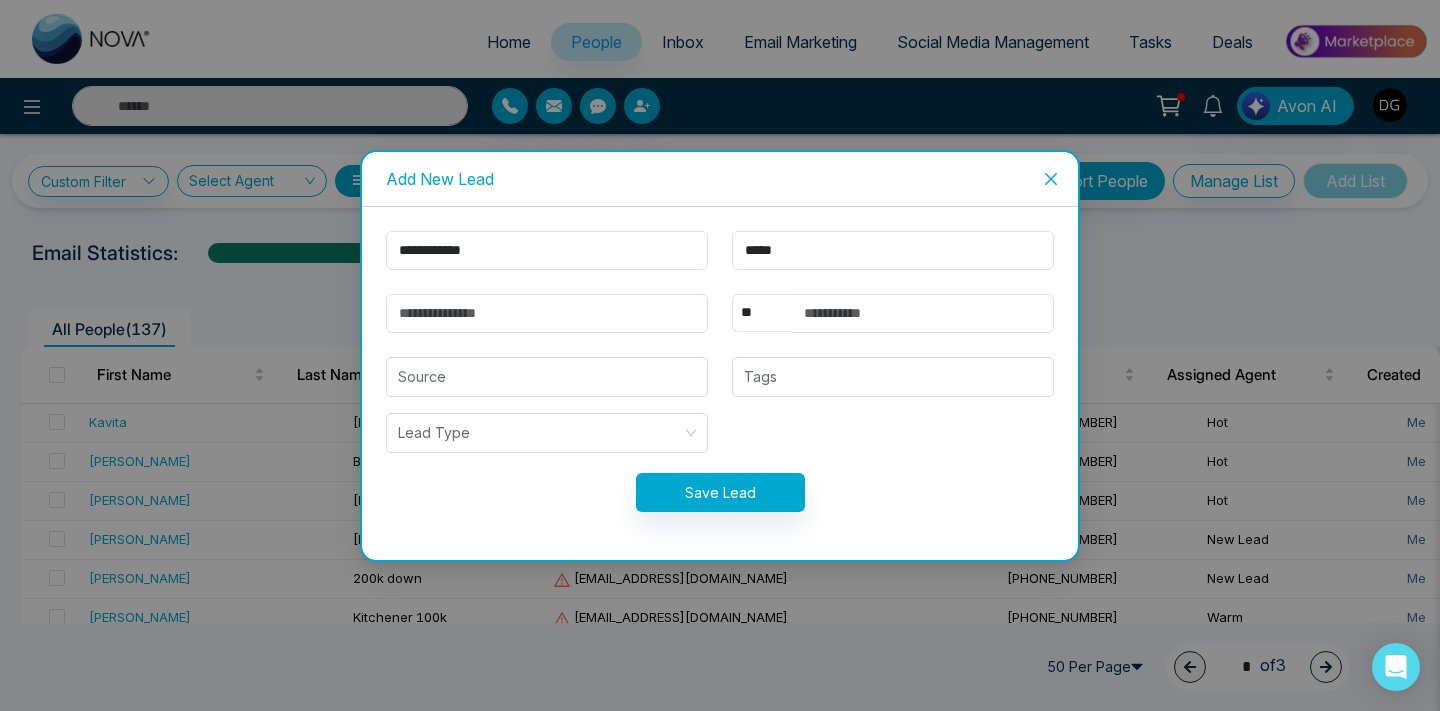 click on "** **** *** *** *** **** ***" at bounding box center (762, 313) 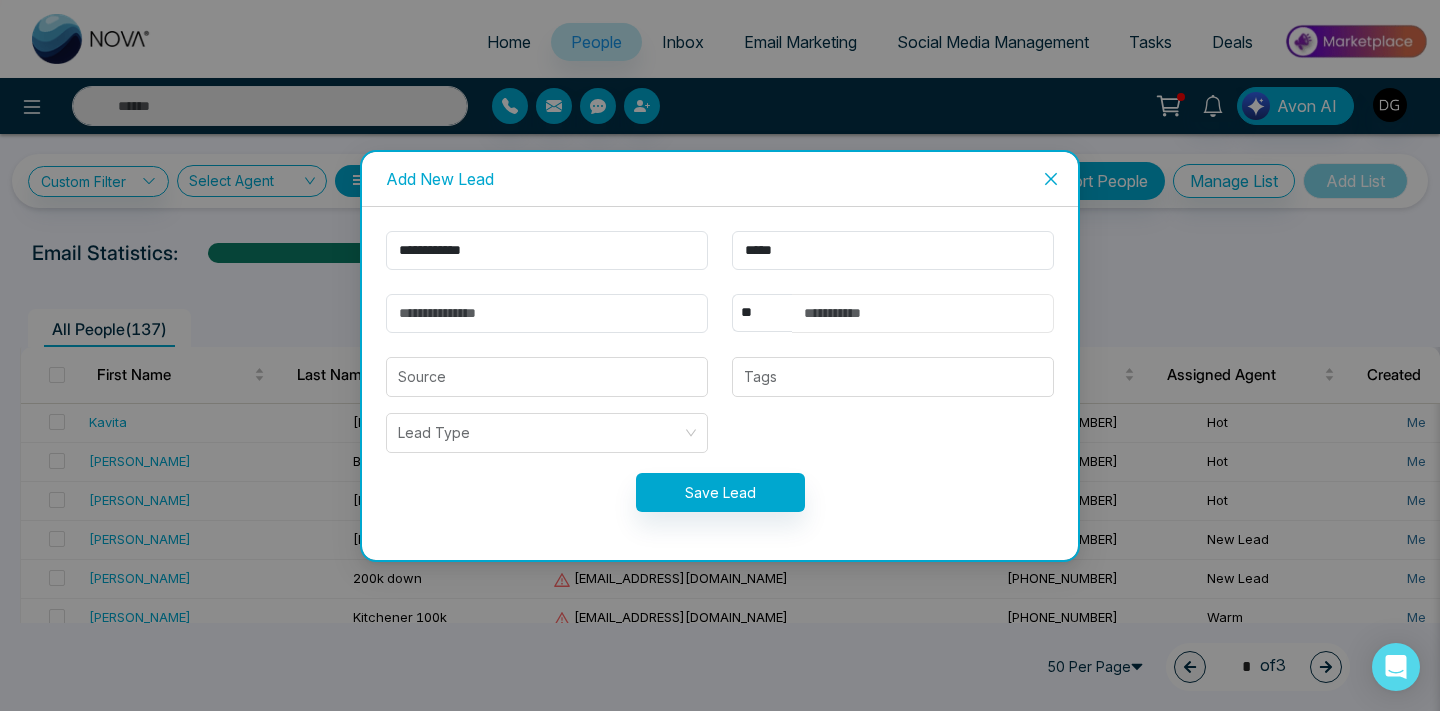 click at bounding box center (923, 313) 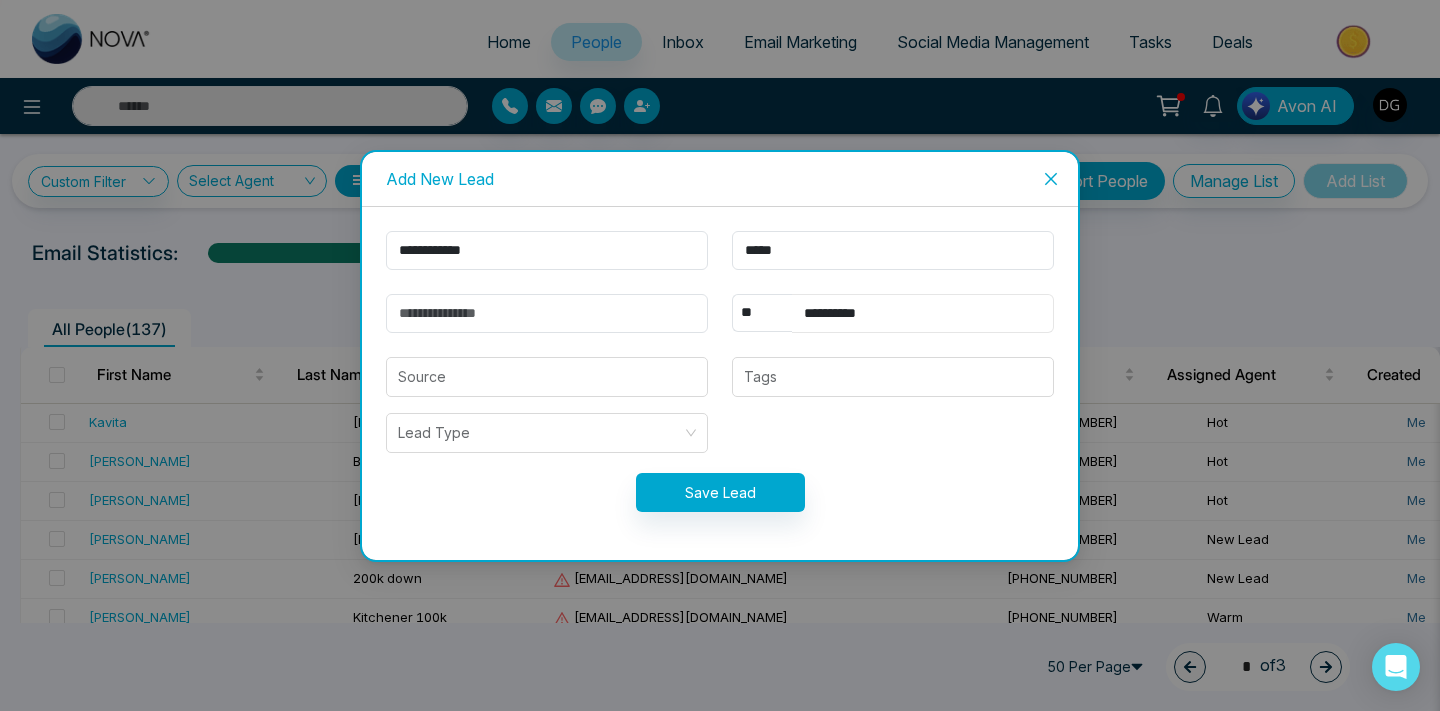 type on "**********" 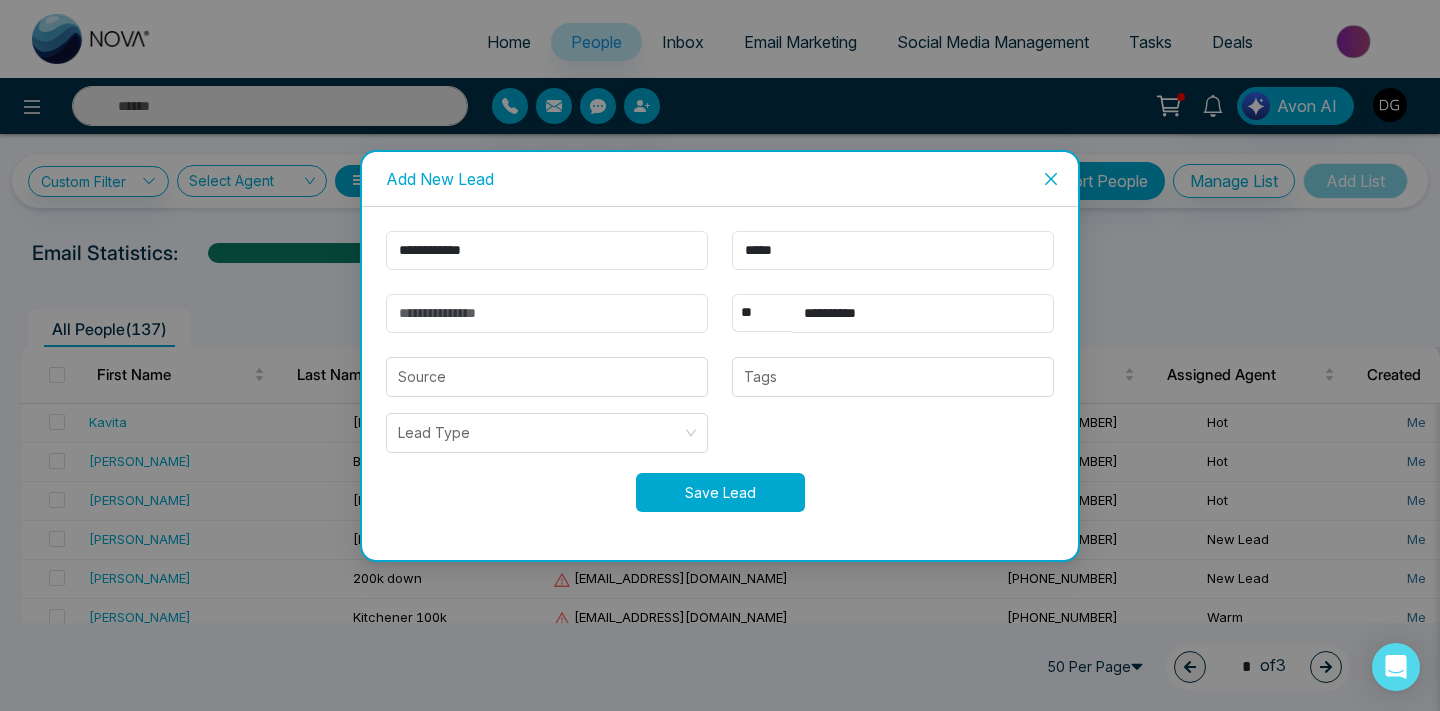 click on "Save Lead" at bounding box center [720, 492] 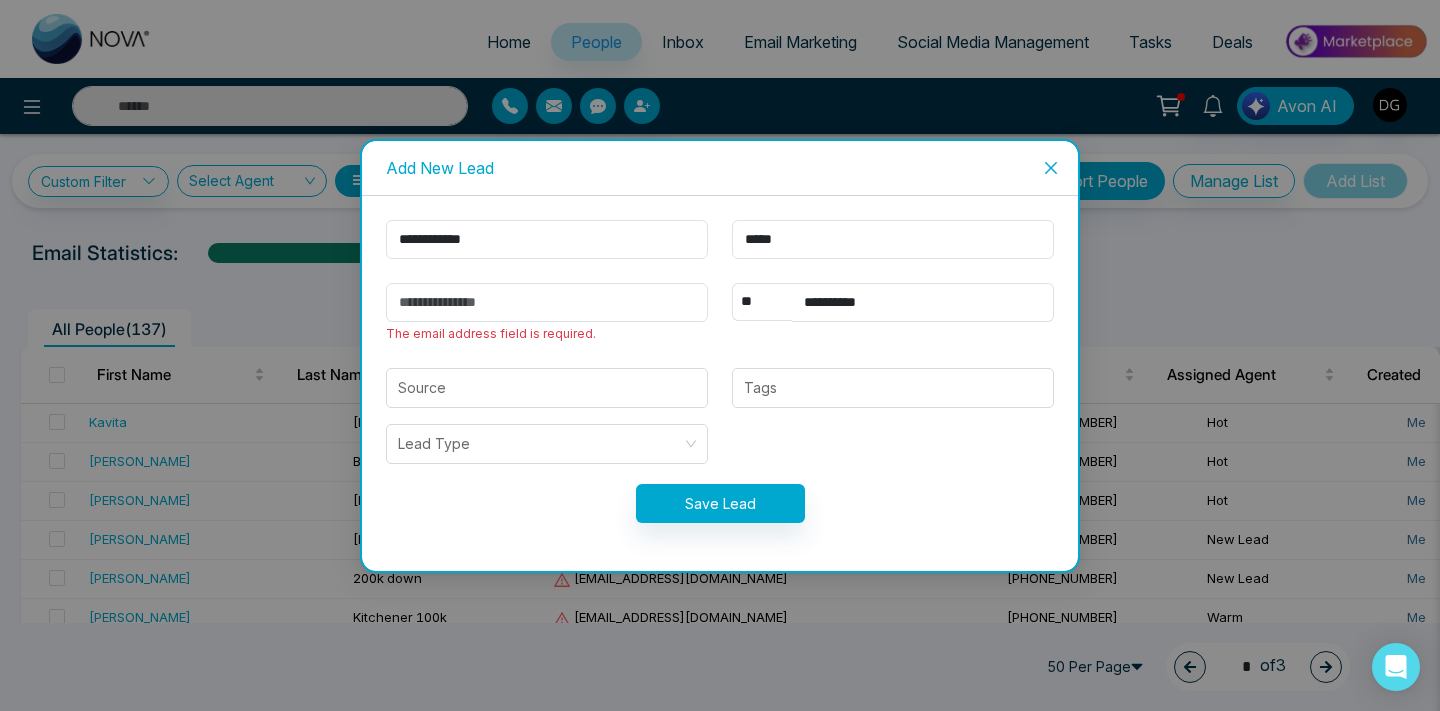 click on "The email address field is required." at bounding box center (491, 333) 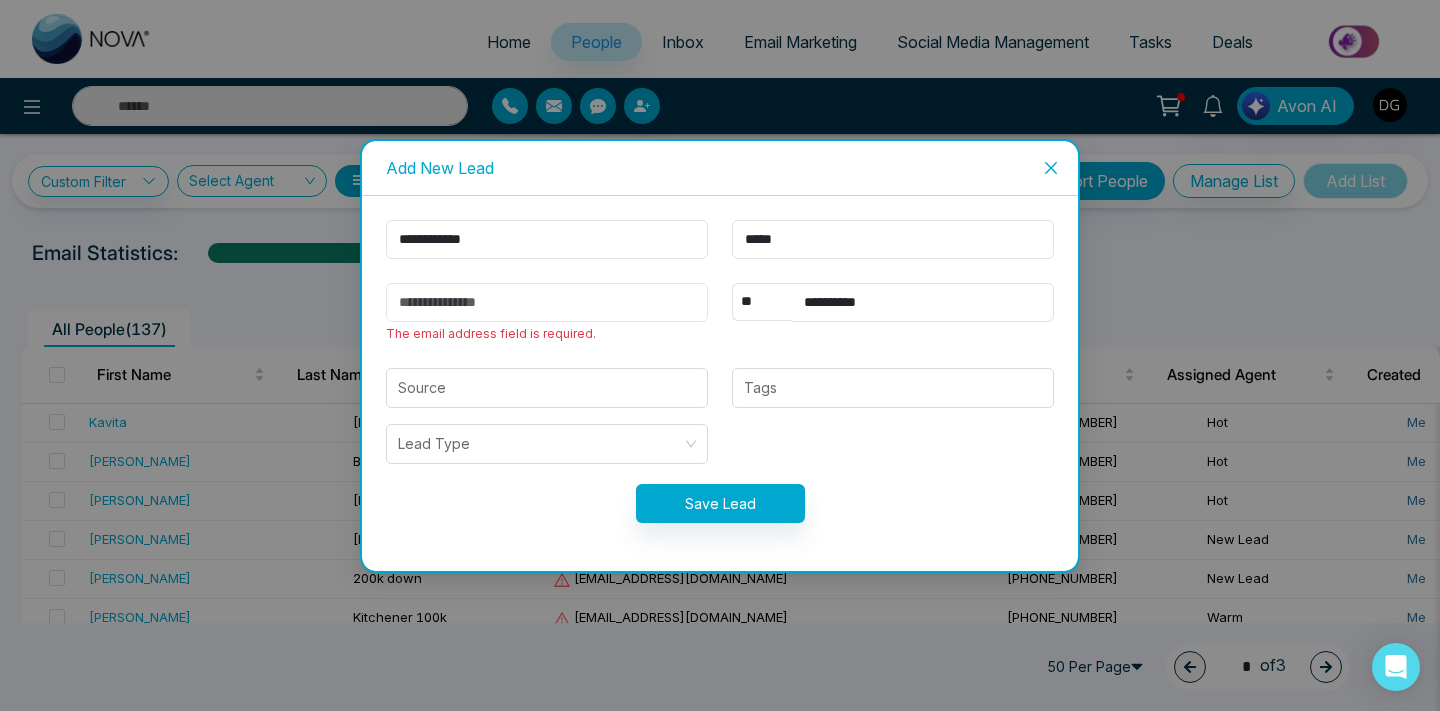click at bounding box center (547, 302) 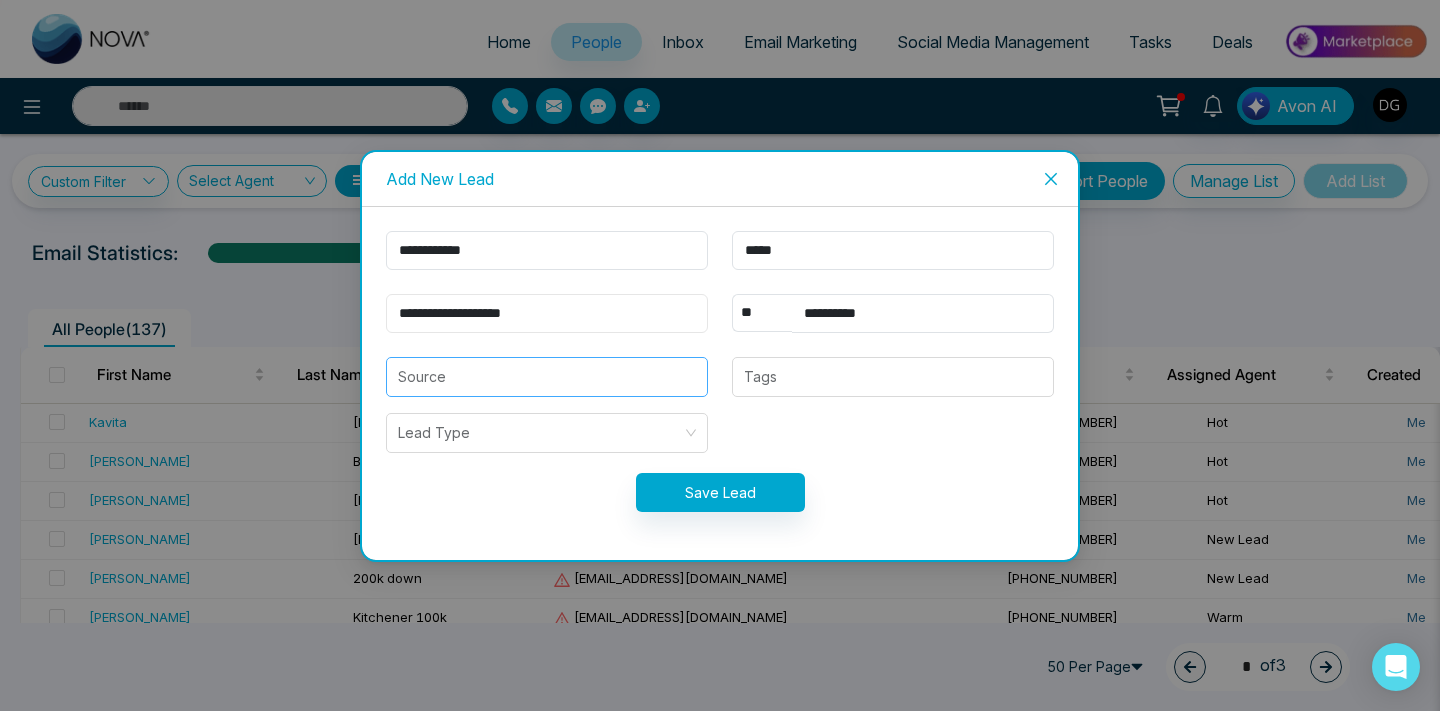 type on "**********" 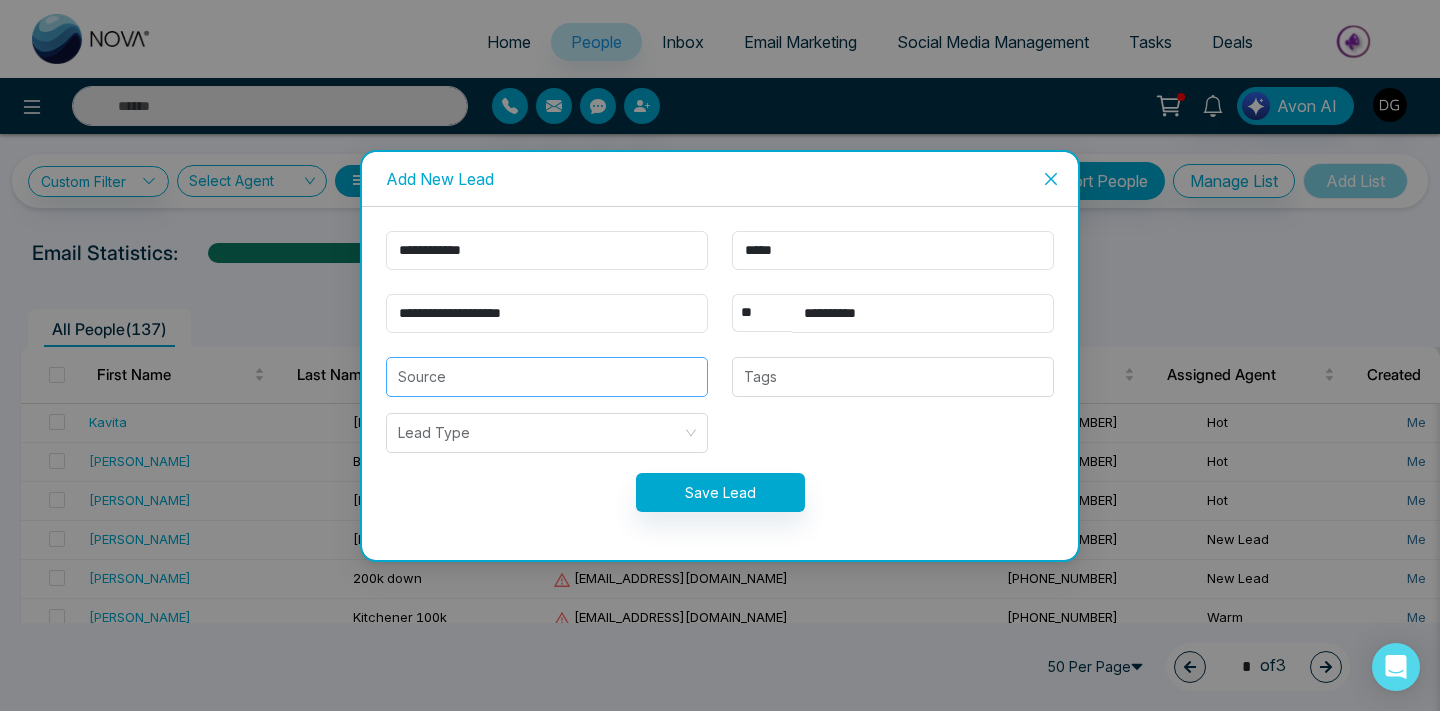 click at bounding box center [547, 377] 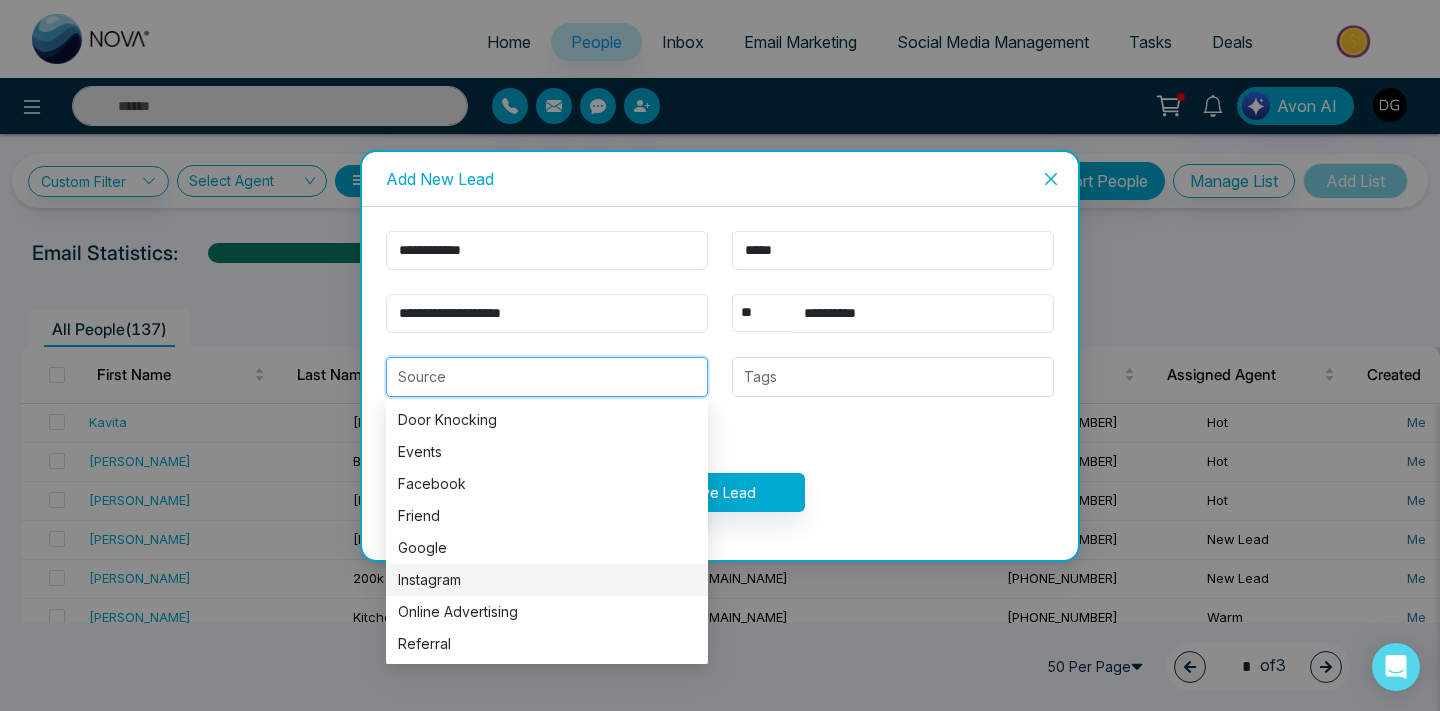 click on "Instagram" at bounding box center (547, 580) 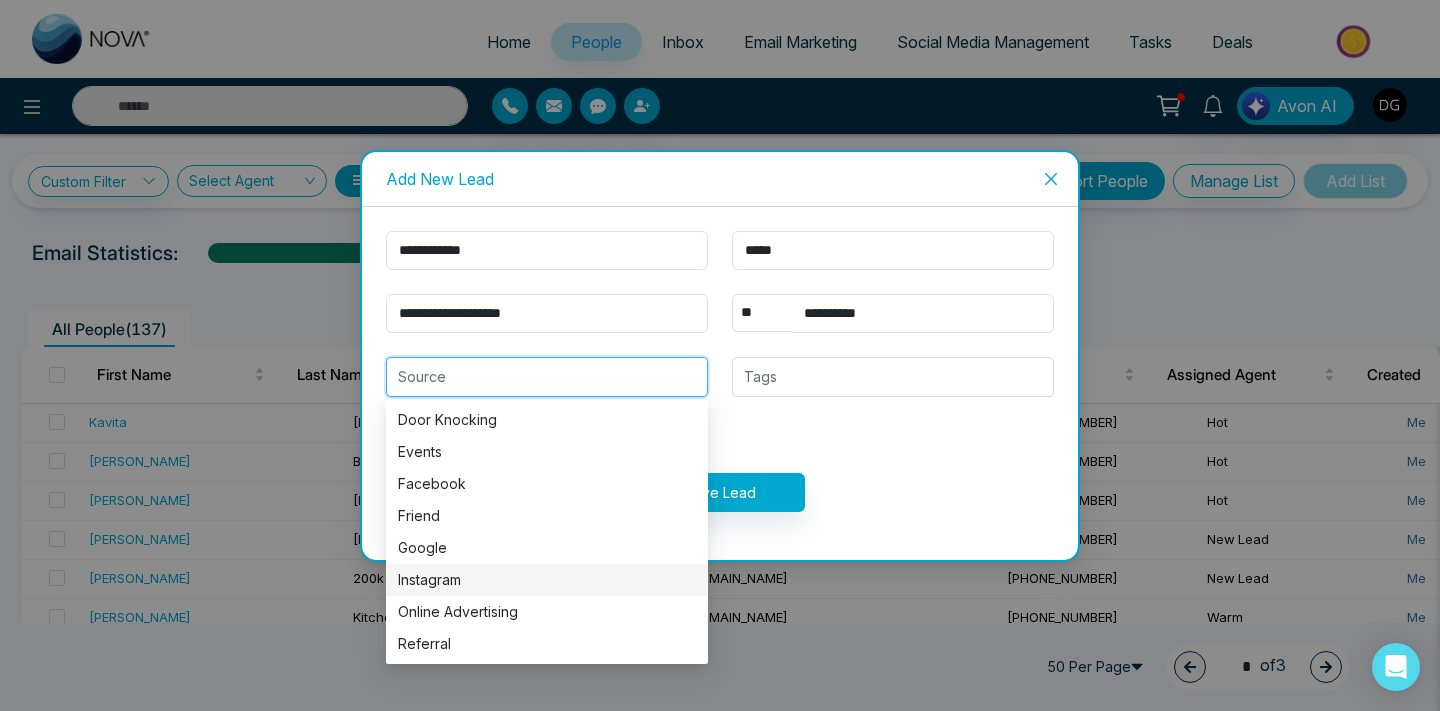 type on "*********" 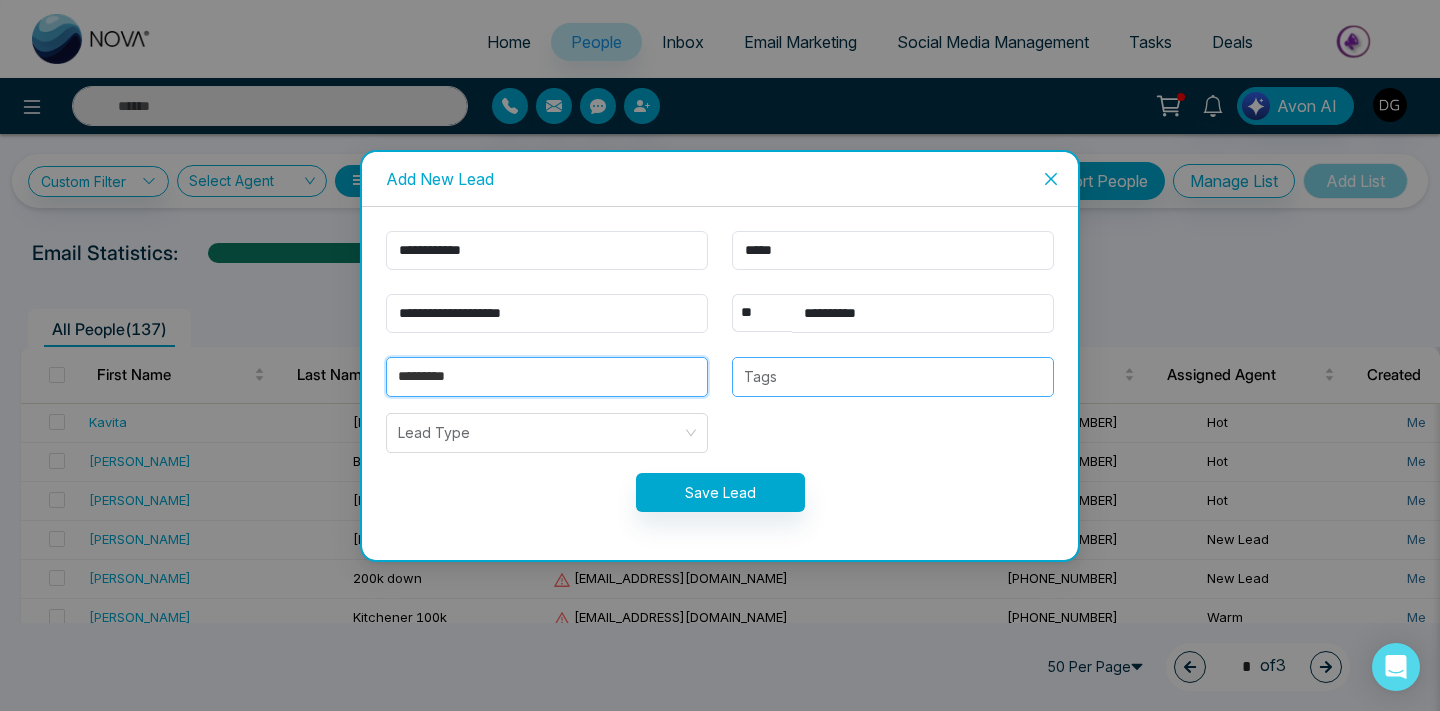 click at bounding box center (893, 377) 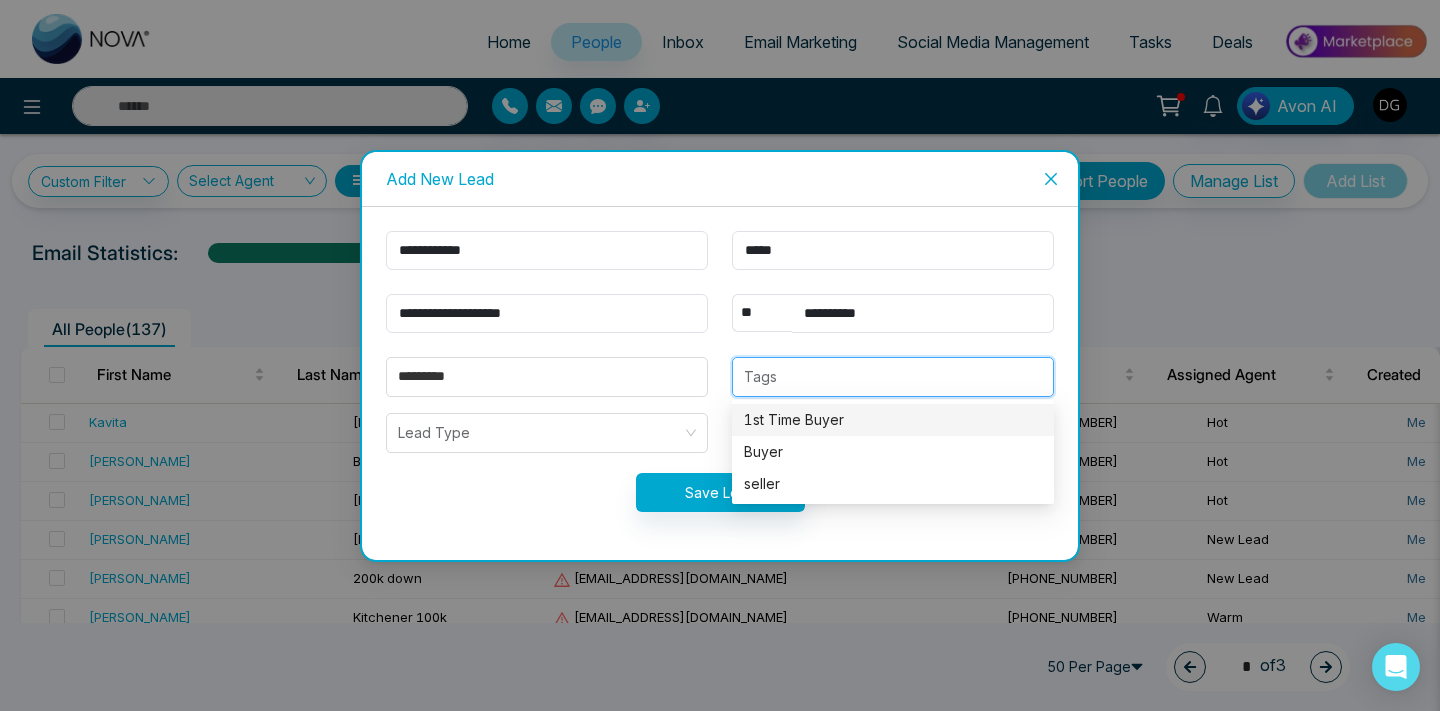 click on "1st Time Buyer" at bounding box center (893, 420) 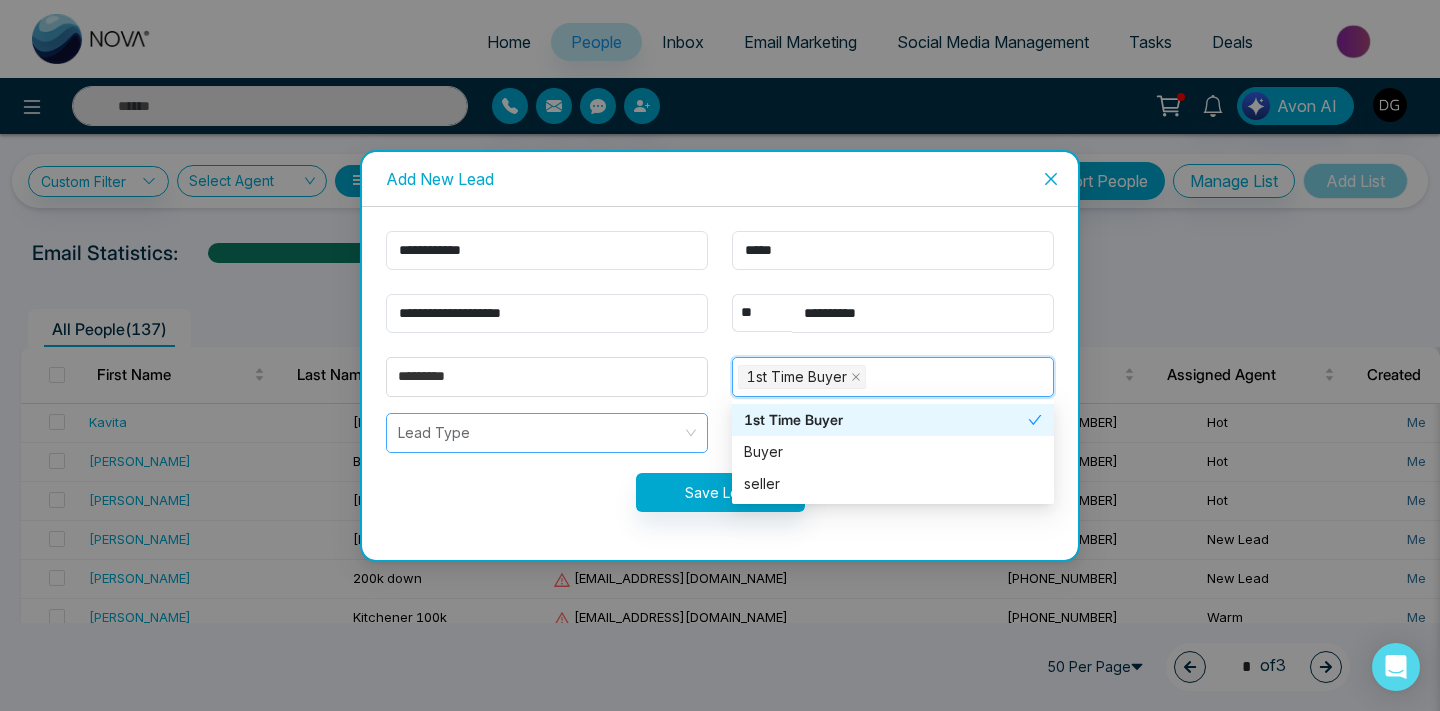 click at bounding box center [540, 433] 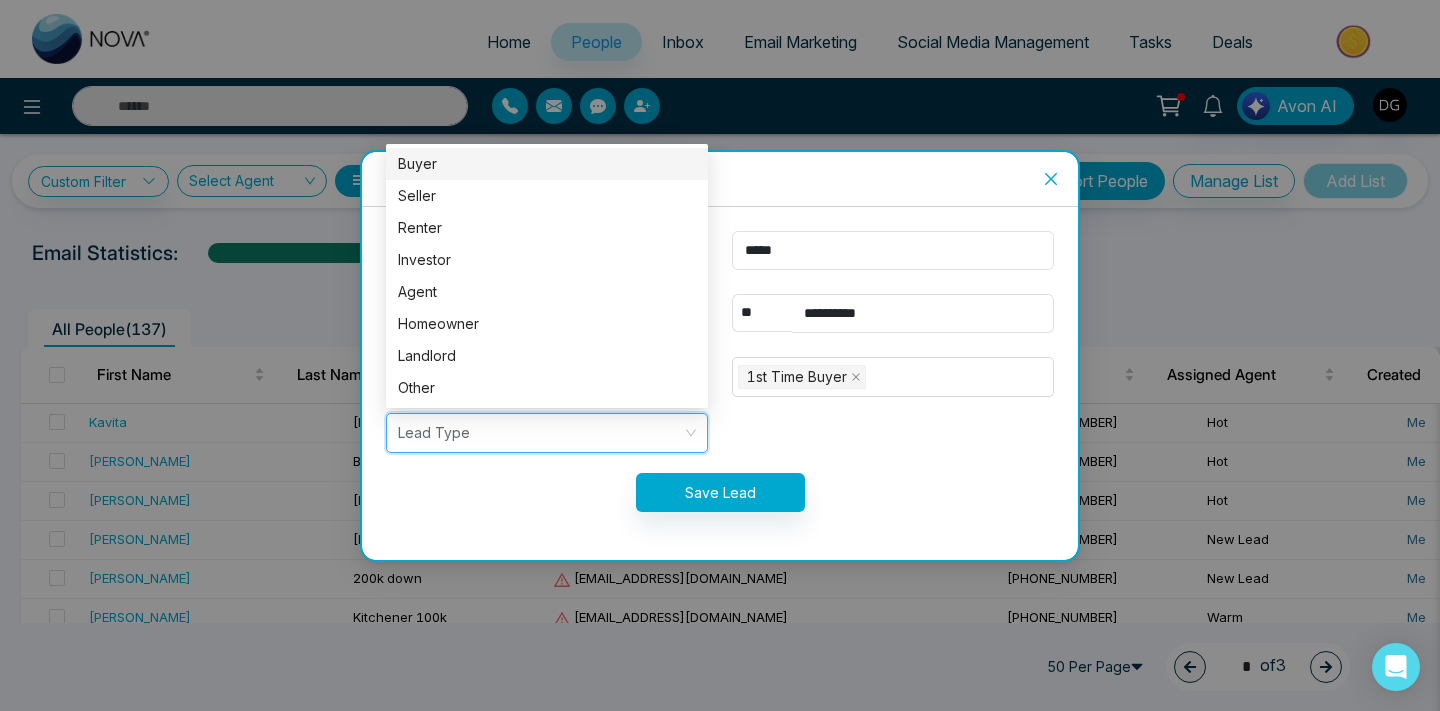 click on "Buyer" at bounding box center [547, 164] 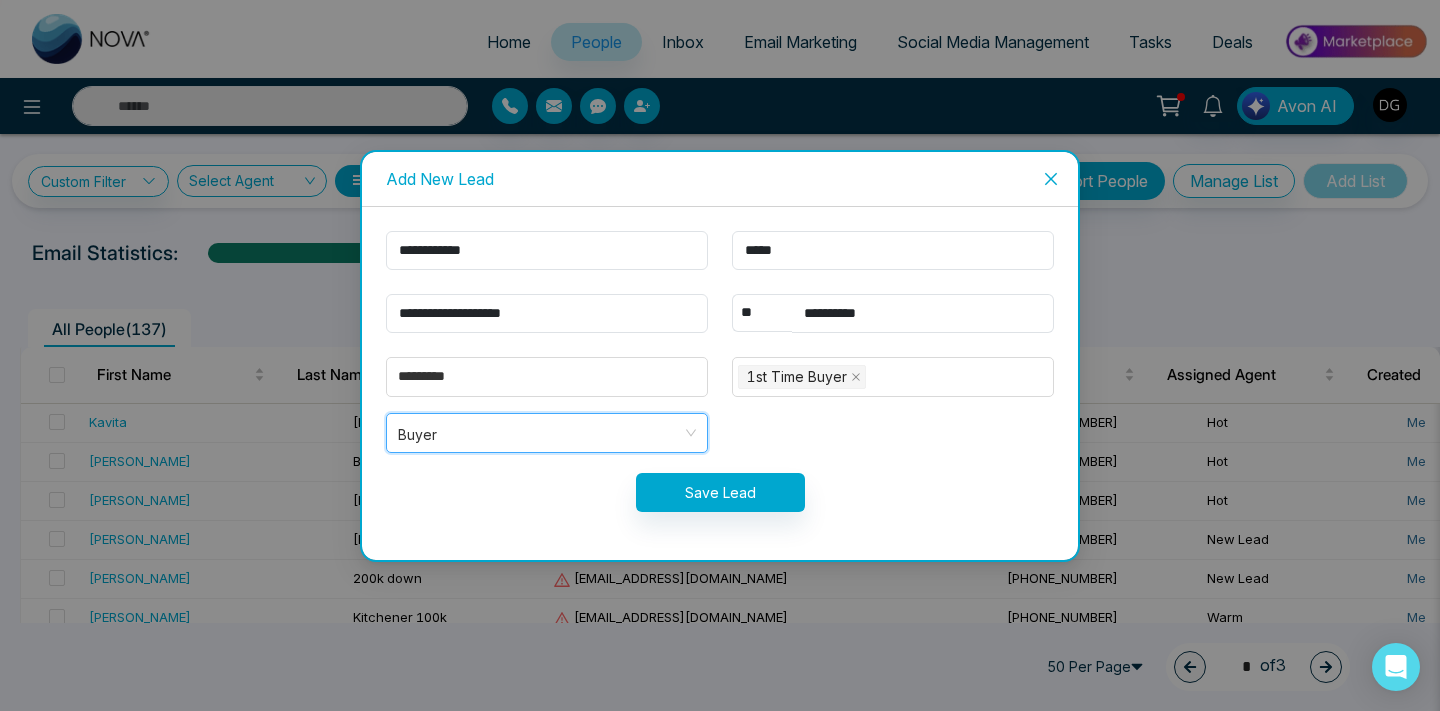 click on "**********" at bounding box center [720, 383] 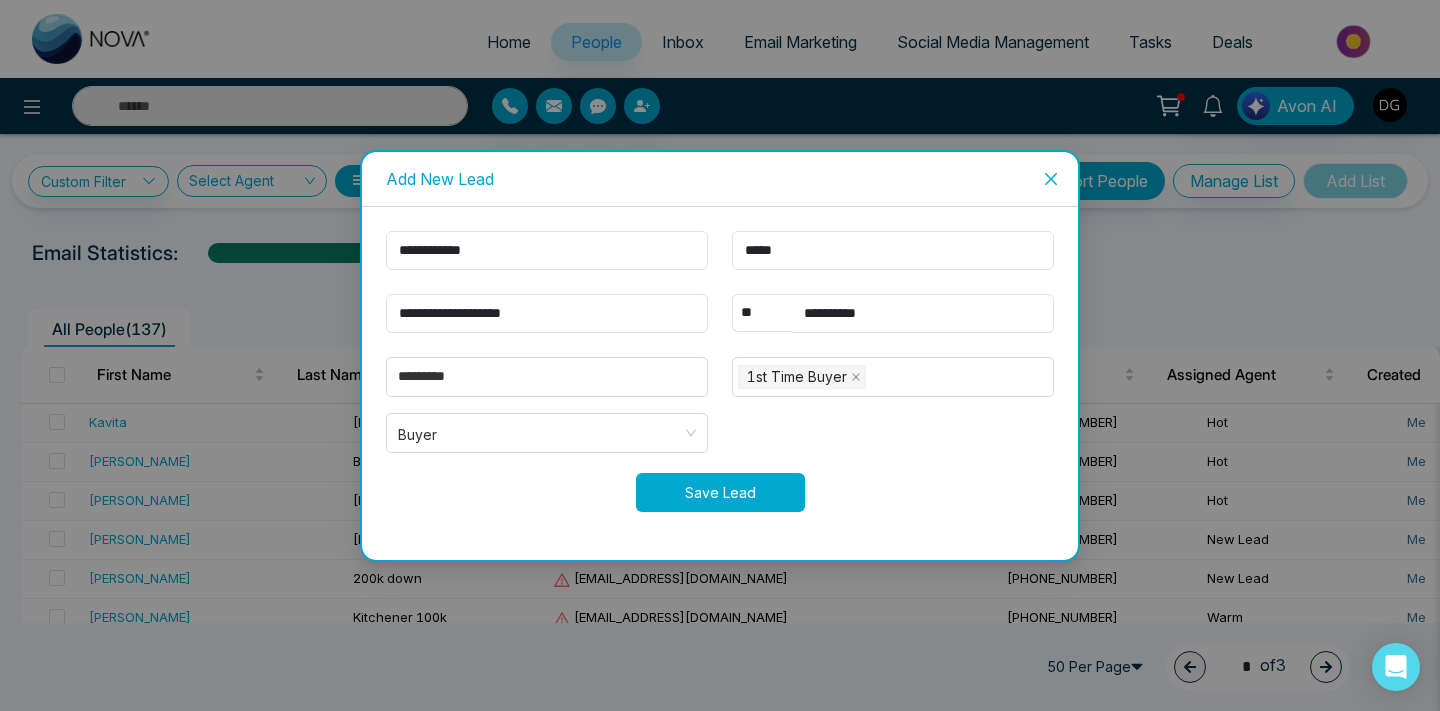 click on "Save Lead" at bounding box center [720, 492] 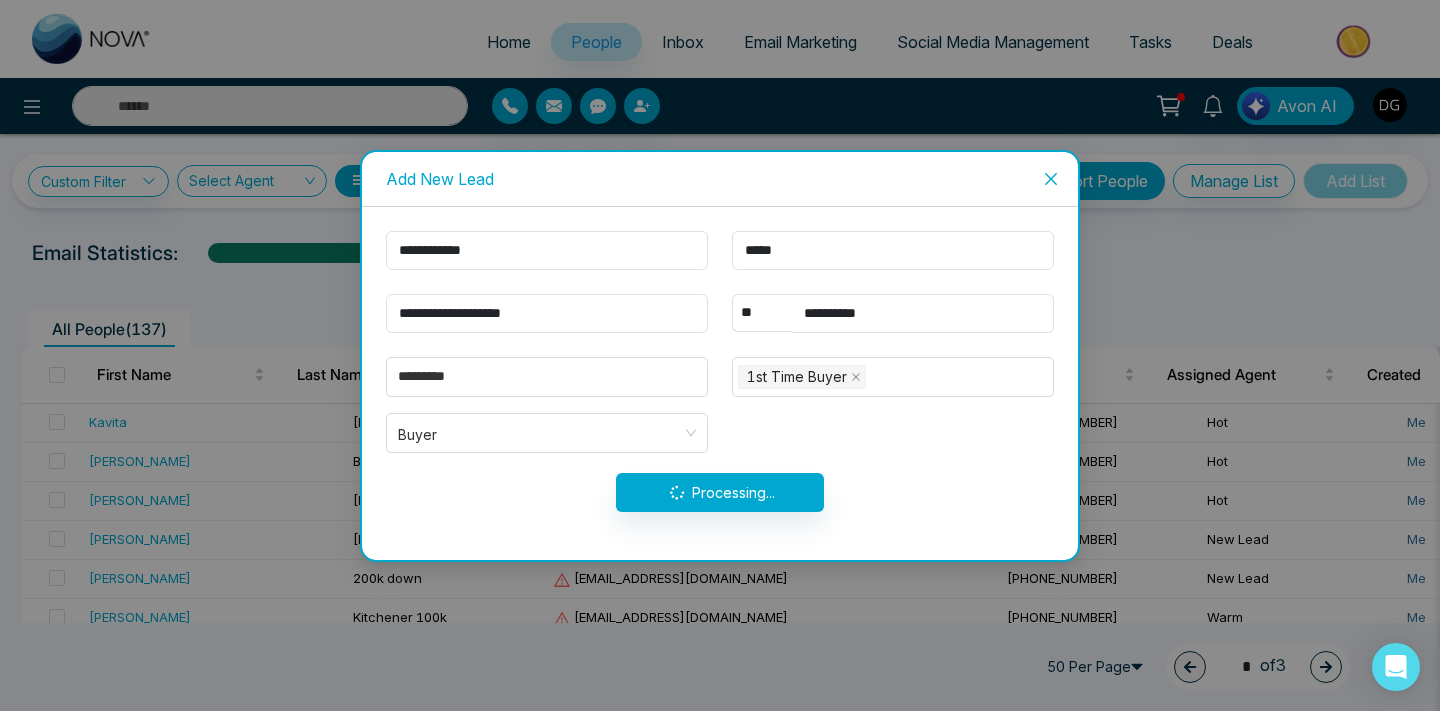 type on "**********" 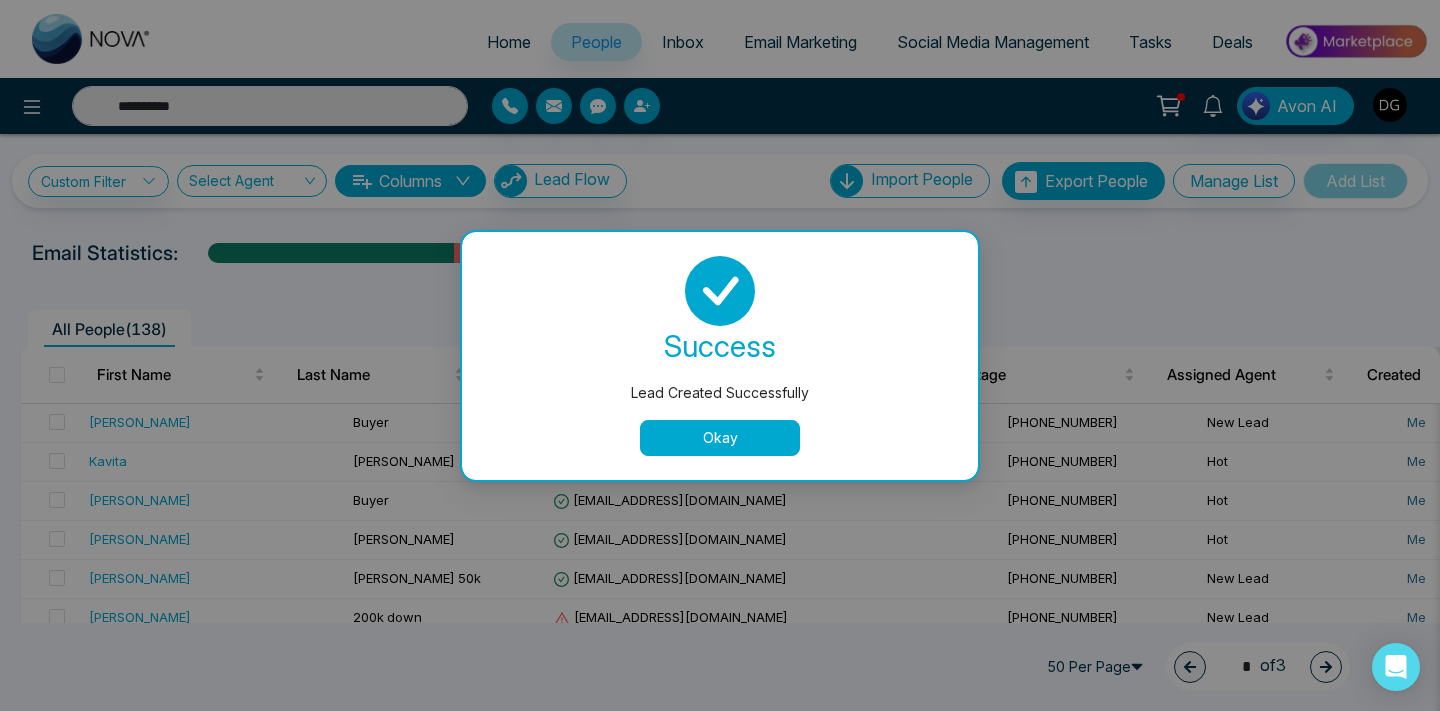 click on "Okay" at bounding box center (720, 438) 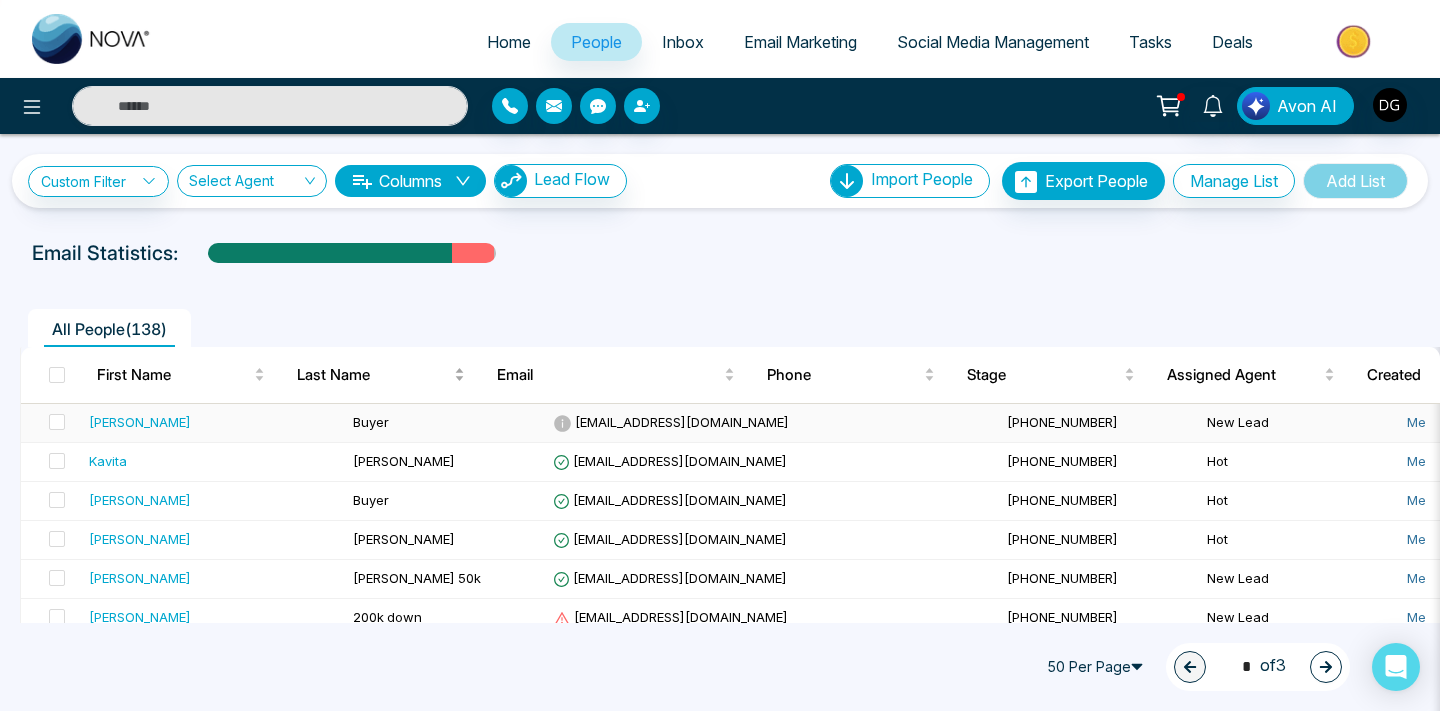 type on "**********" 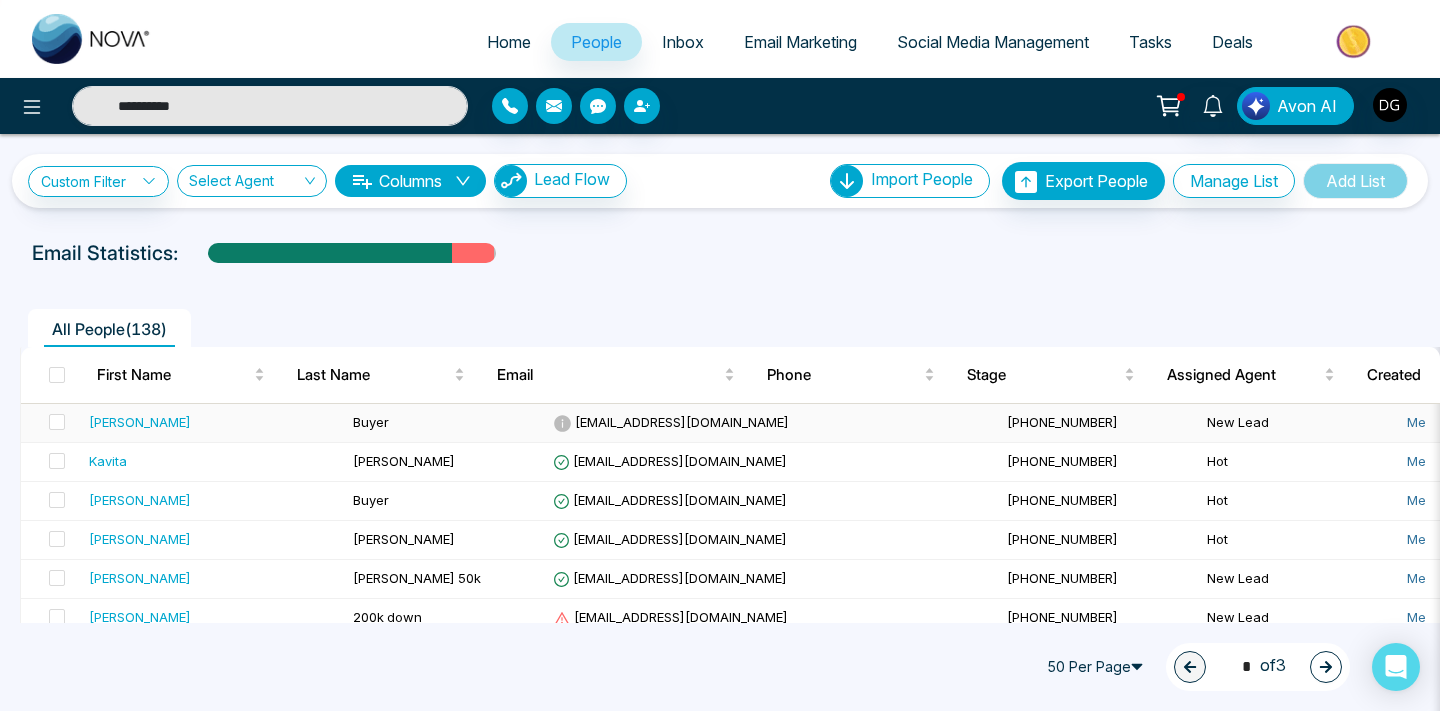 click on "Buyer" at bounding box center (445, 423) 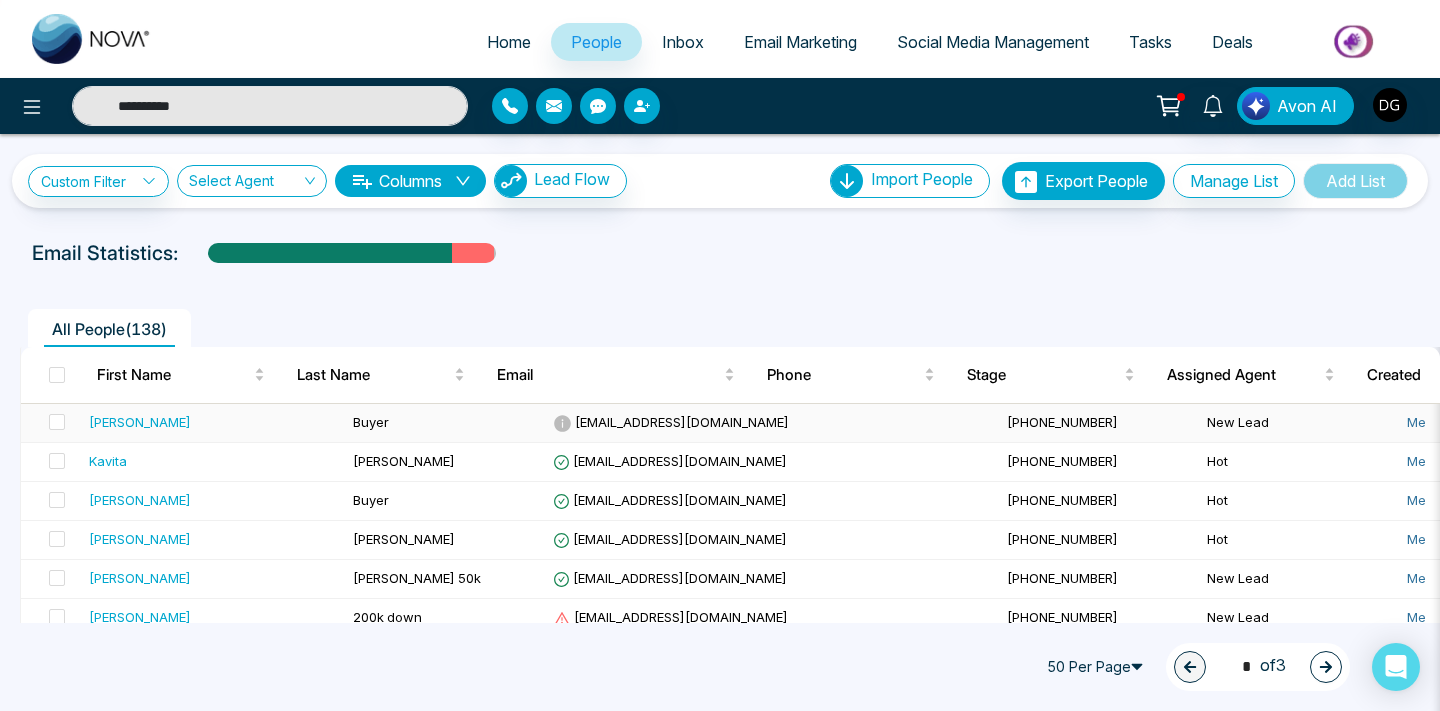 type 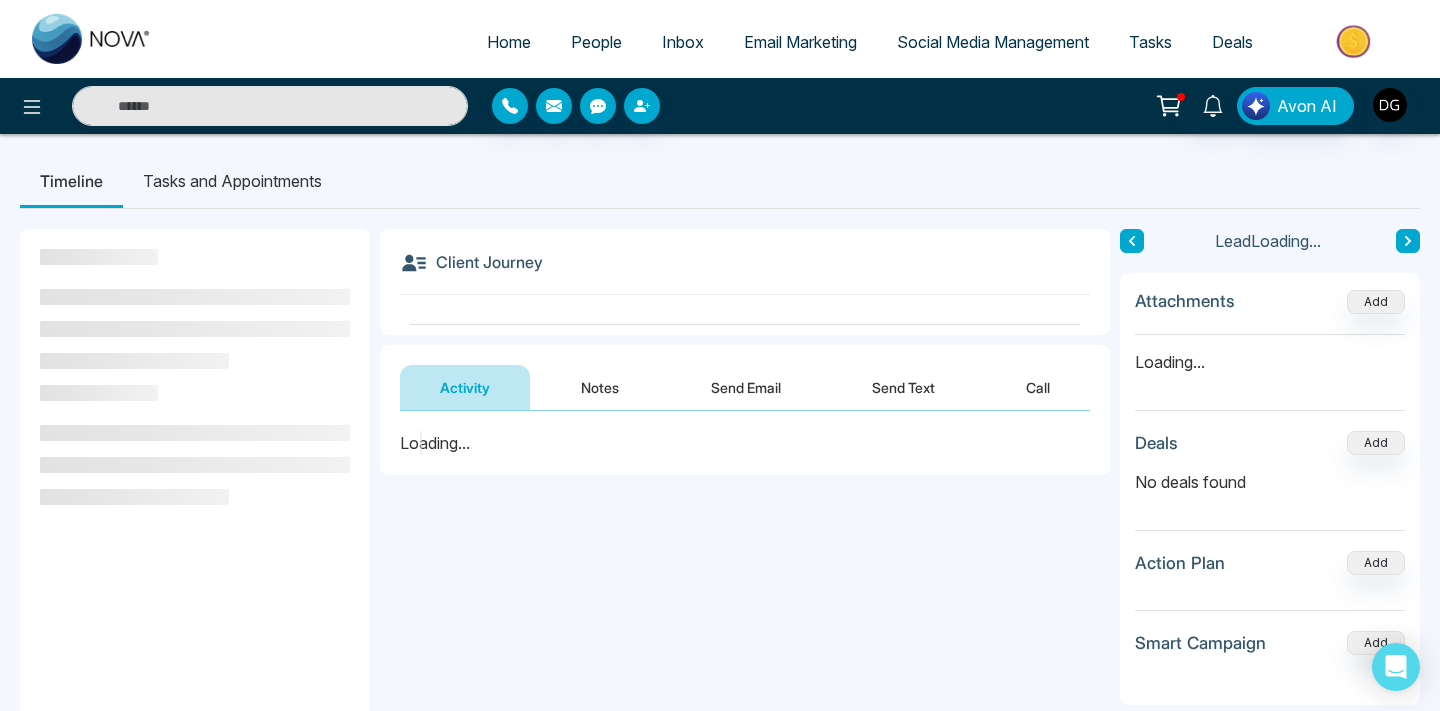 click on "Notes" at bounding box center (600, 387) 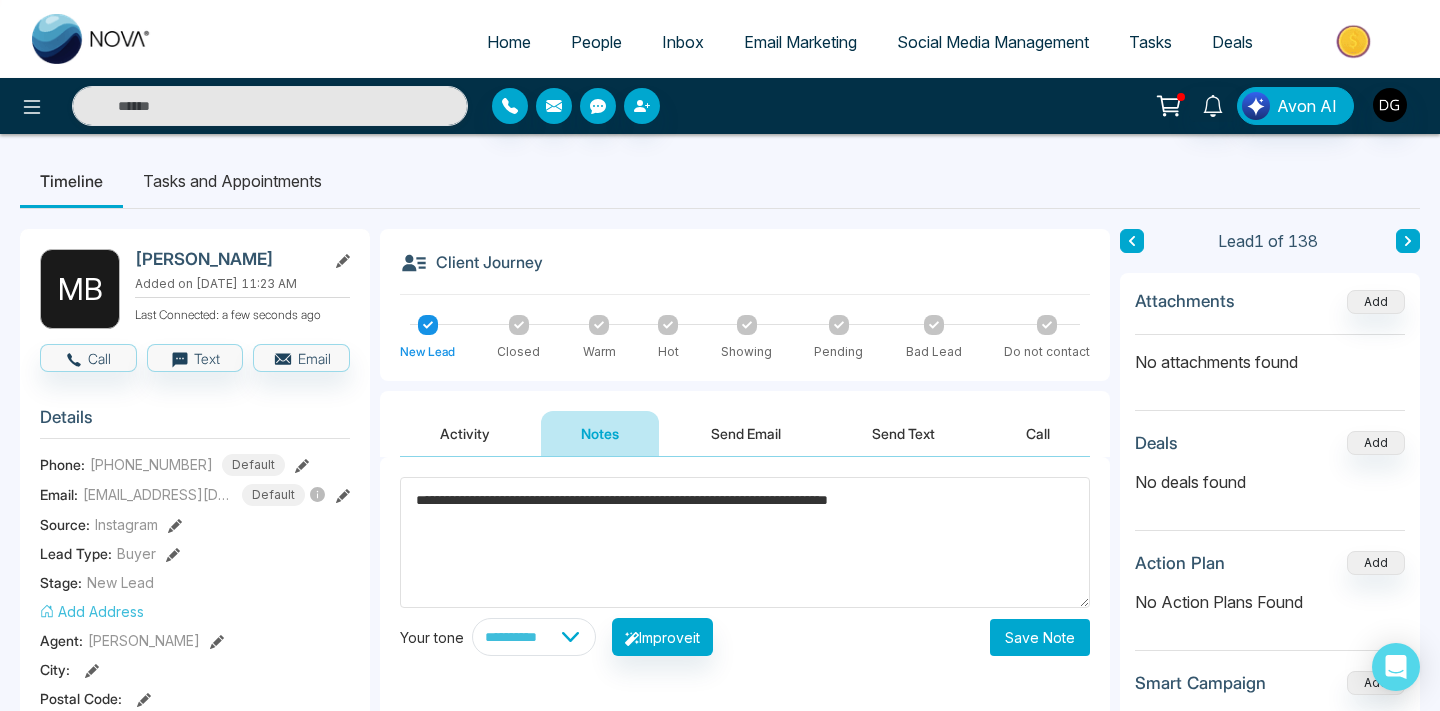 type on "**********" 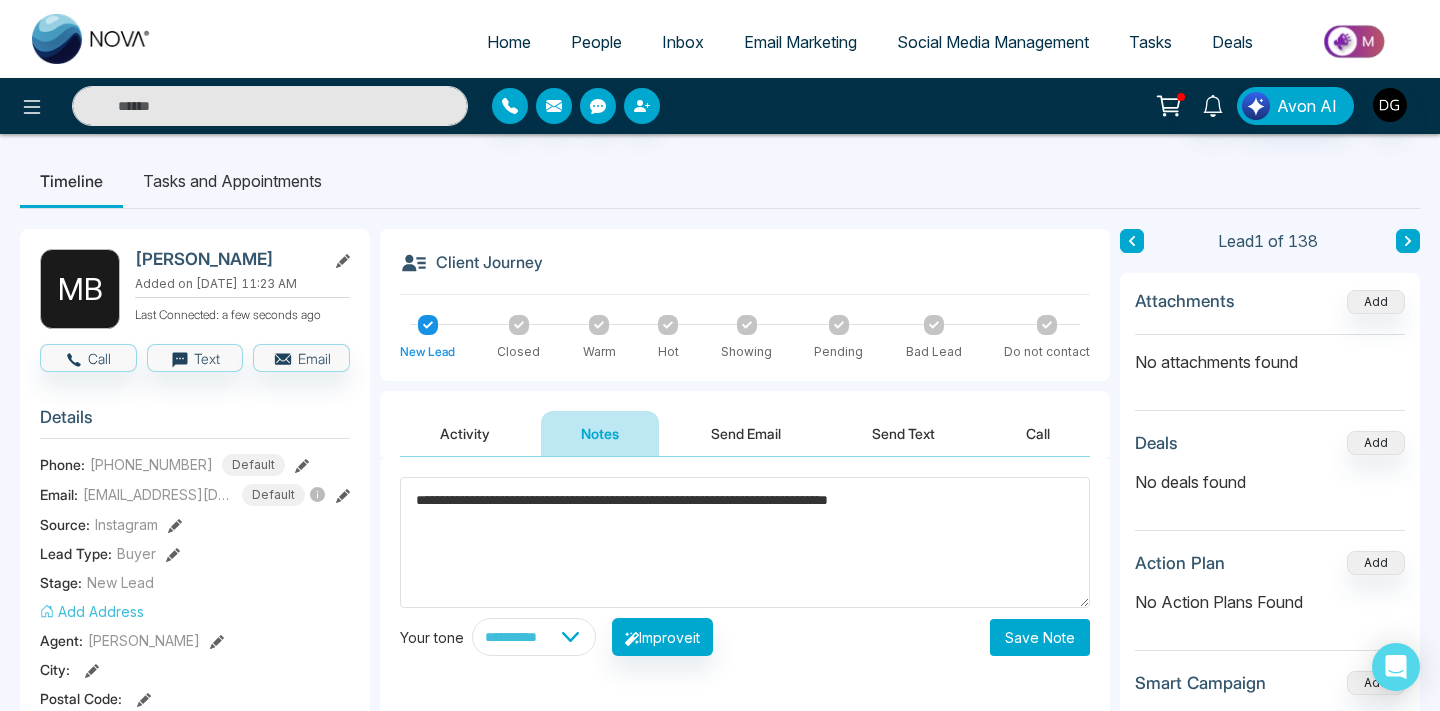 click on "Save Note" at bounding box center [1040, 637] 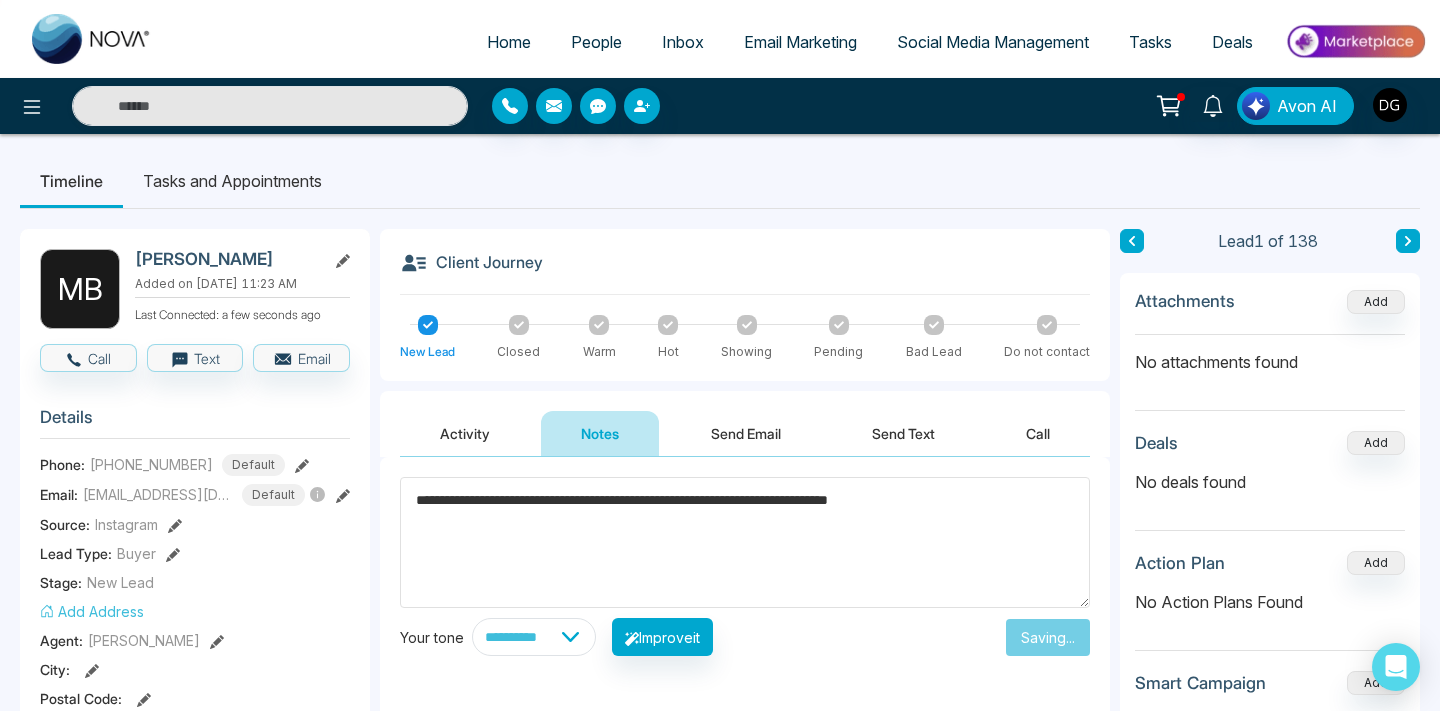type 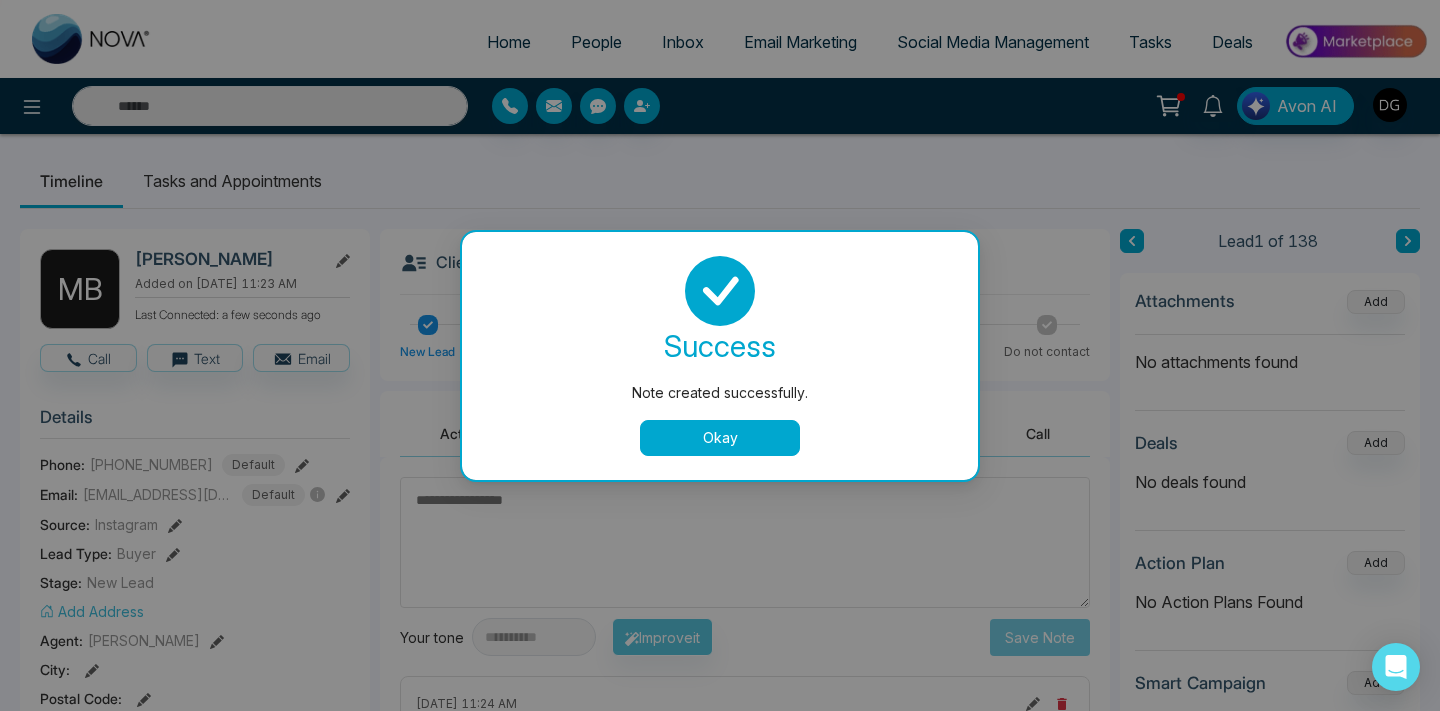 click on "Okay" at bounding box center [720, 438] 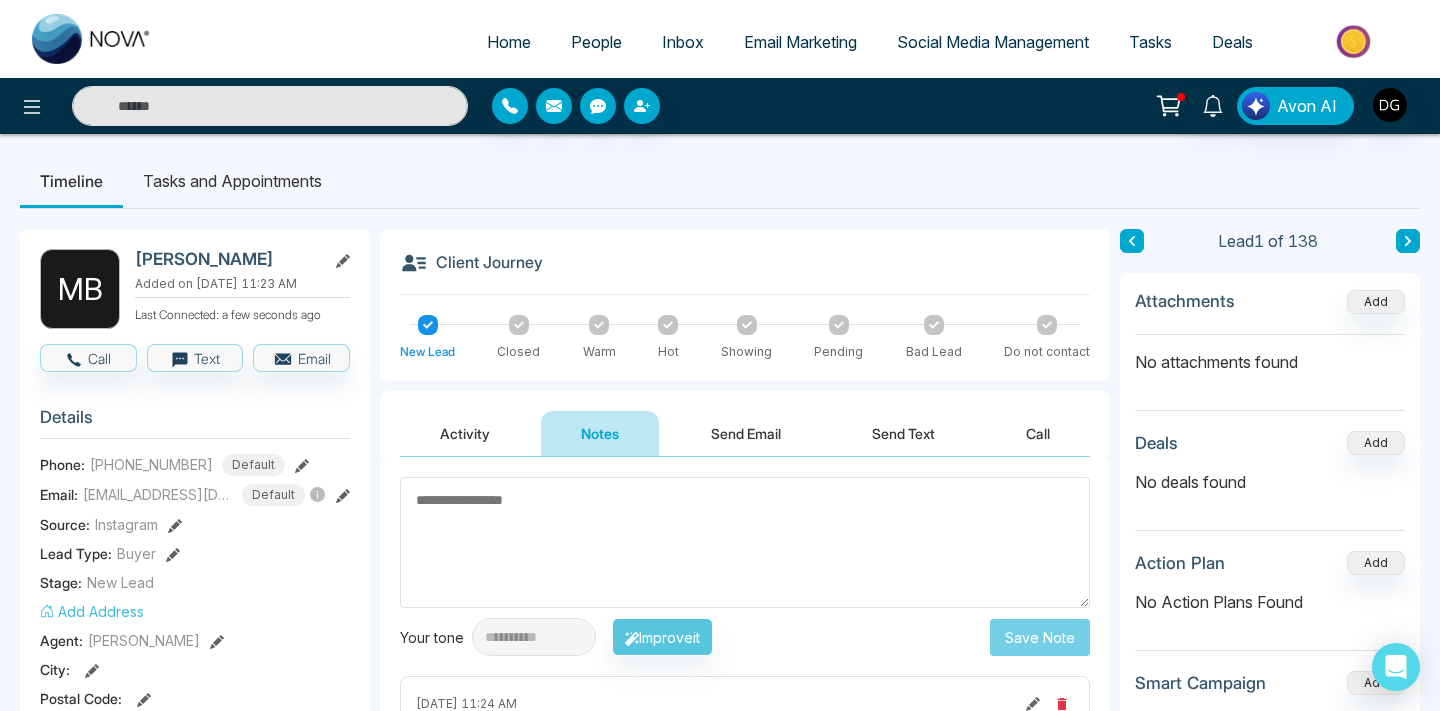 click on "People" at bounding box center [596, 42] 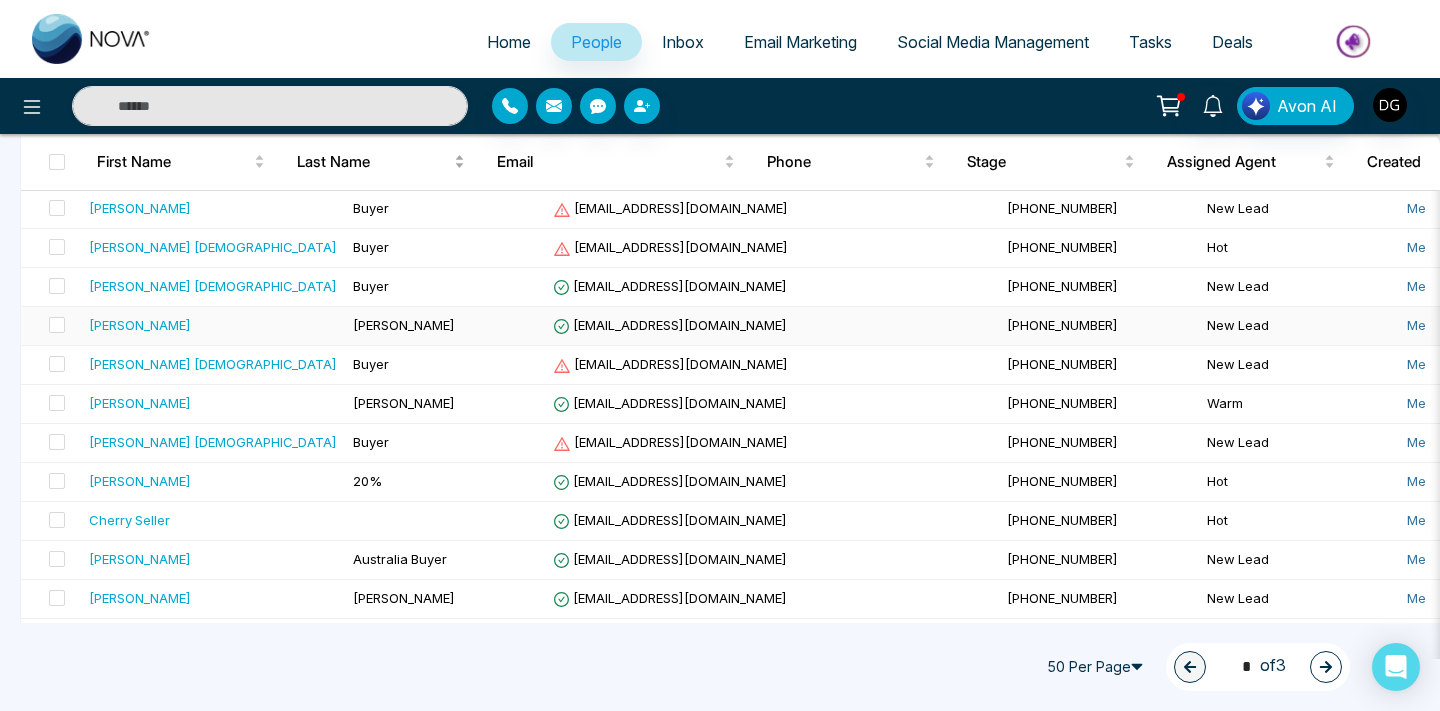 scroll, scrollTop: 1731, scrollLeft: 0, axis: vertical 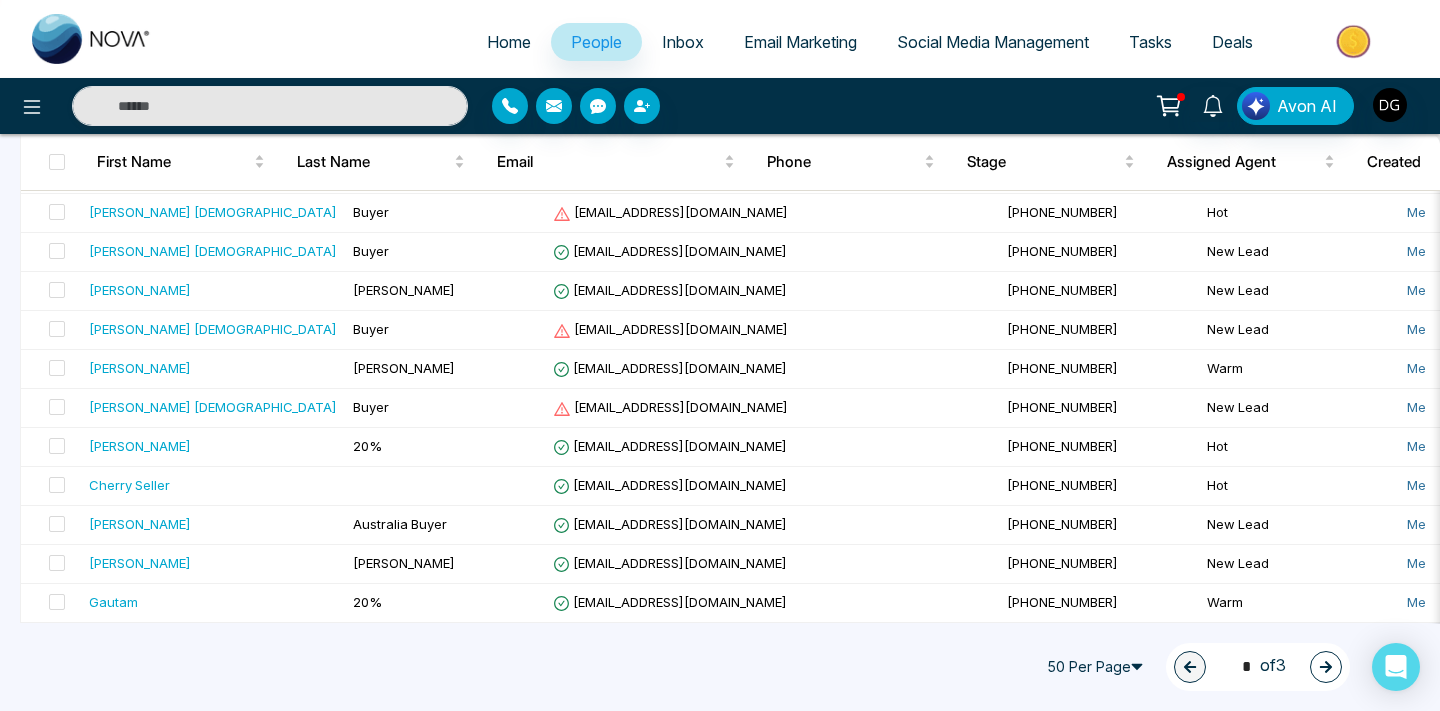click at bounding box center (1326, 667) 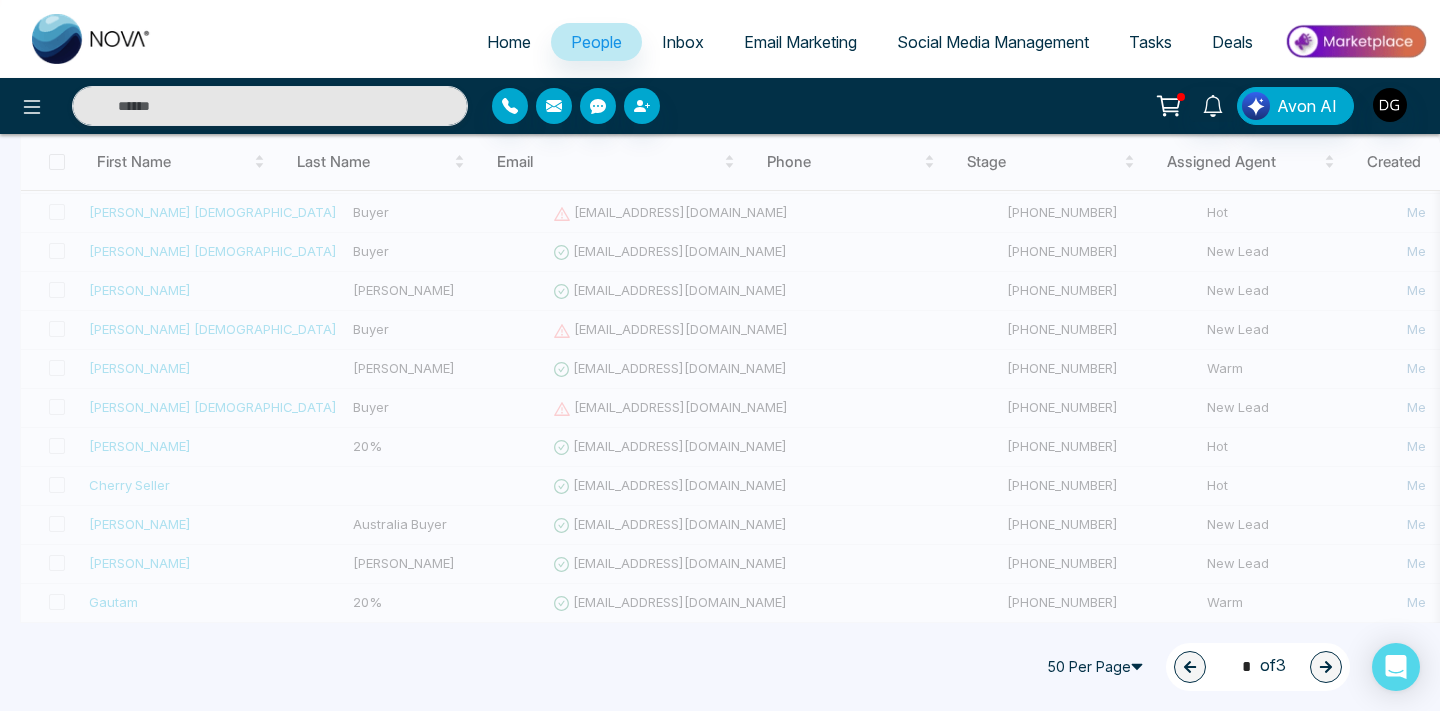 type on "*" 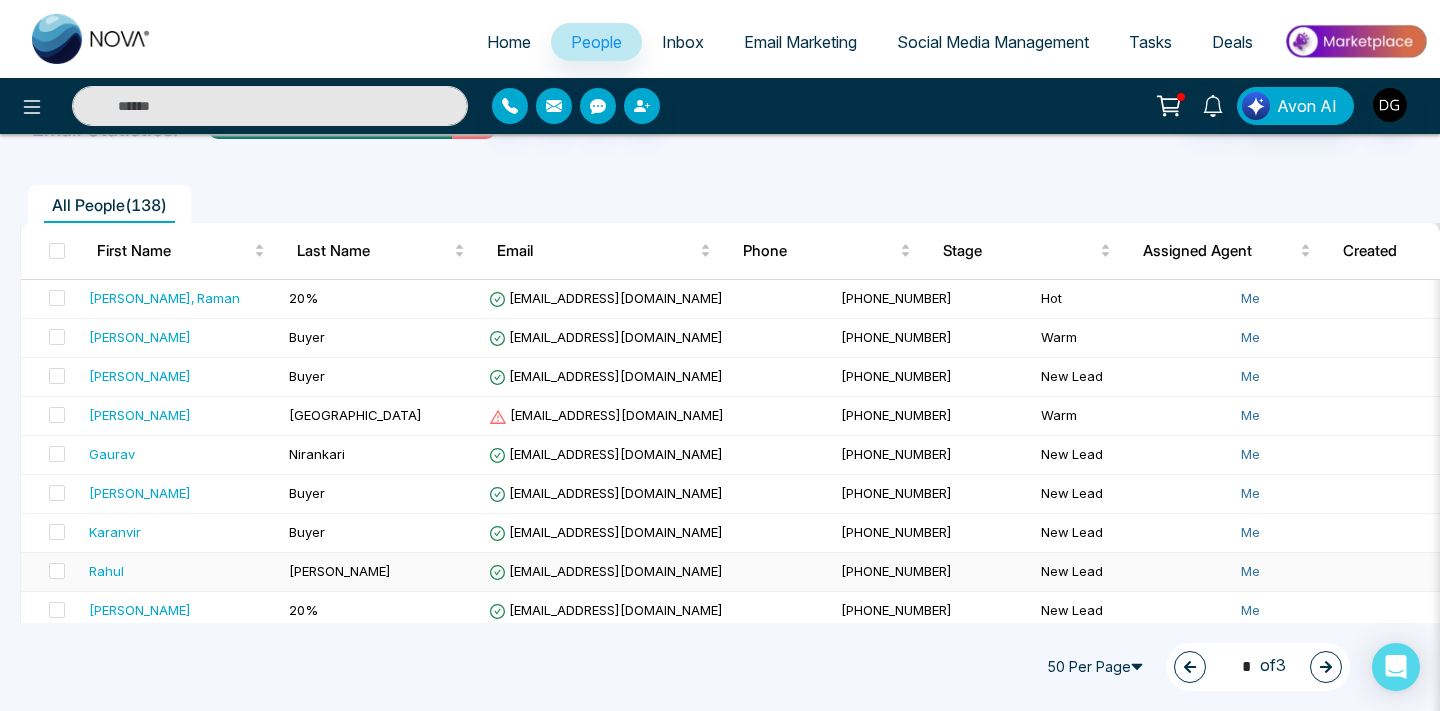 scroll, scrollTop: 130, scrollLeft: 0, axis: vertical 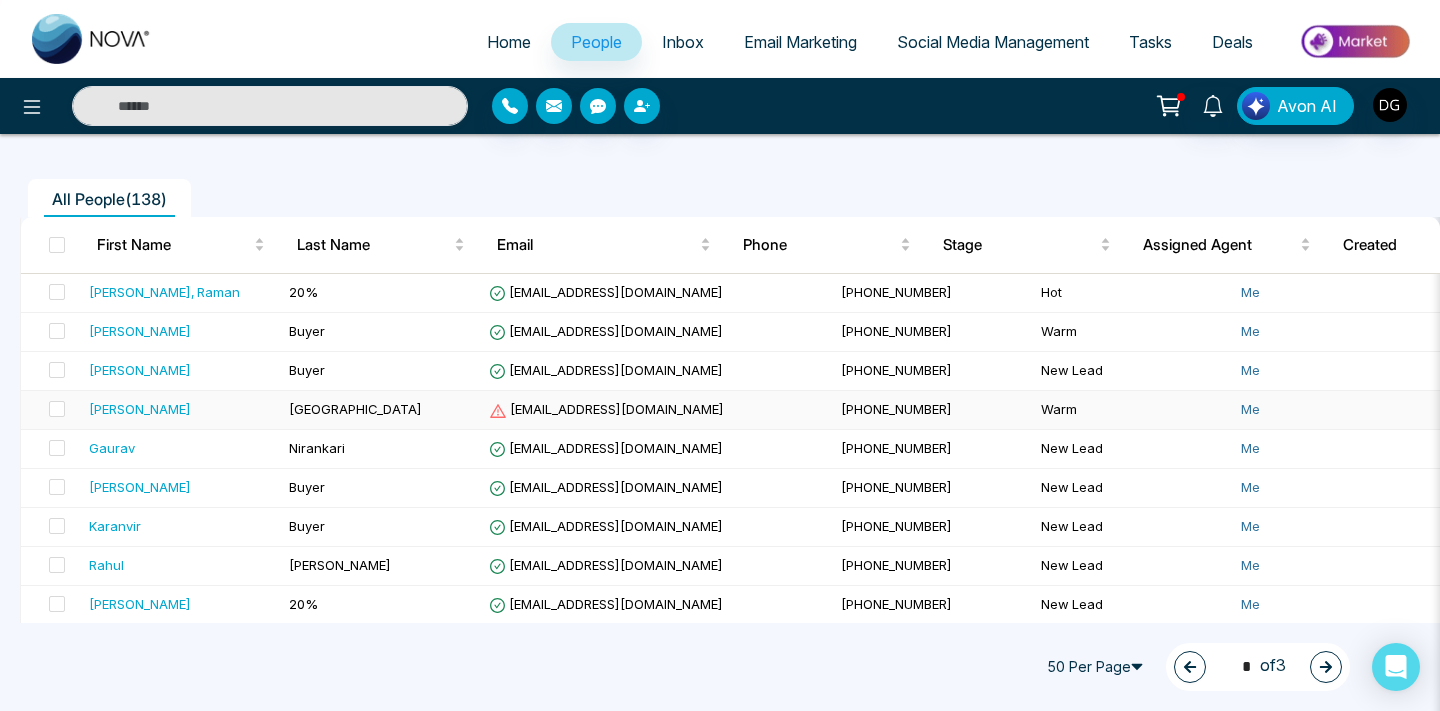 click on "[PERSON_NAME]" at bounding box center [181, 409] 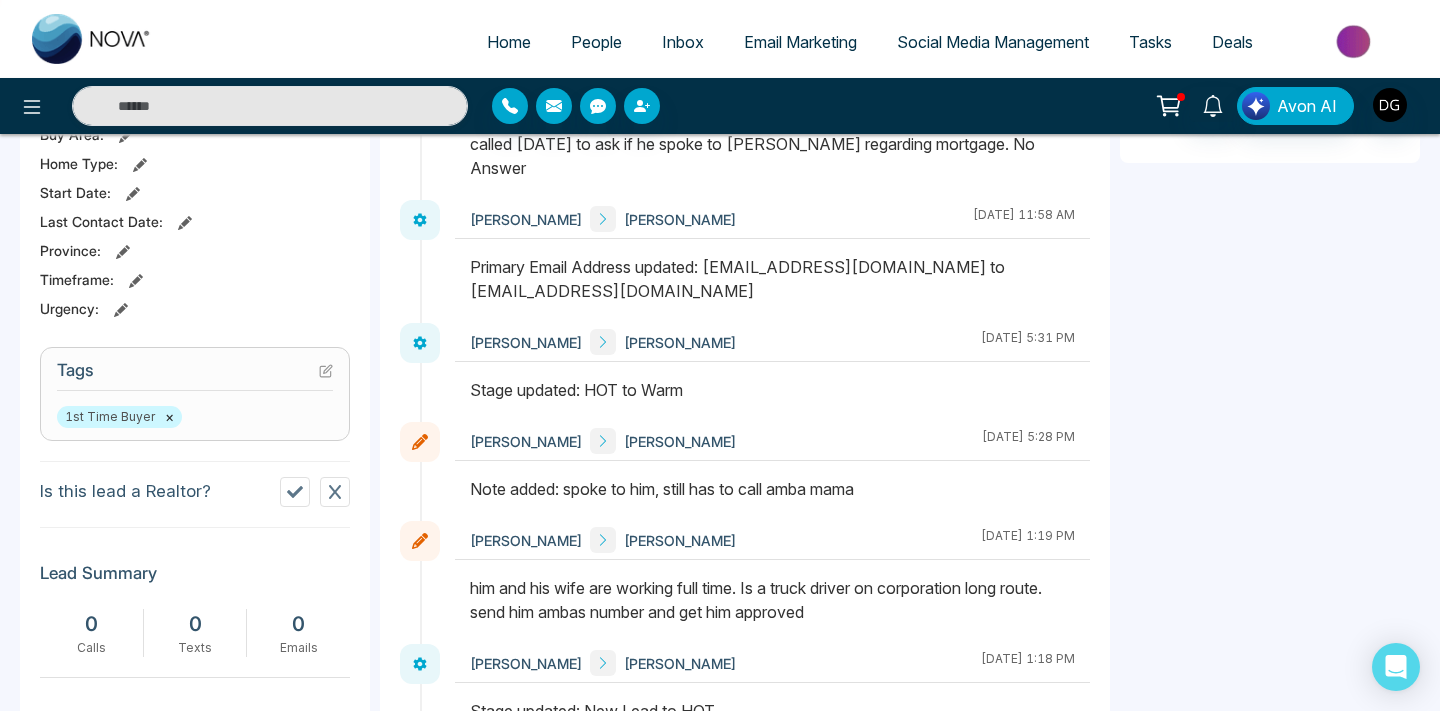 scroll, scrollTop: 623, scrollLeft: 0, axis: vertical 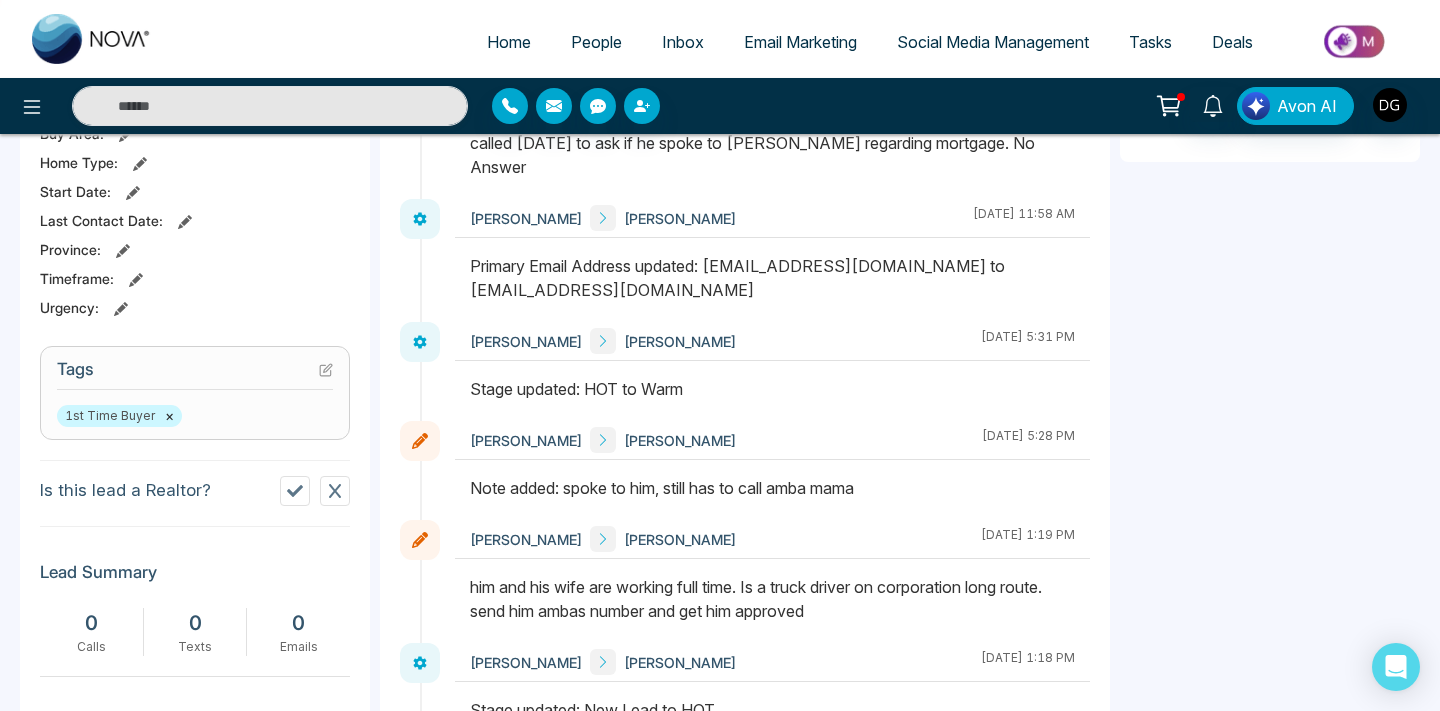 click on "People" at bounding box center [596, 42] 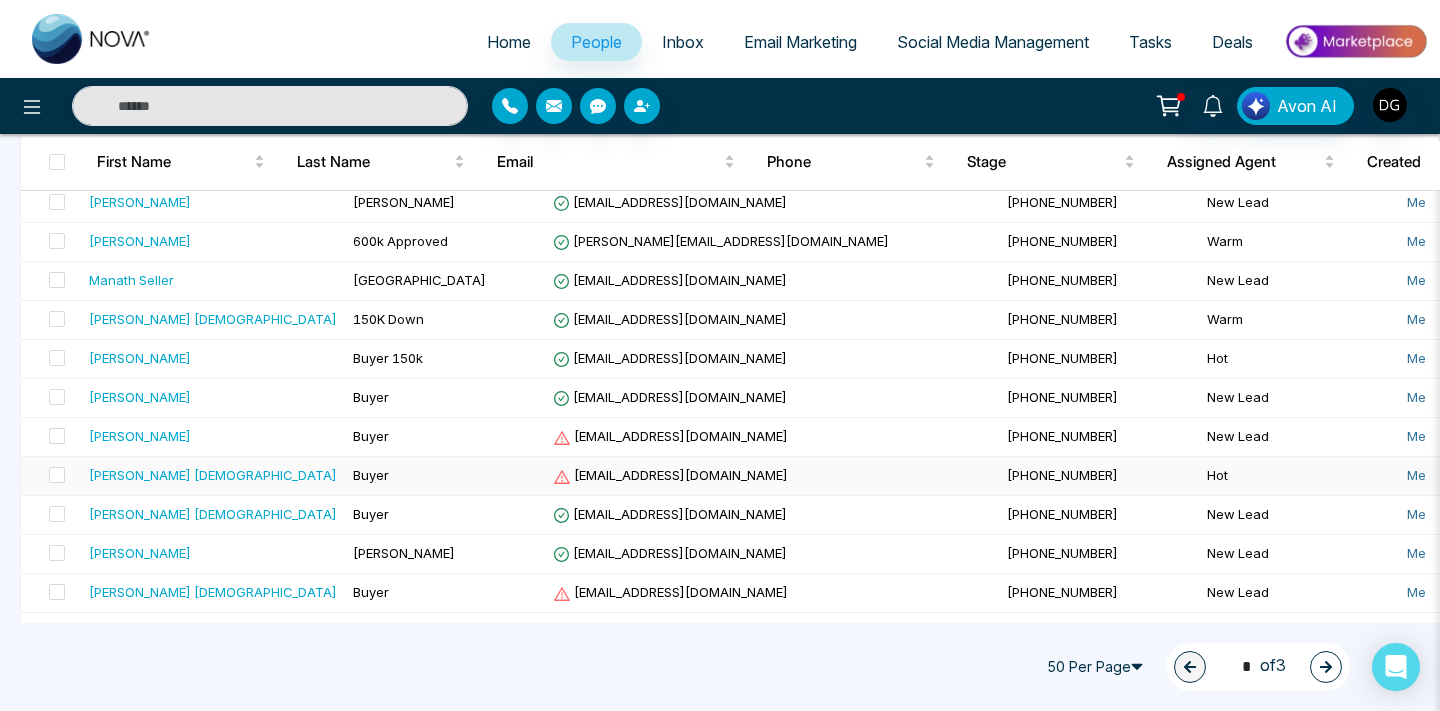 scroll, scrollTop: 1435, scrollLeft: 0, axis: vertical 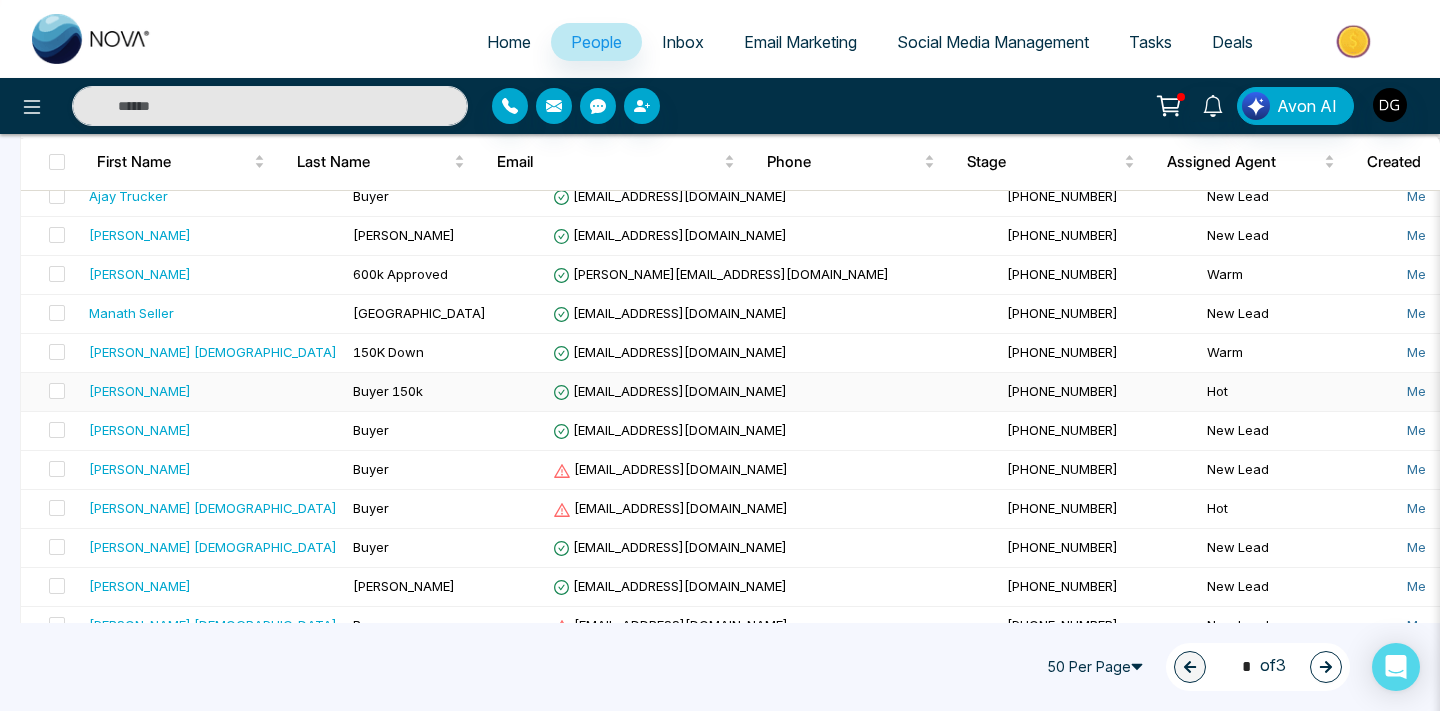click on "Buyer 150k" at bounding box center (388, 391) 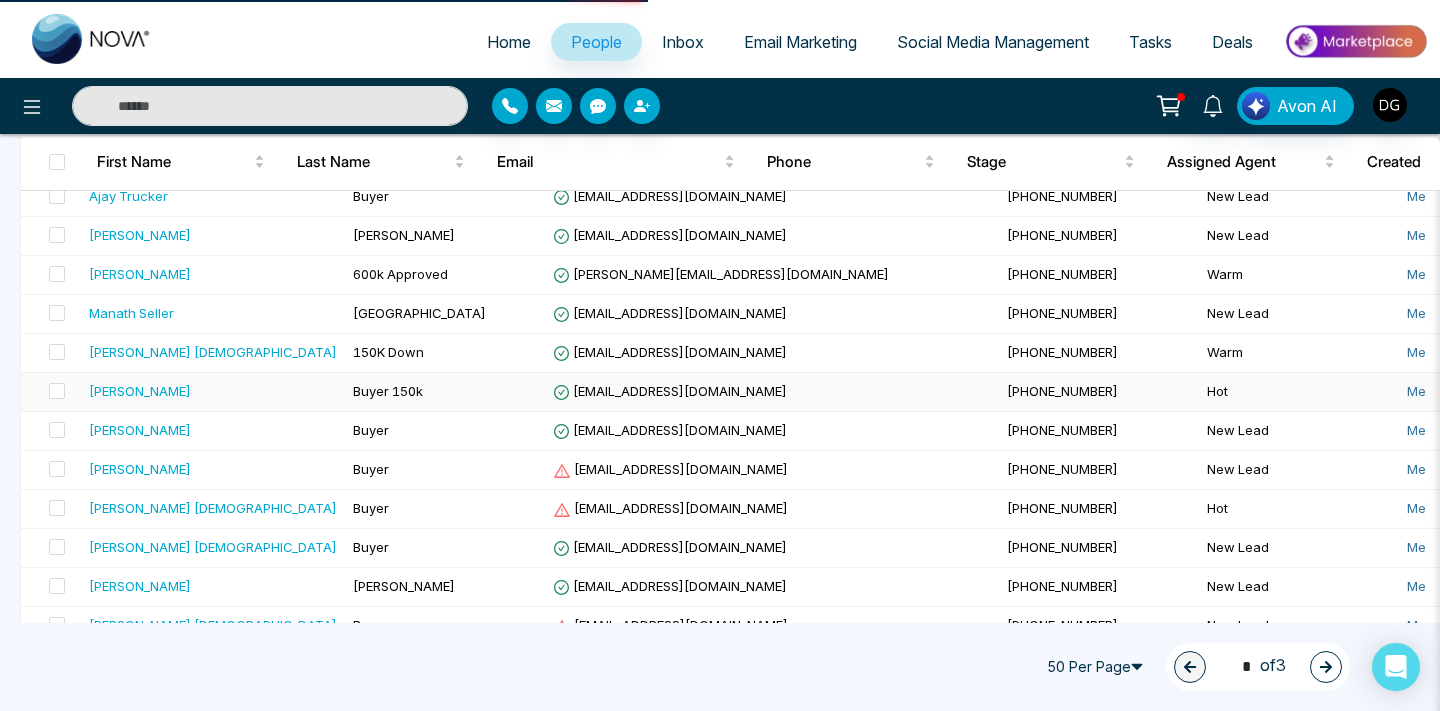 scroll, scrollTop: 0, scrollLeft: 0, axis: both 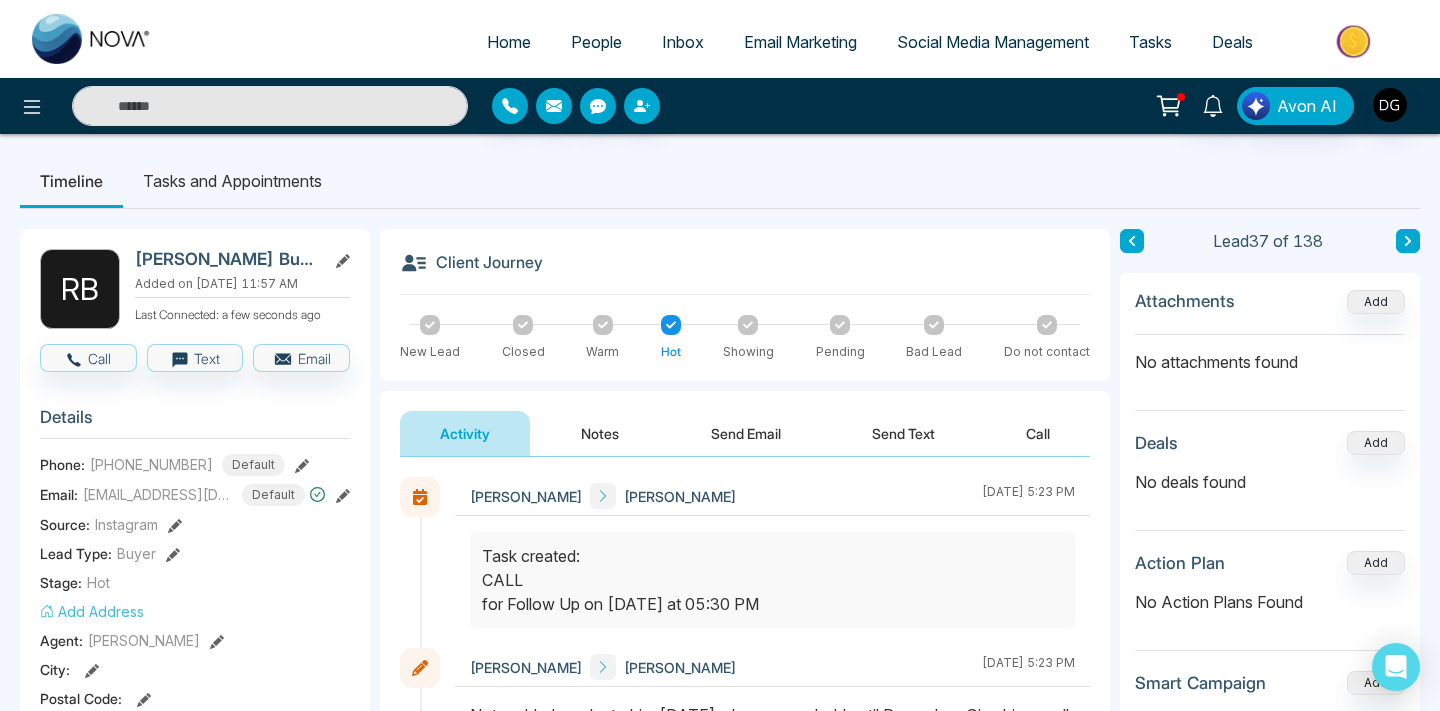 click on "Notes" at bounding box center (600, 433) 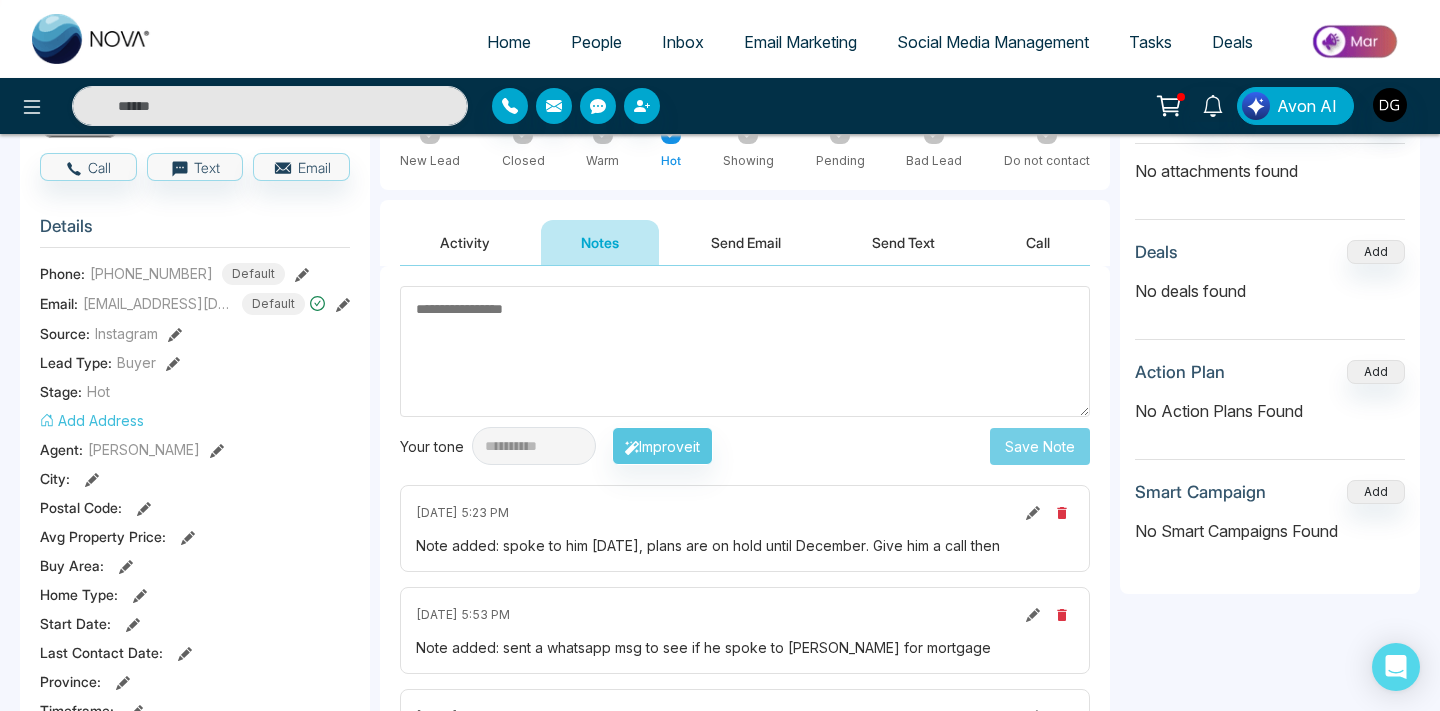 scroll, scrollTop: 193, scrollLeft: 0, axis: vertical 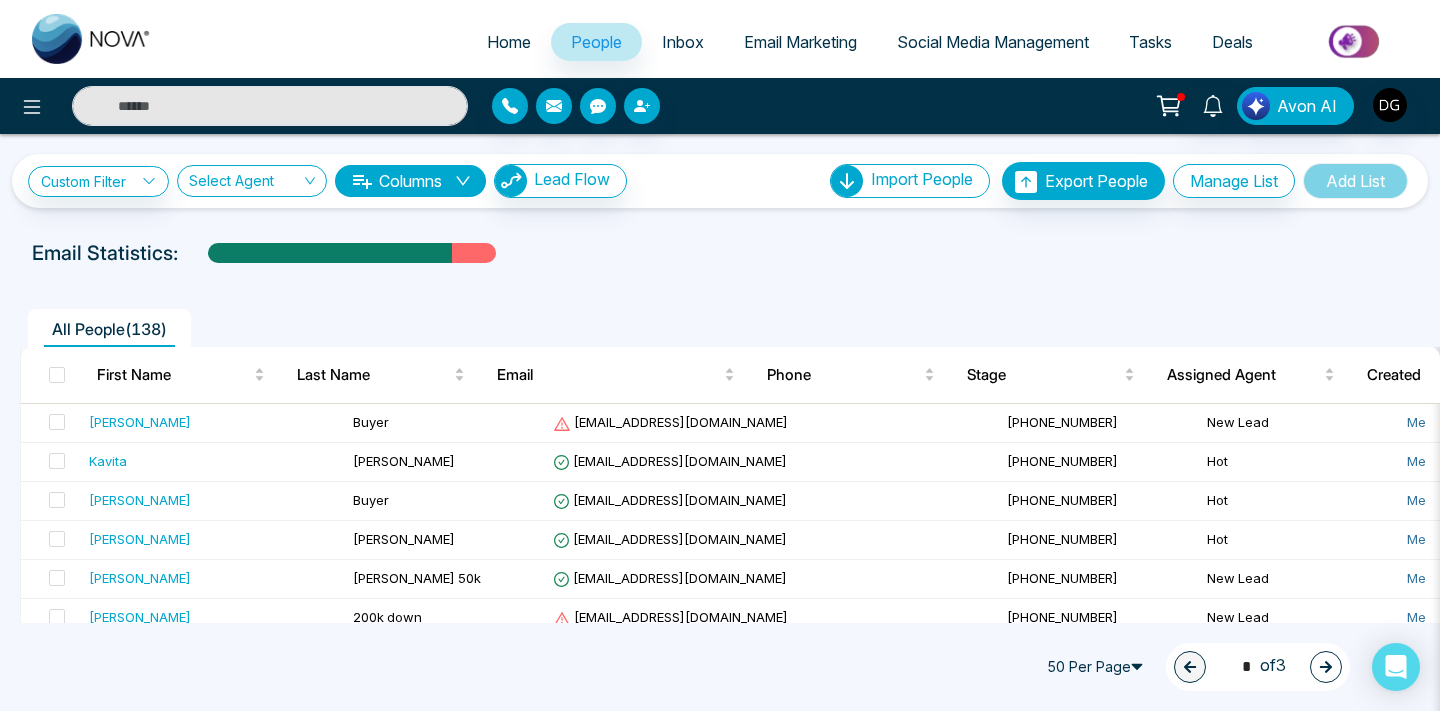 click 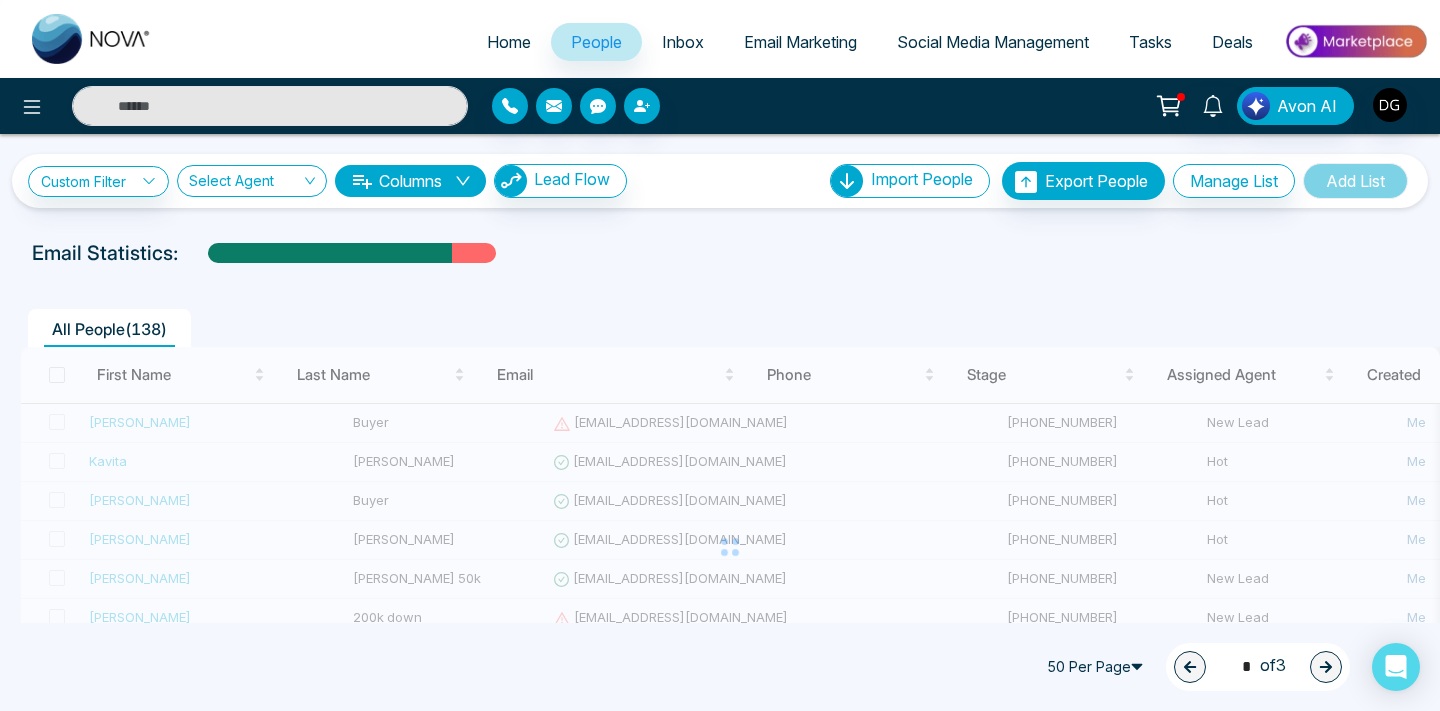 type on "*" 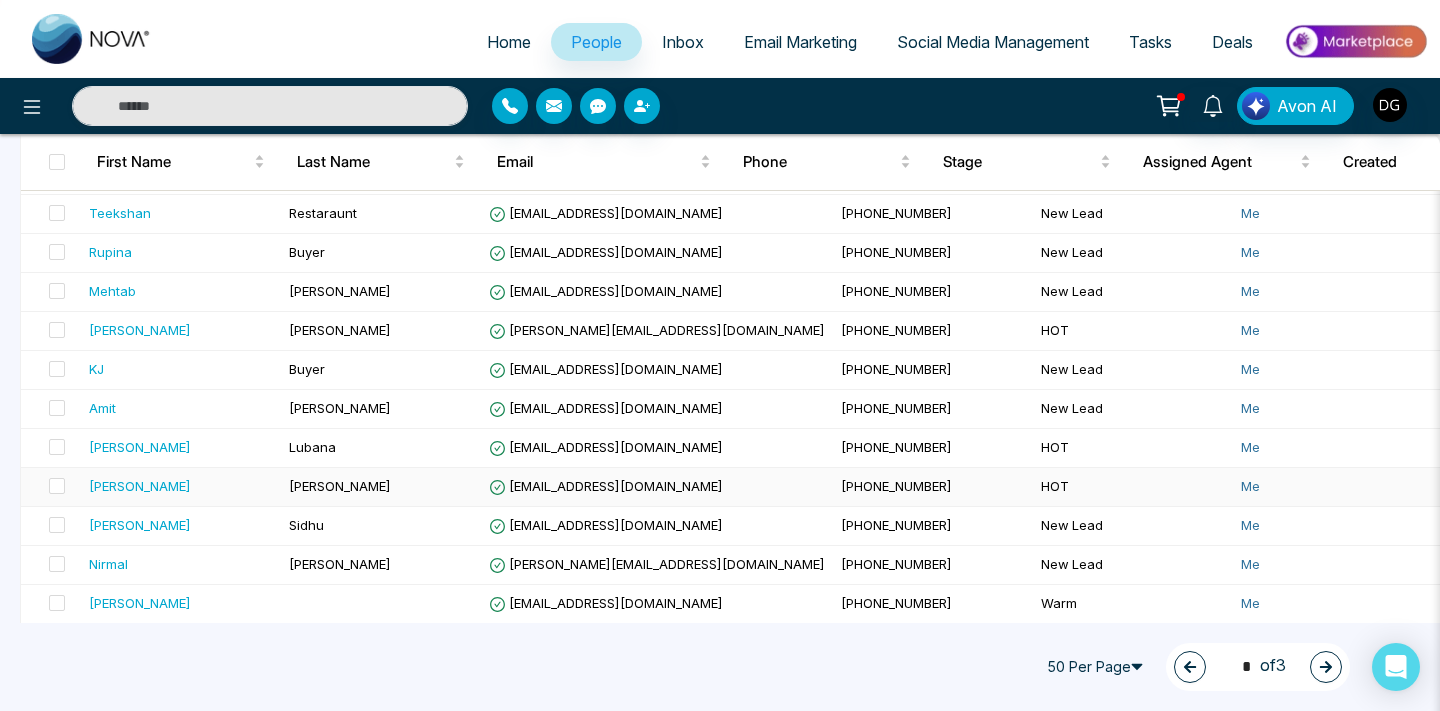 scroll, scrollTop: 831, scrollLeft: 0, axis: vertical 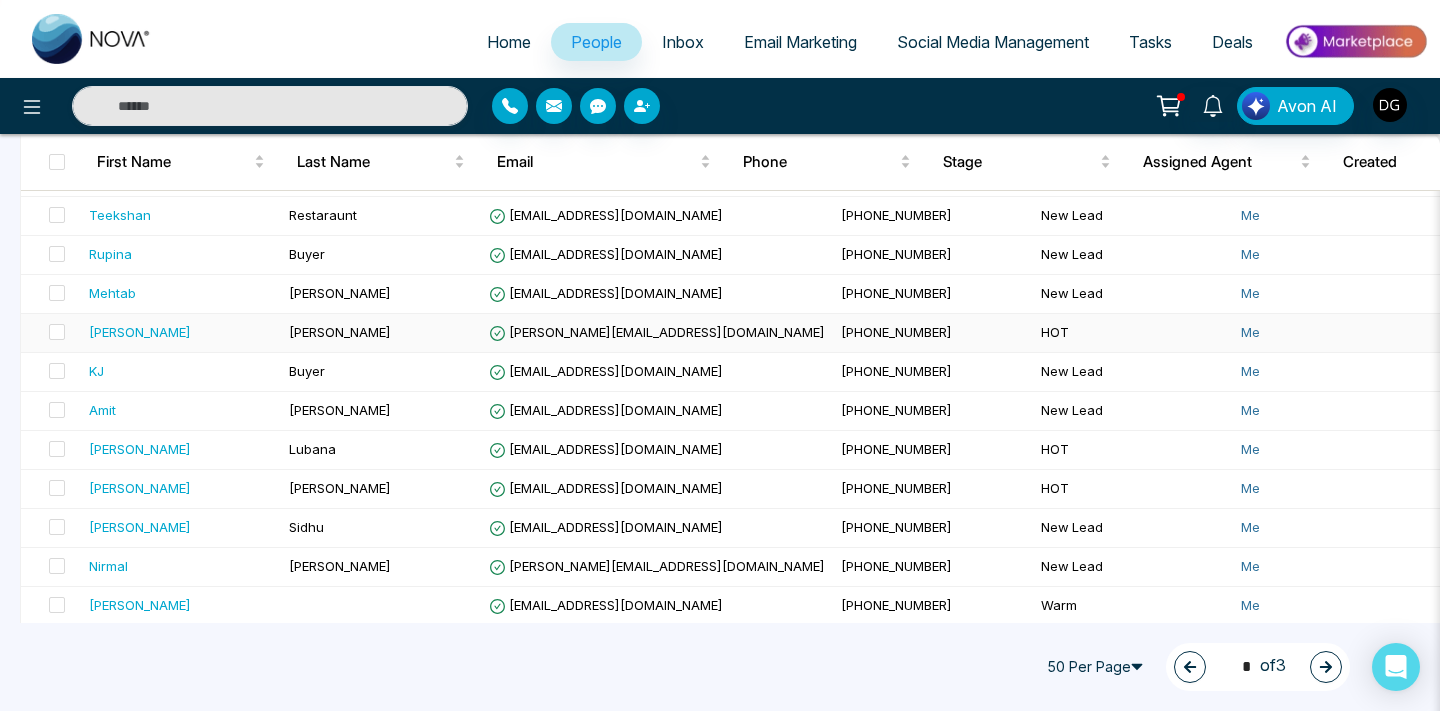 click on "[PERSON_NAME]" at bounding box center [181, 332] 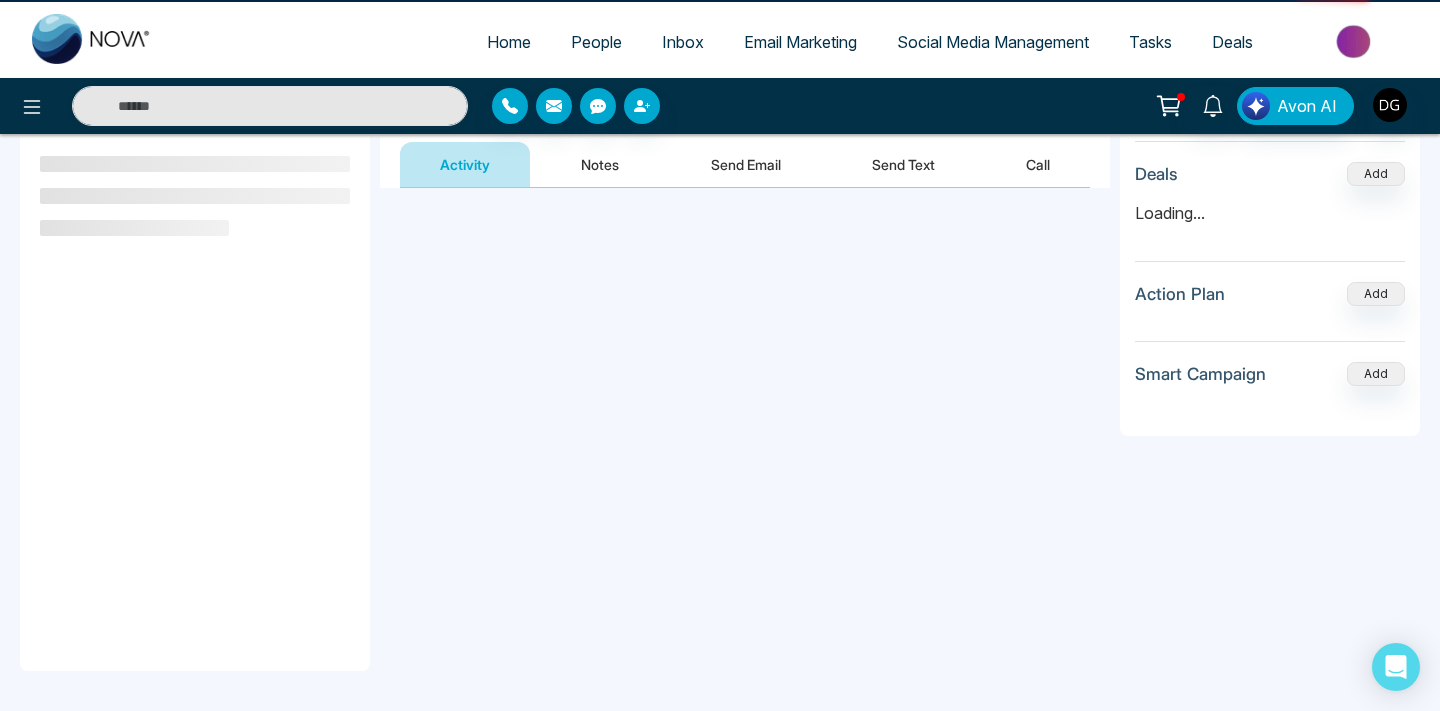 scroll, scrollTop: 0, scrollLeft: 0, axis: both 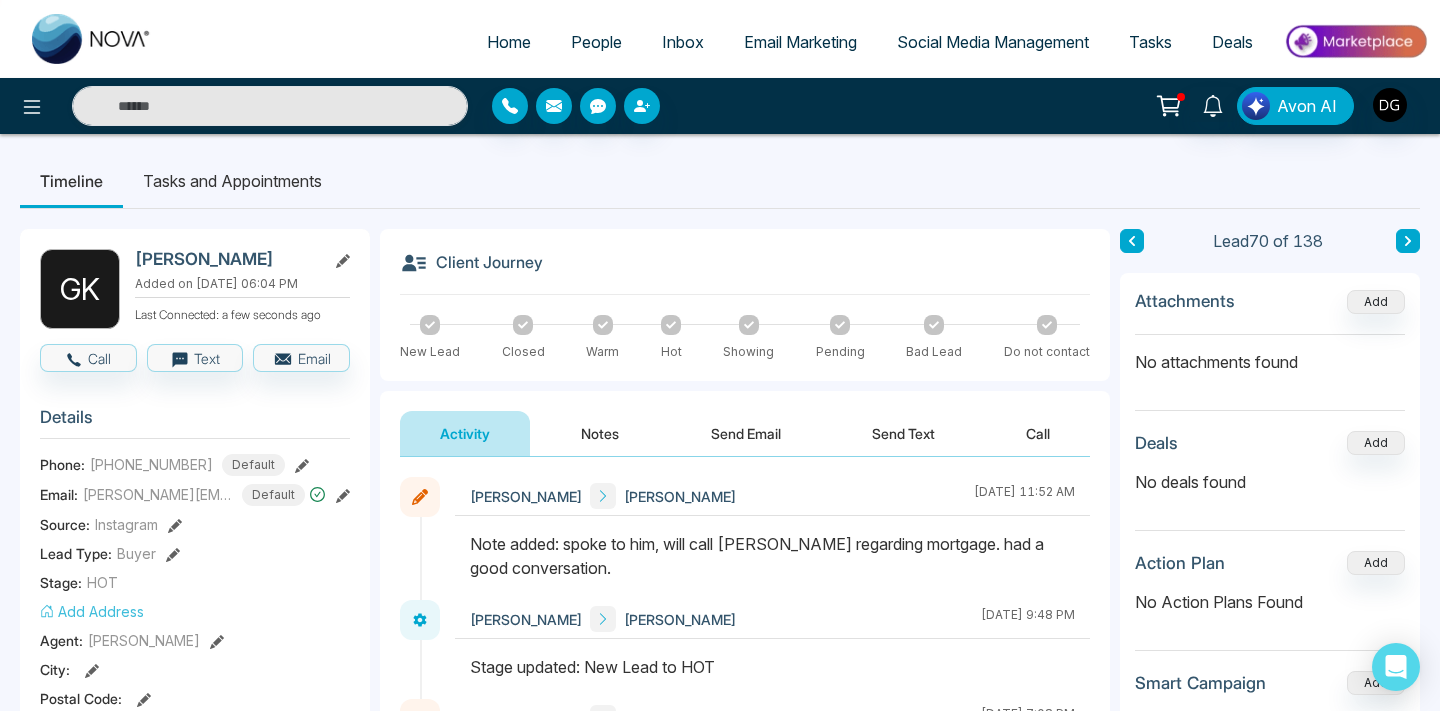 click on "Notes" at bounding box center (600, 433) 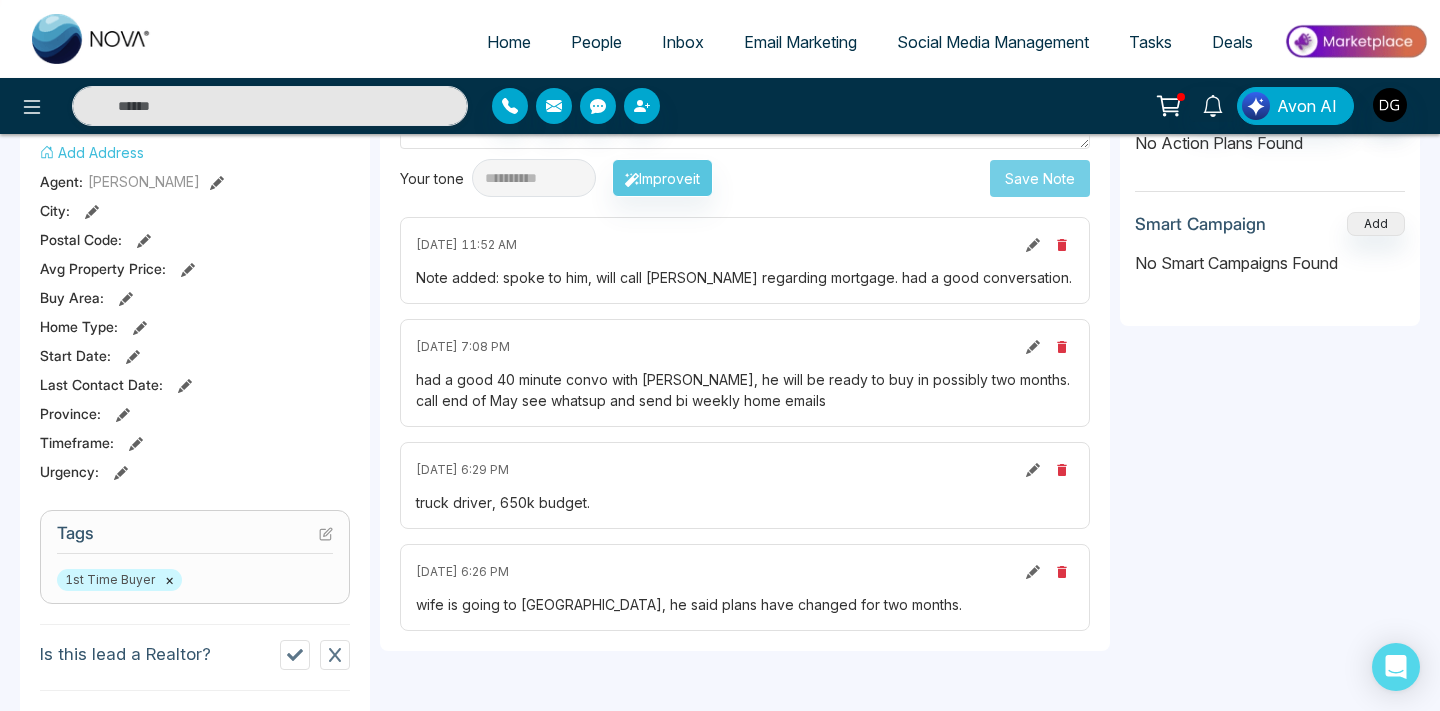 scroll, scrollTop: 453, scrollLeft: 0, axis: vertical 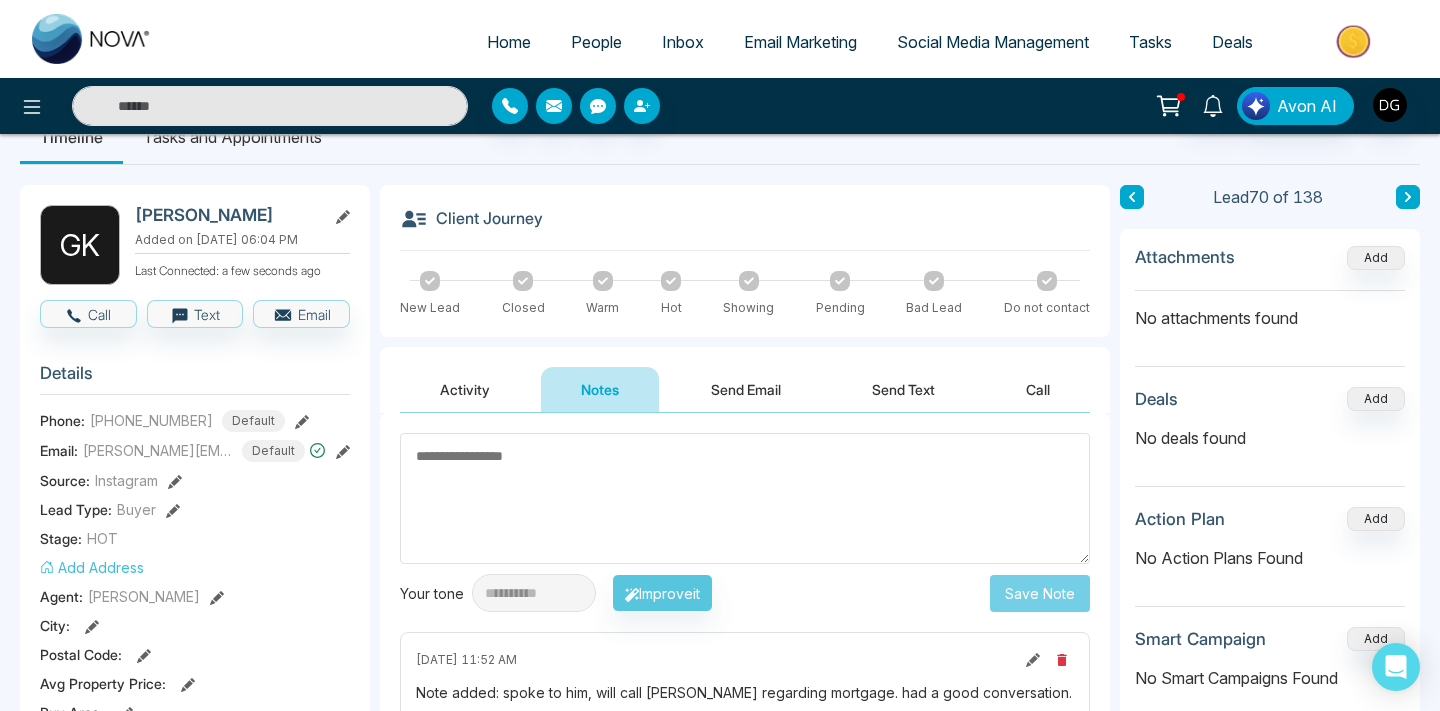 click on "People" at bounding box center [596, 42] 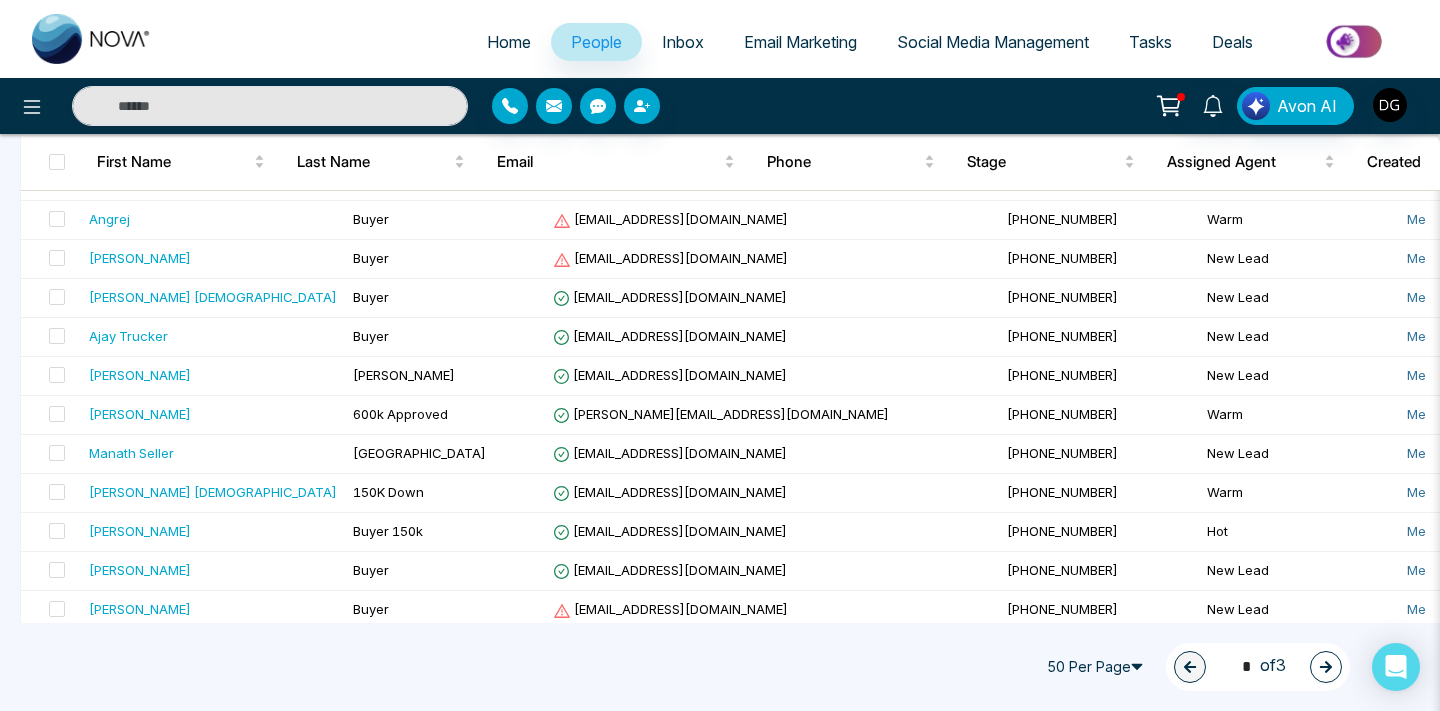scroll, scrollTop: 1731, scrollLeft: 0, axis: vertical 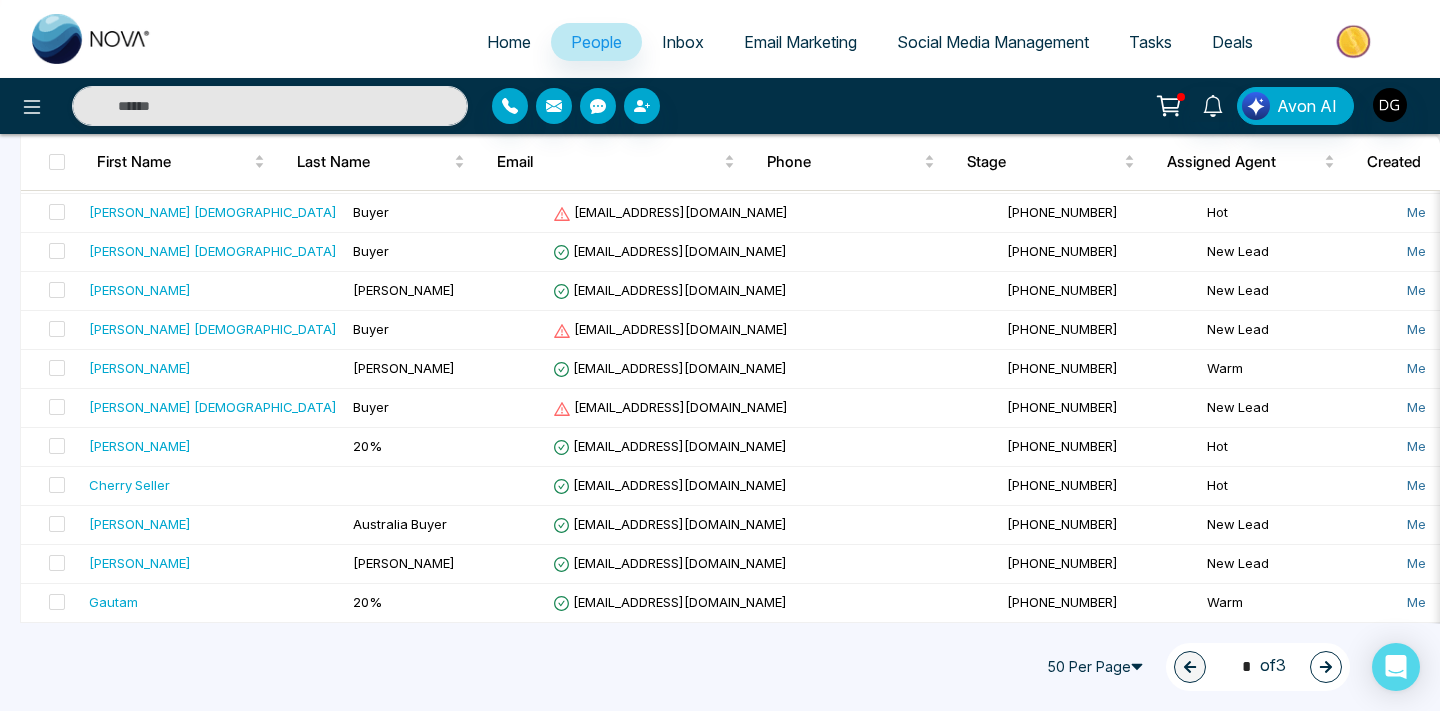 click at bounding box center [1326, 667] 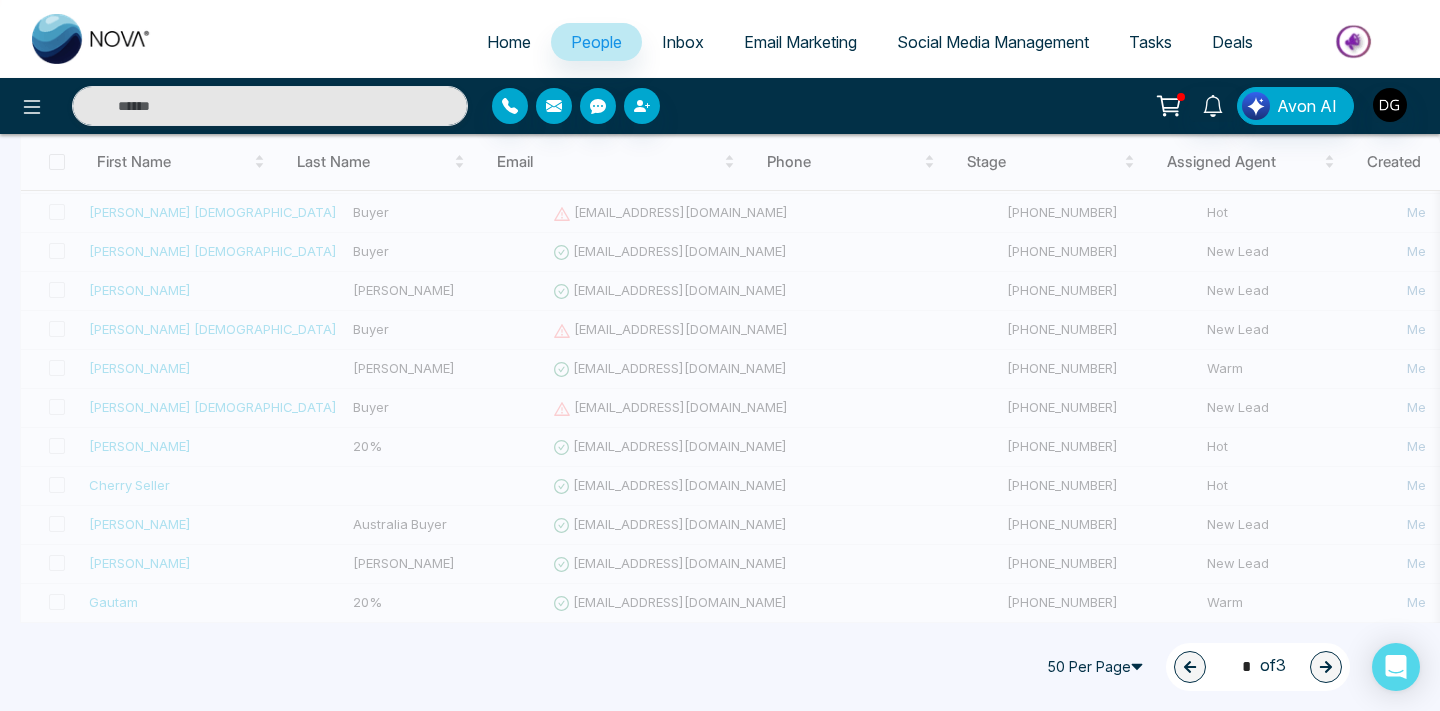 type on "*" 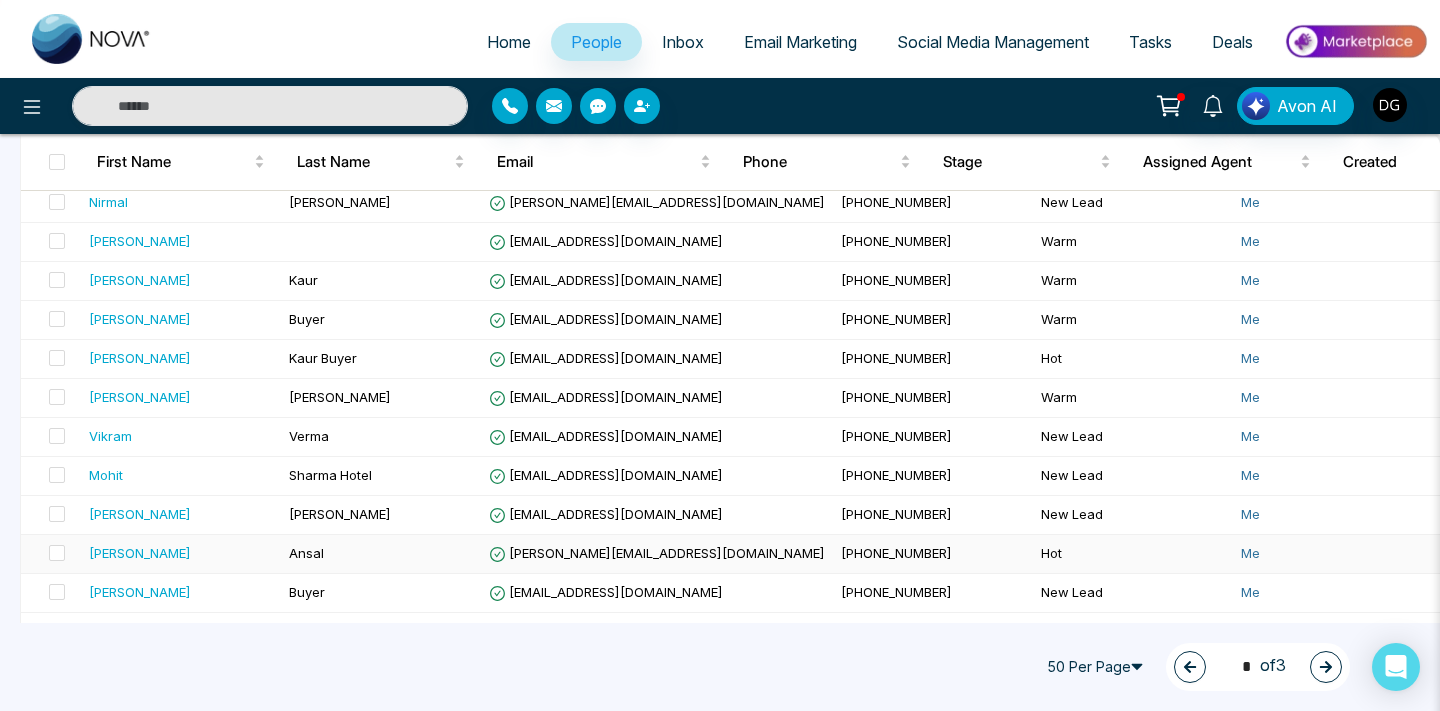 scroll, scrollTop: 1190, scrollLeft: 0, axis: vertical 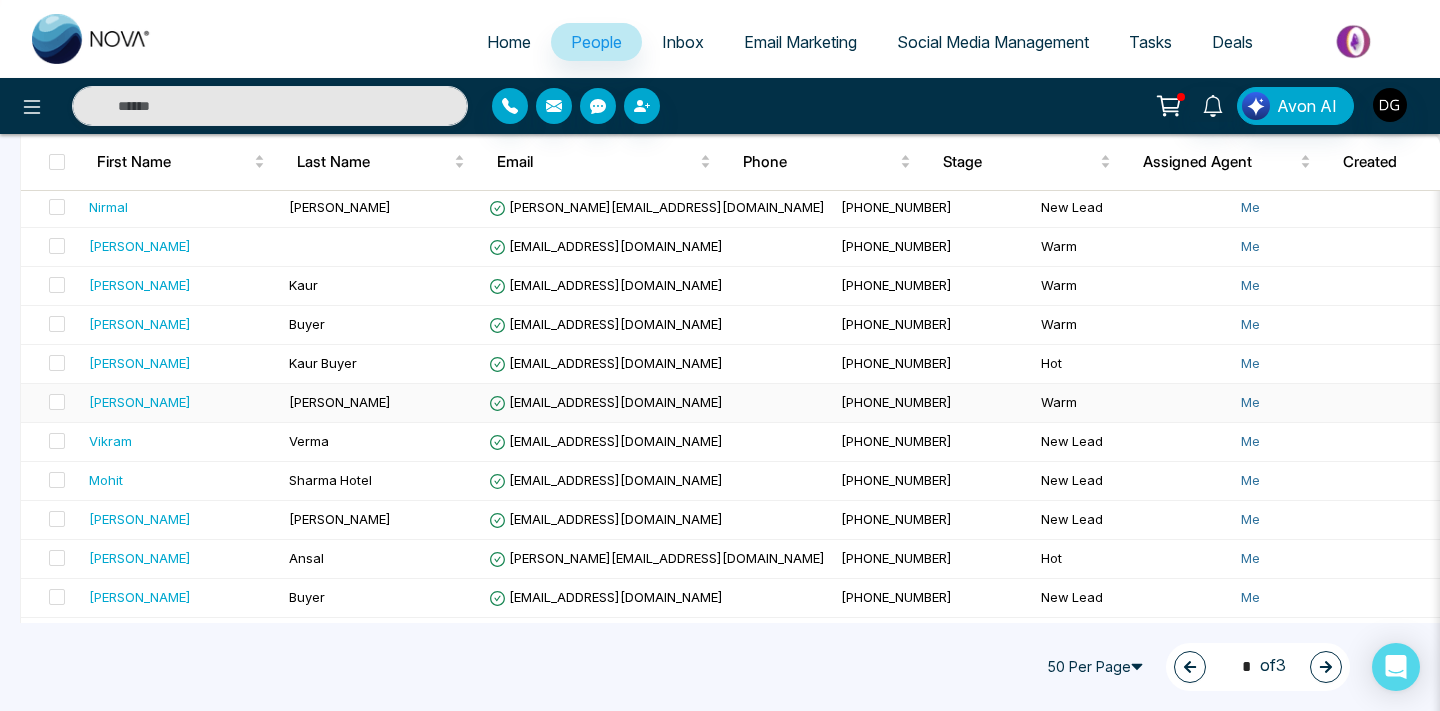 click on "[PERSON_NAME]" at bounding box center (181, 402) 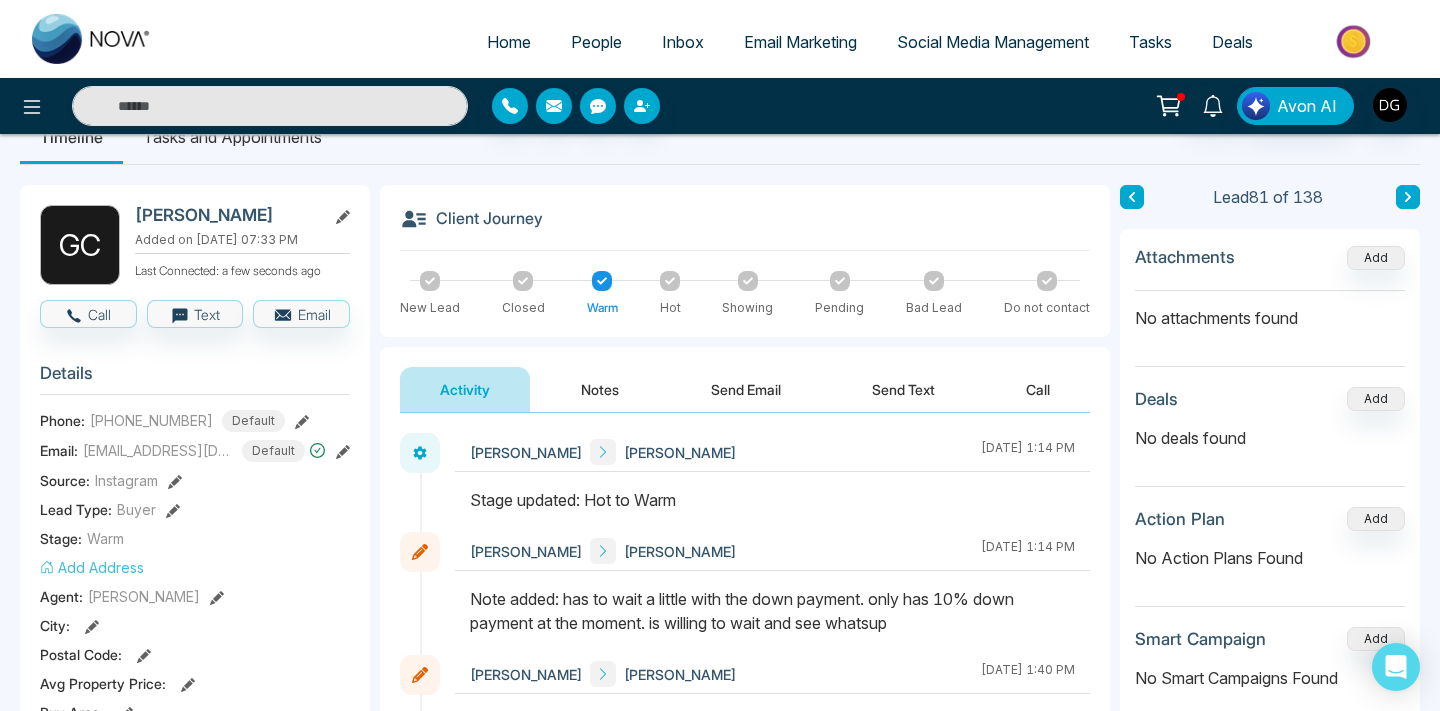 scroll, scrollTop: 0, scrollLeft: 0, axis: both 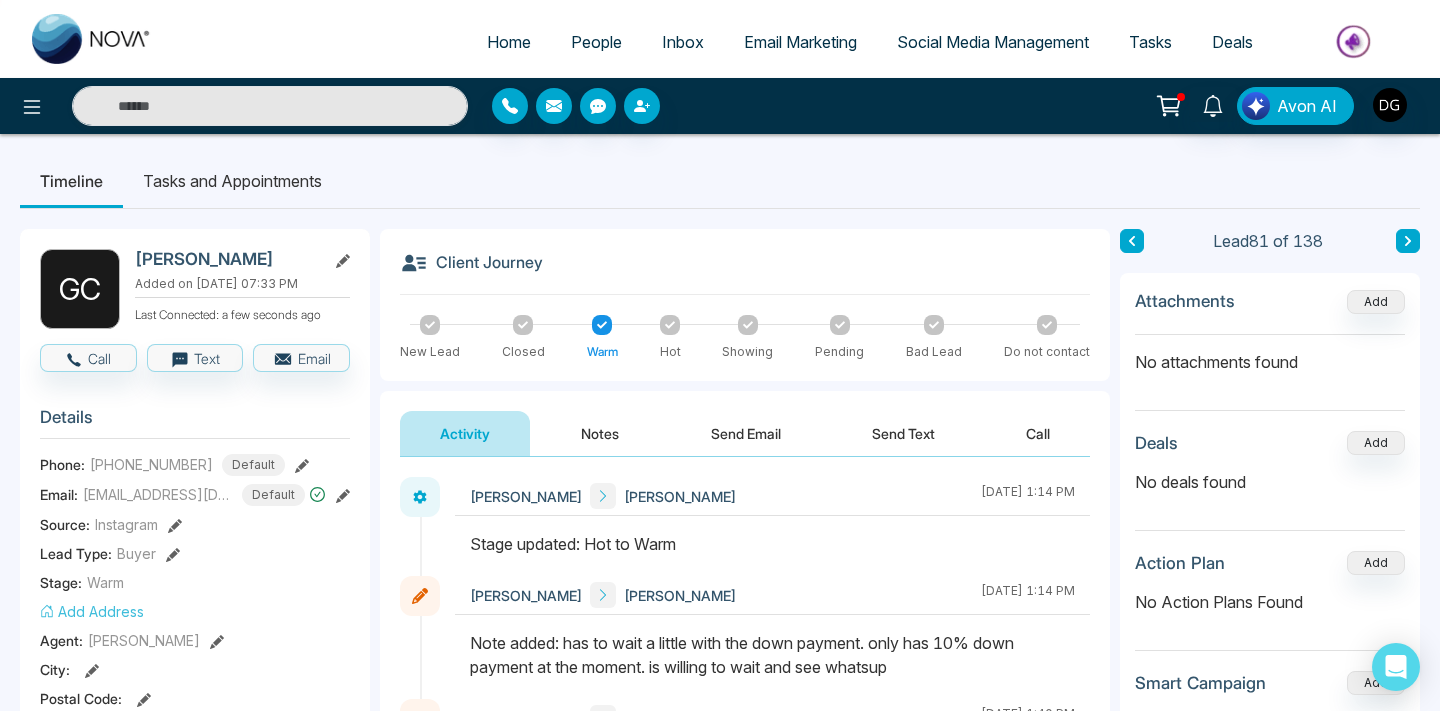 click on "People" at bounding box center (596, 42) 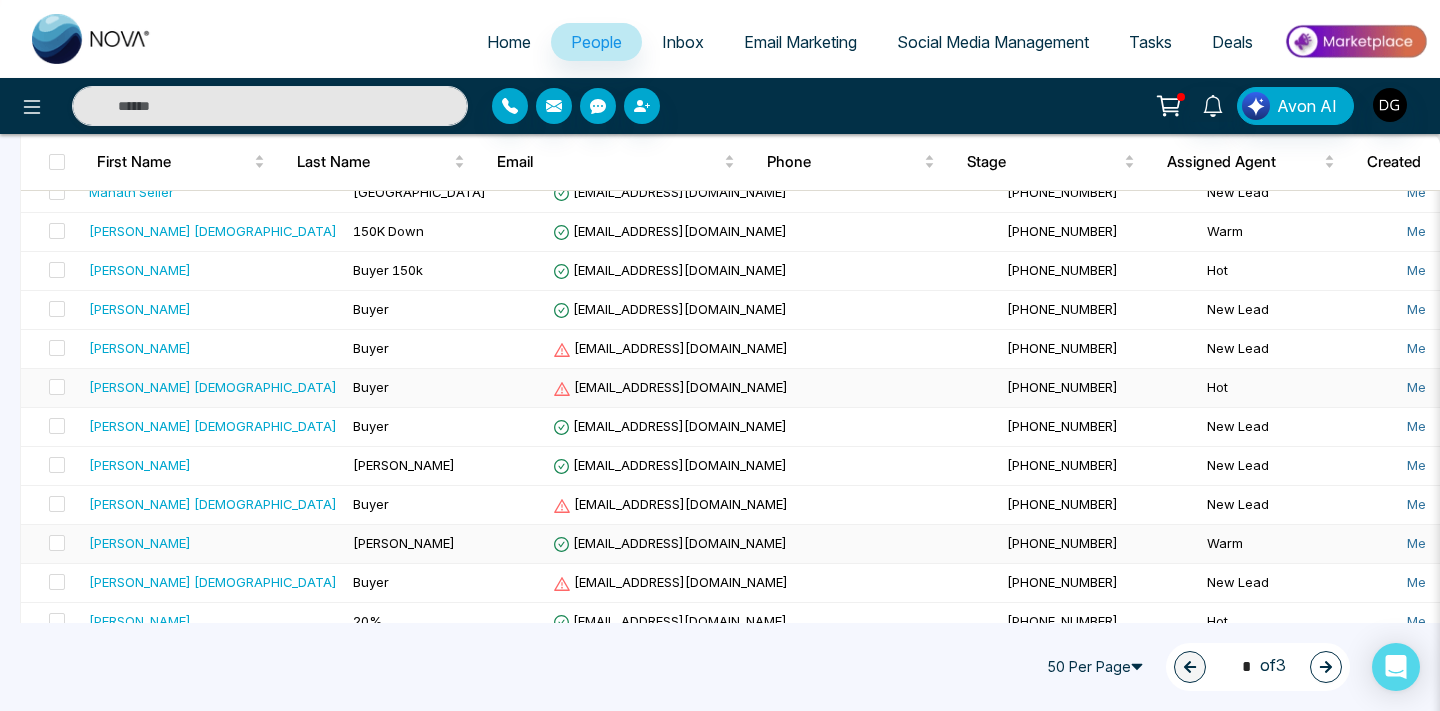 scroll, scrollTop: 1530, scrollLeft: 0, axis: vertical 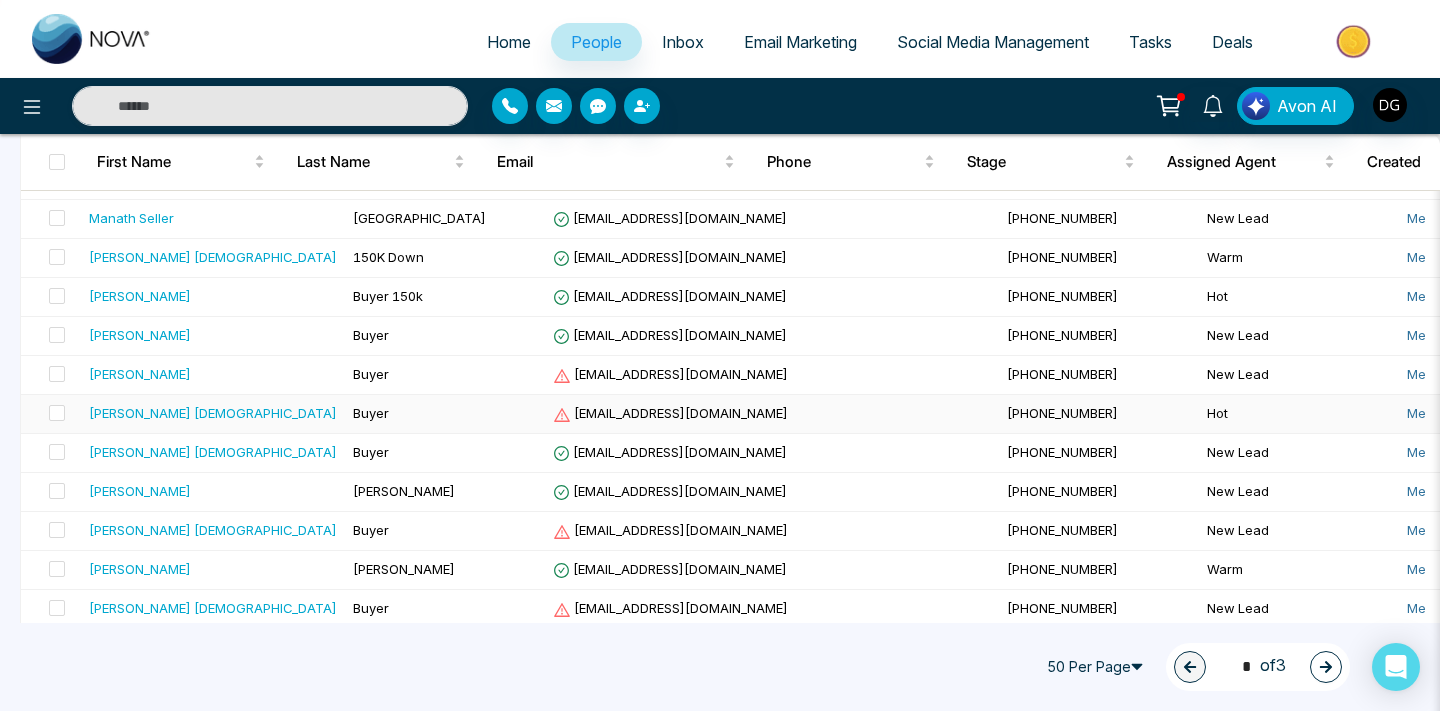 click on "Buyer" at bounding box center (371, 413) 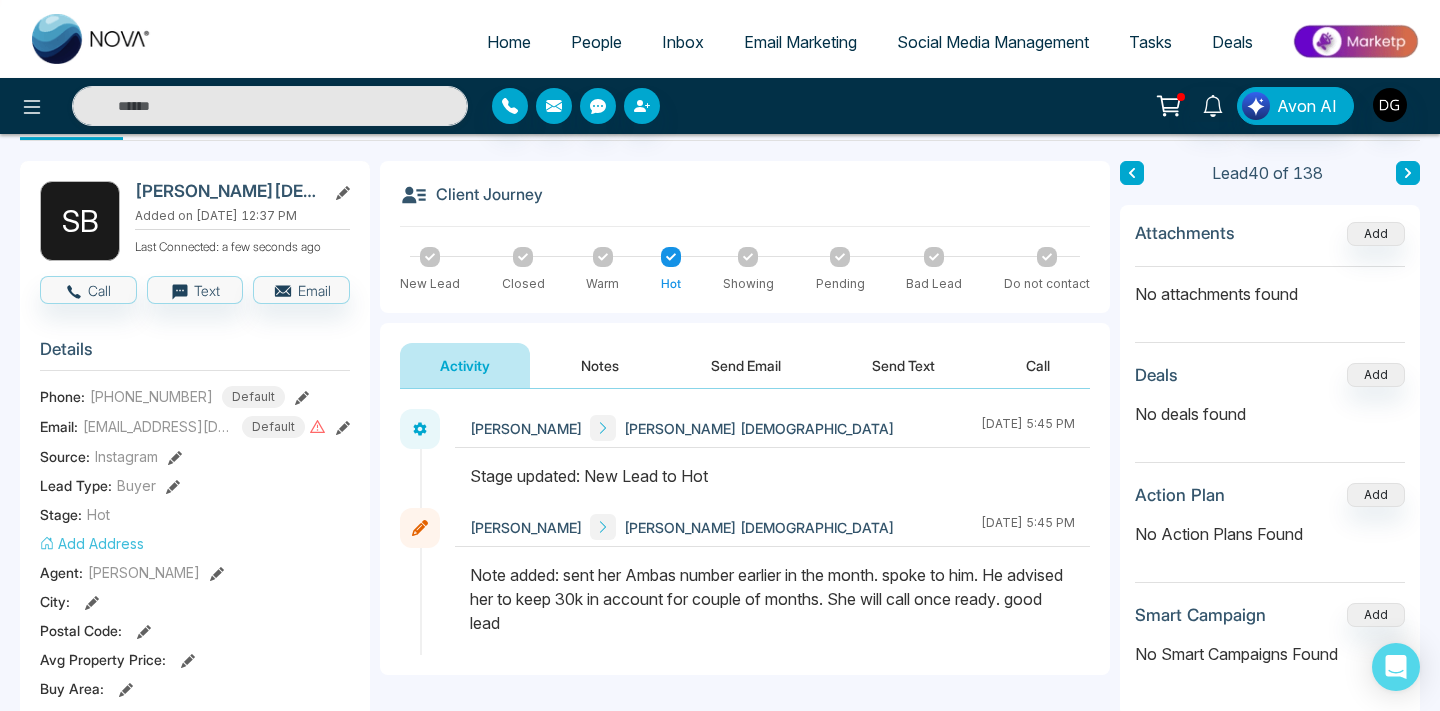 scroll, scrollTop: 69, scrollLeft: 0, axis: vertical 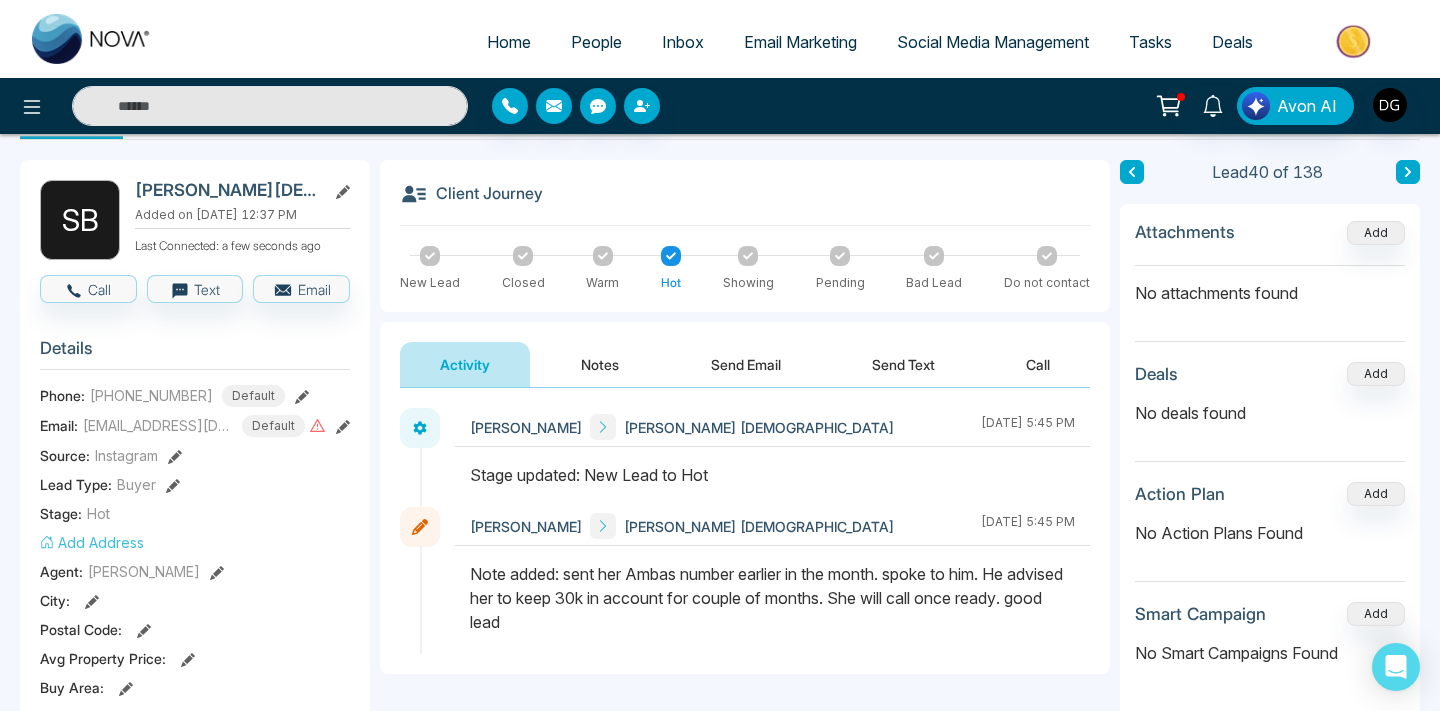 click on "People" at bounding box center [596, 42] 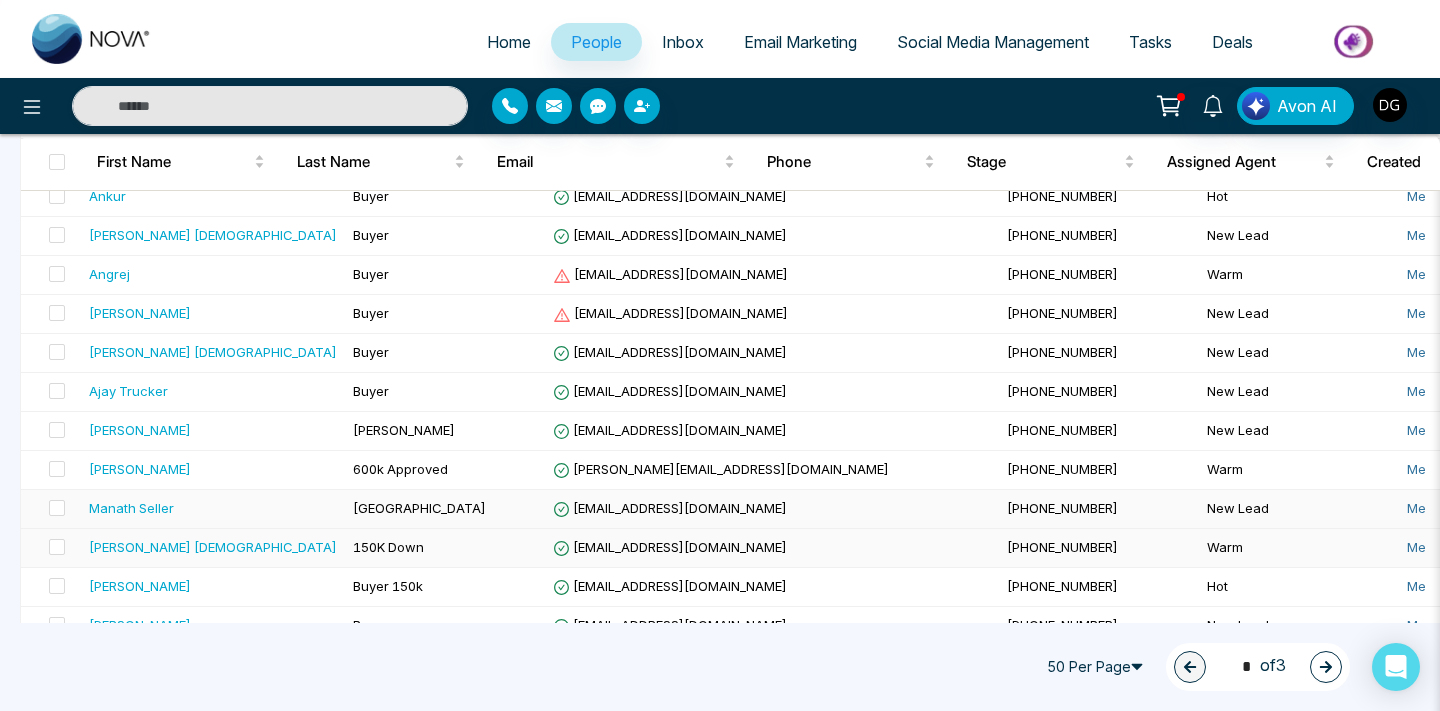 scroll, scrollTop: 1235, scrollLeft: 0, axis: vertical 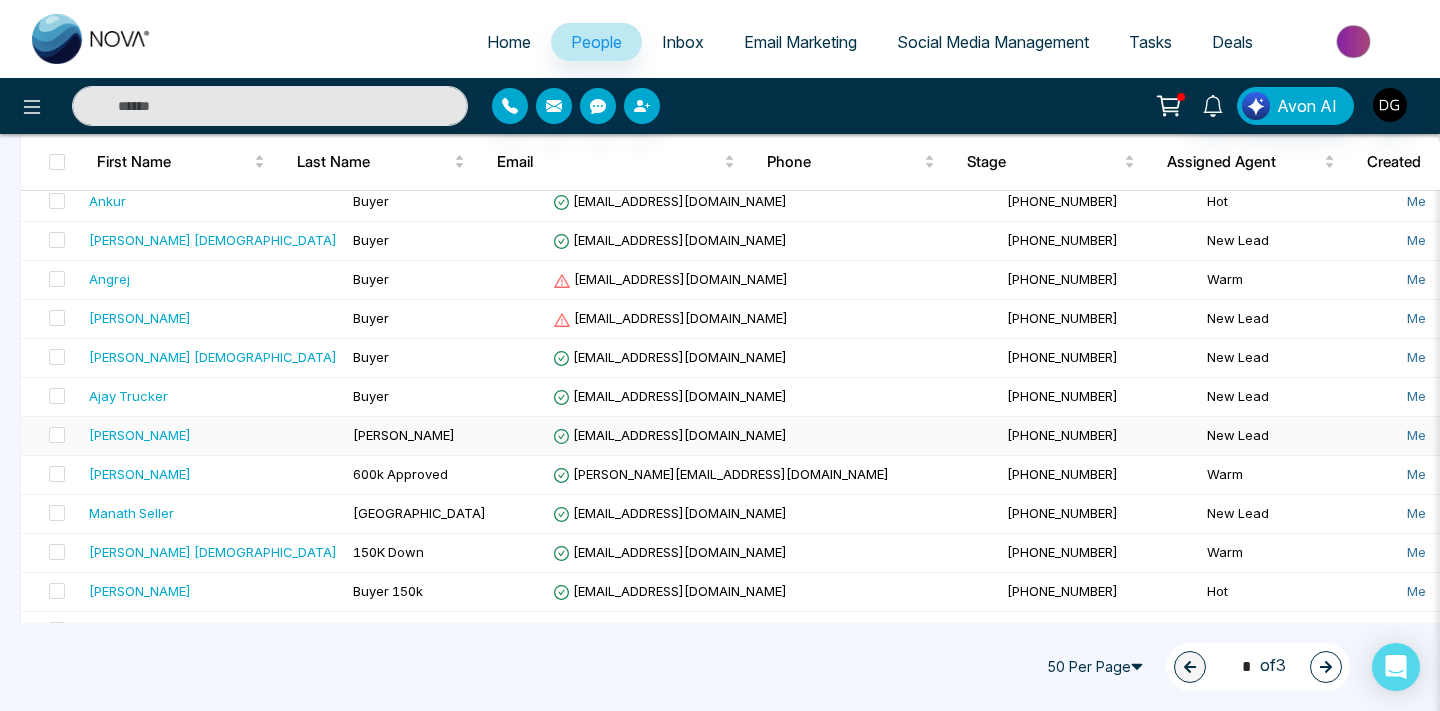 click on "[PERSON_NAME]" at bounding box center (213, 435) 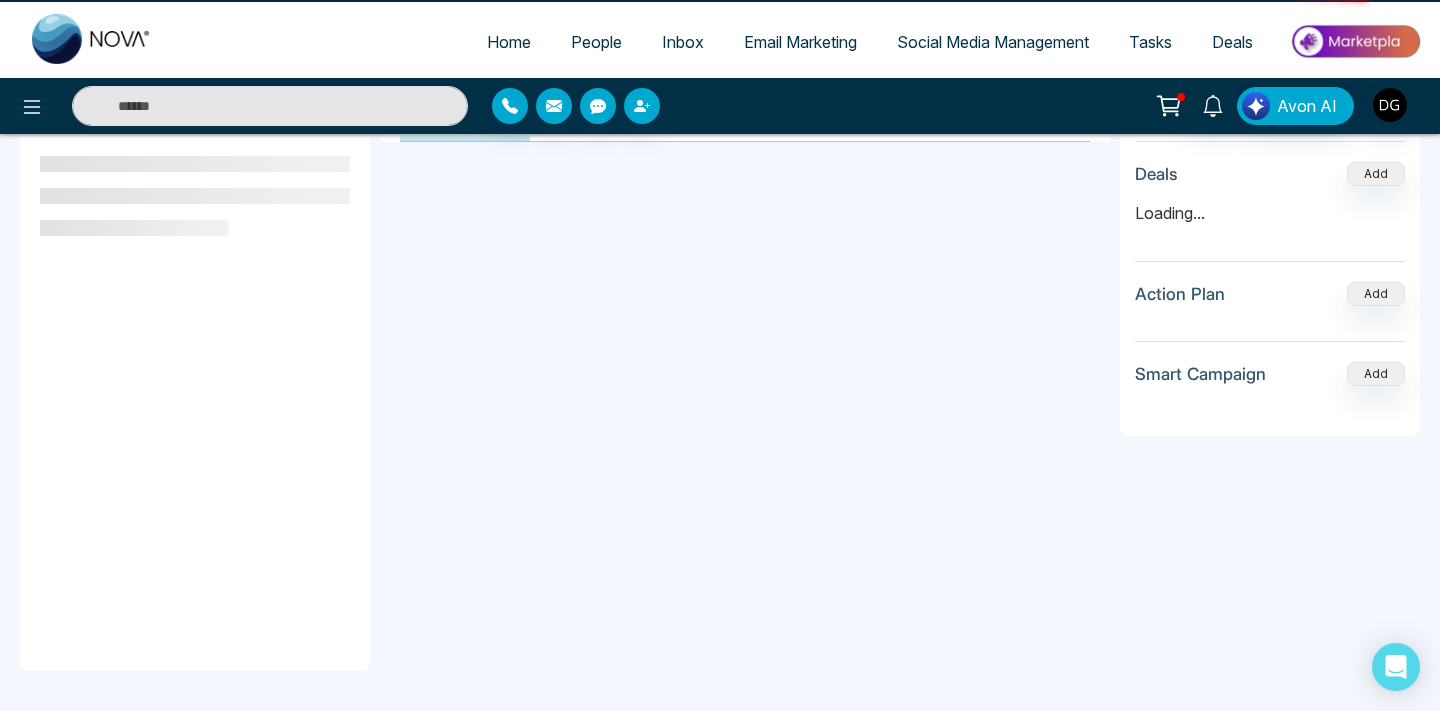 scroll, scrollTop: 0, scrollLeft: 0, axis: both 